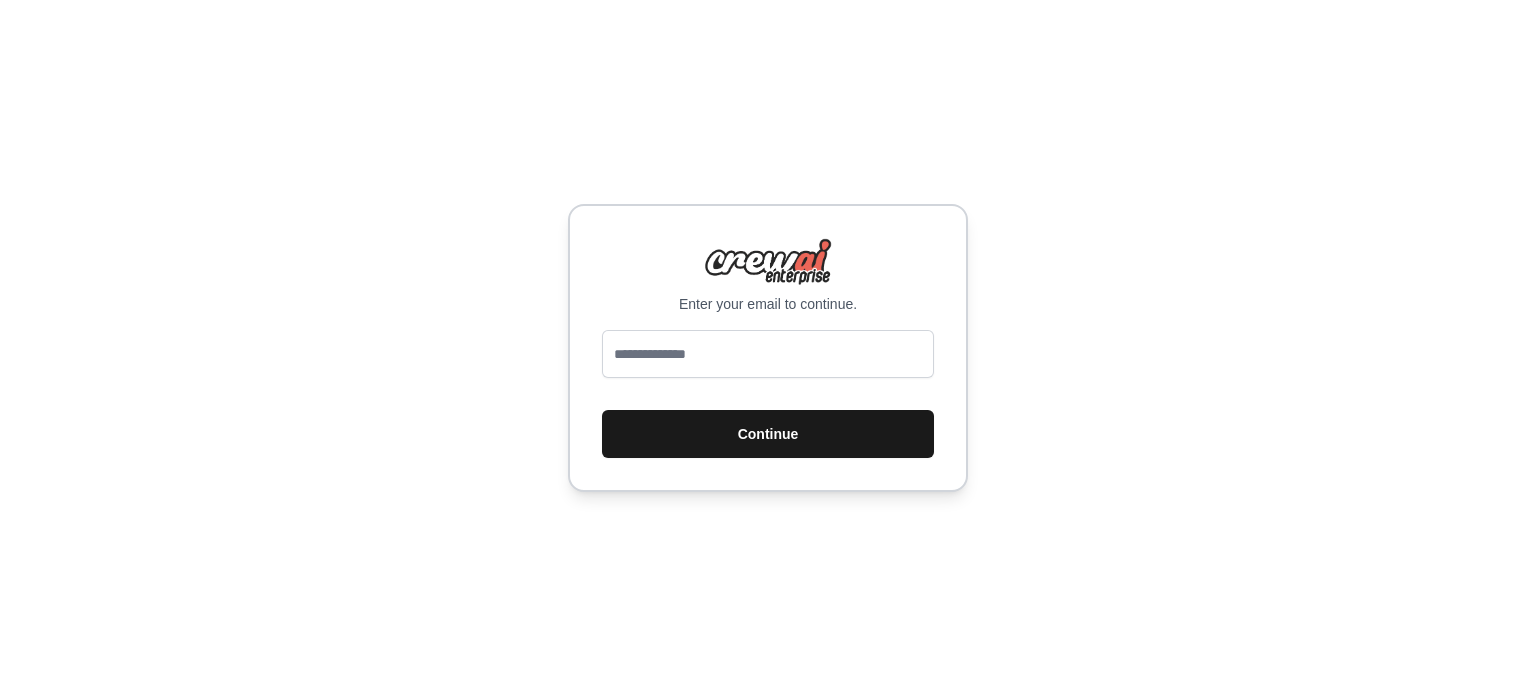scroll, scrollTop: 0, scrollLeft: 0, axis: both 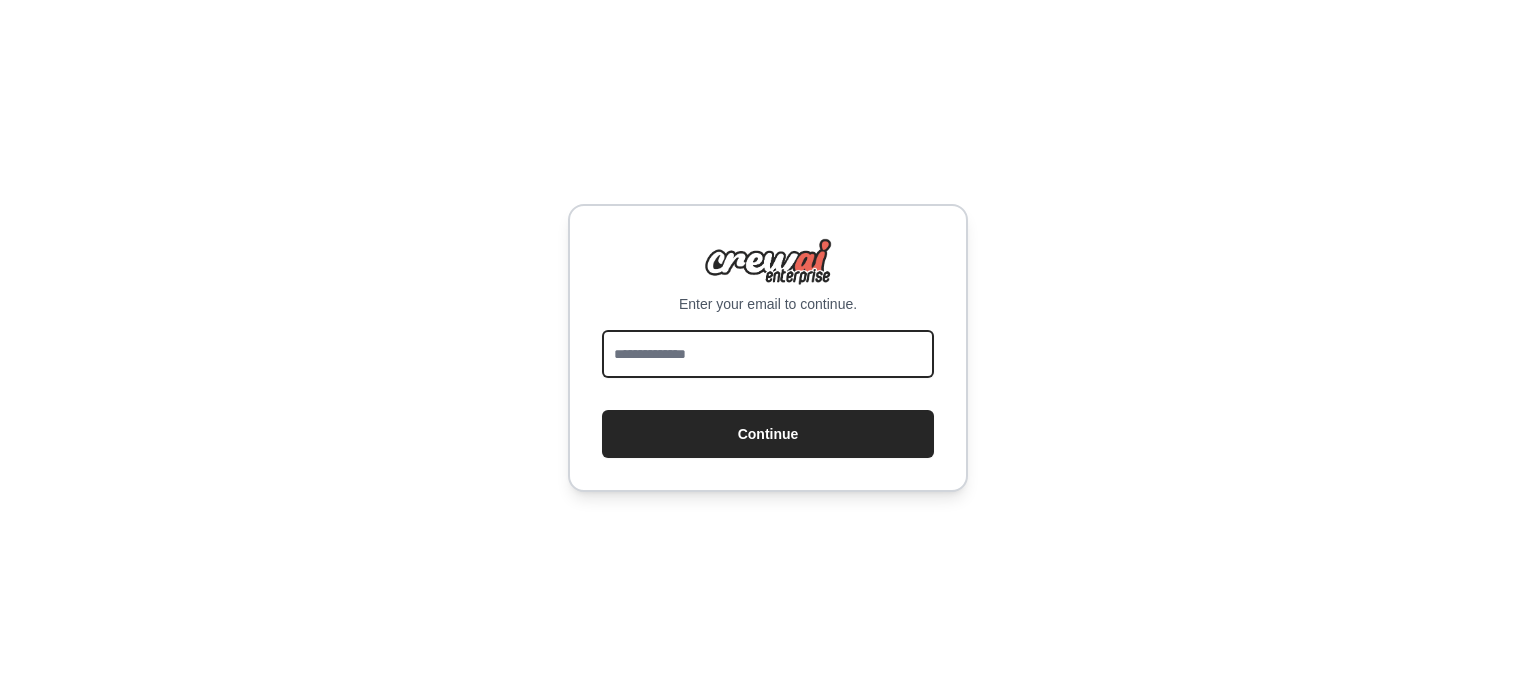 click at bounding box center (768, 354) 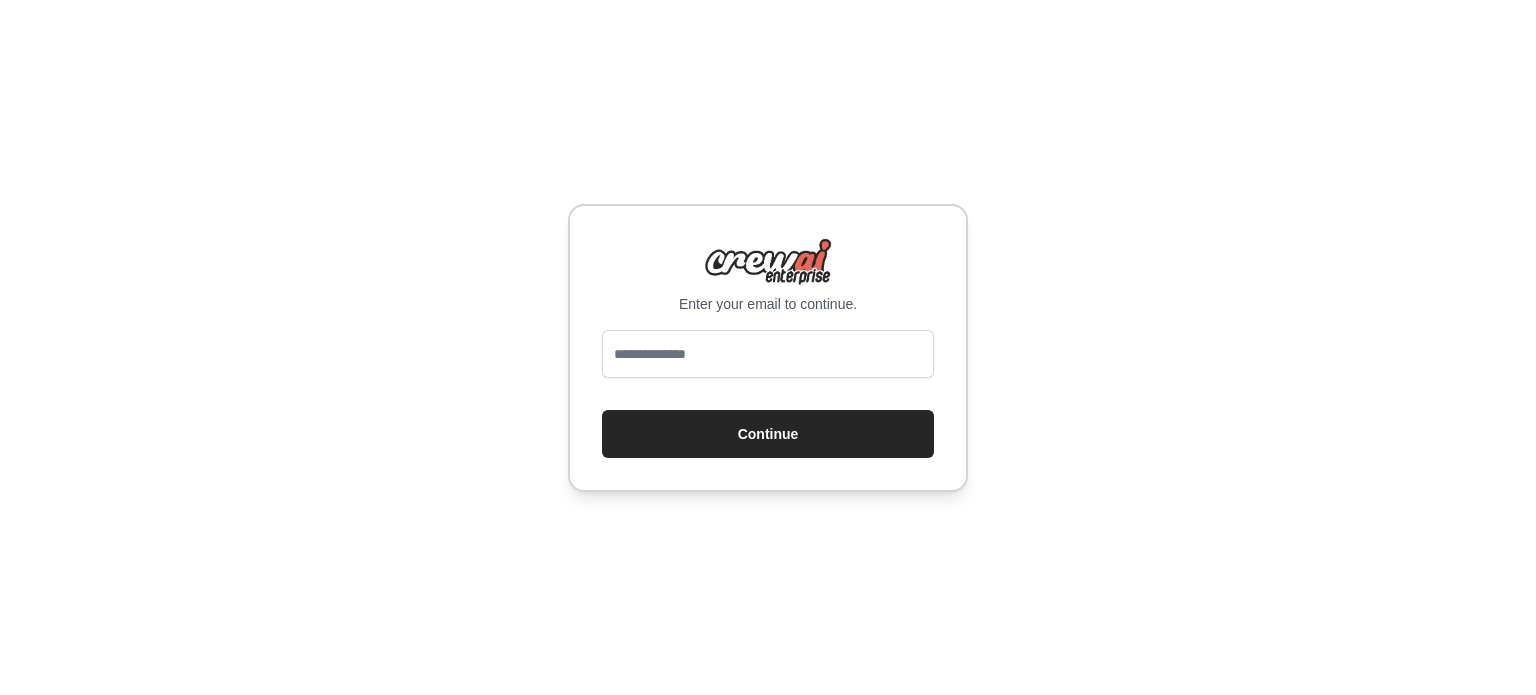 click on "Continue" at bounding box center [768, 394] 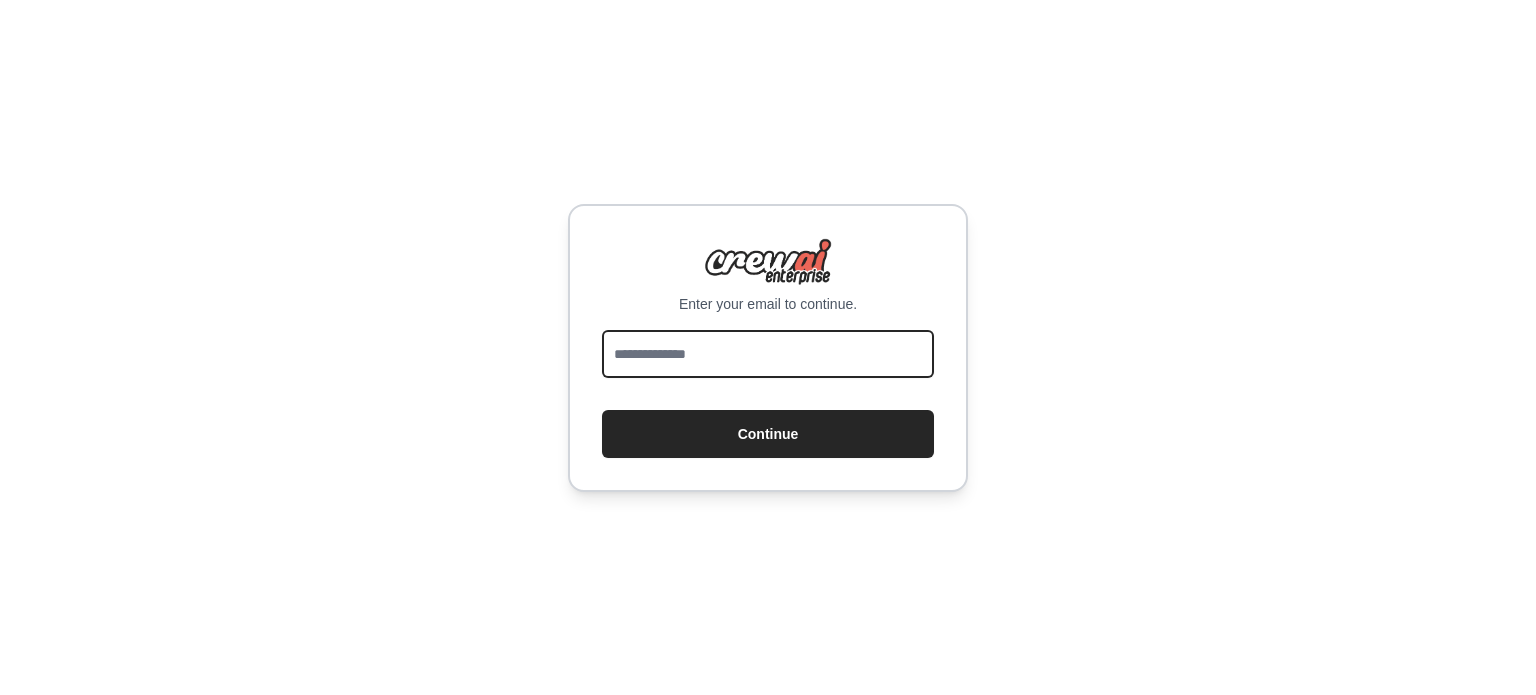 click at bounding box center [768, 354] 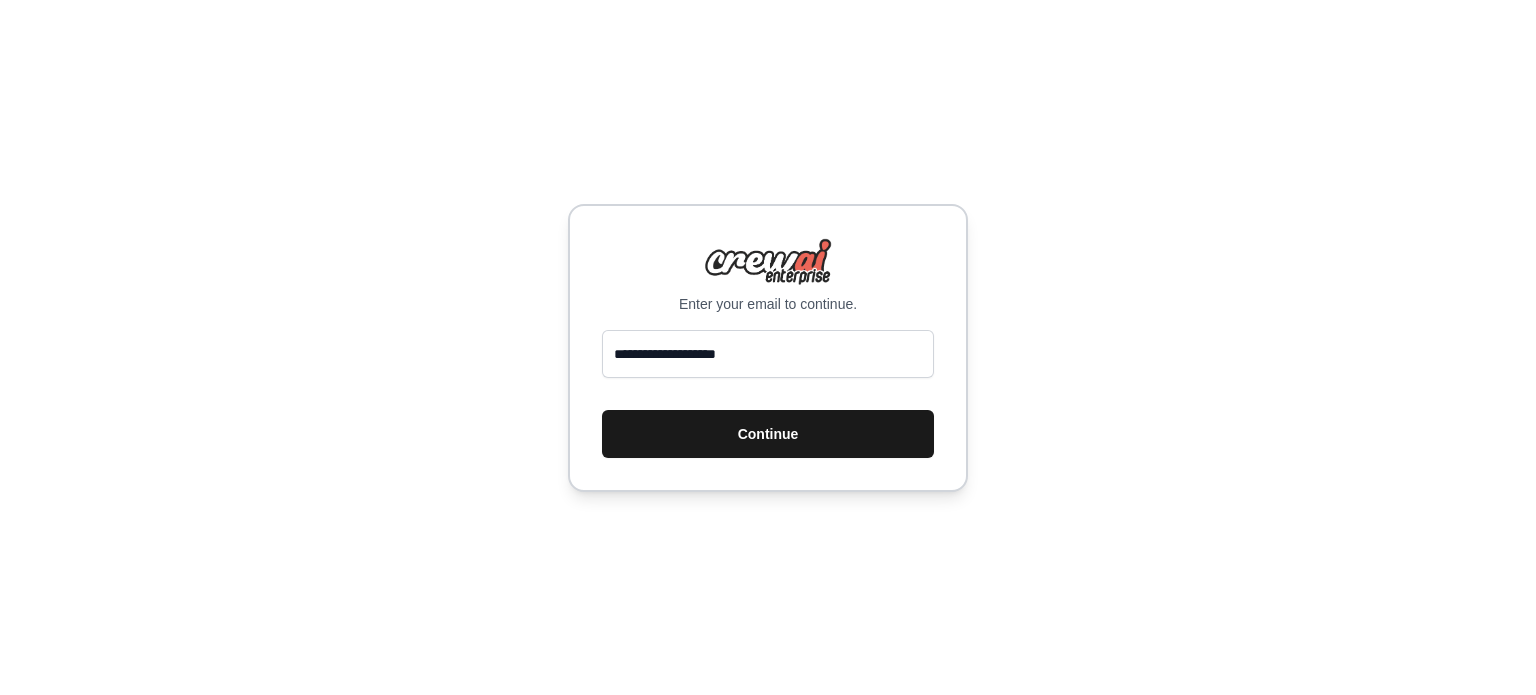click on "Continue" at bounding box center (768, 434) 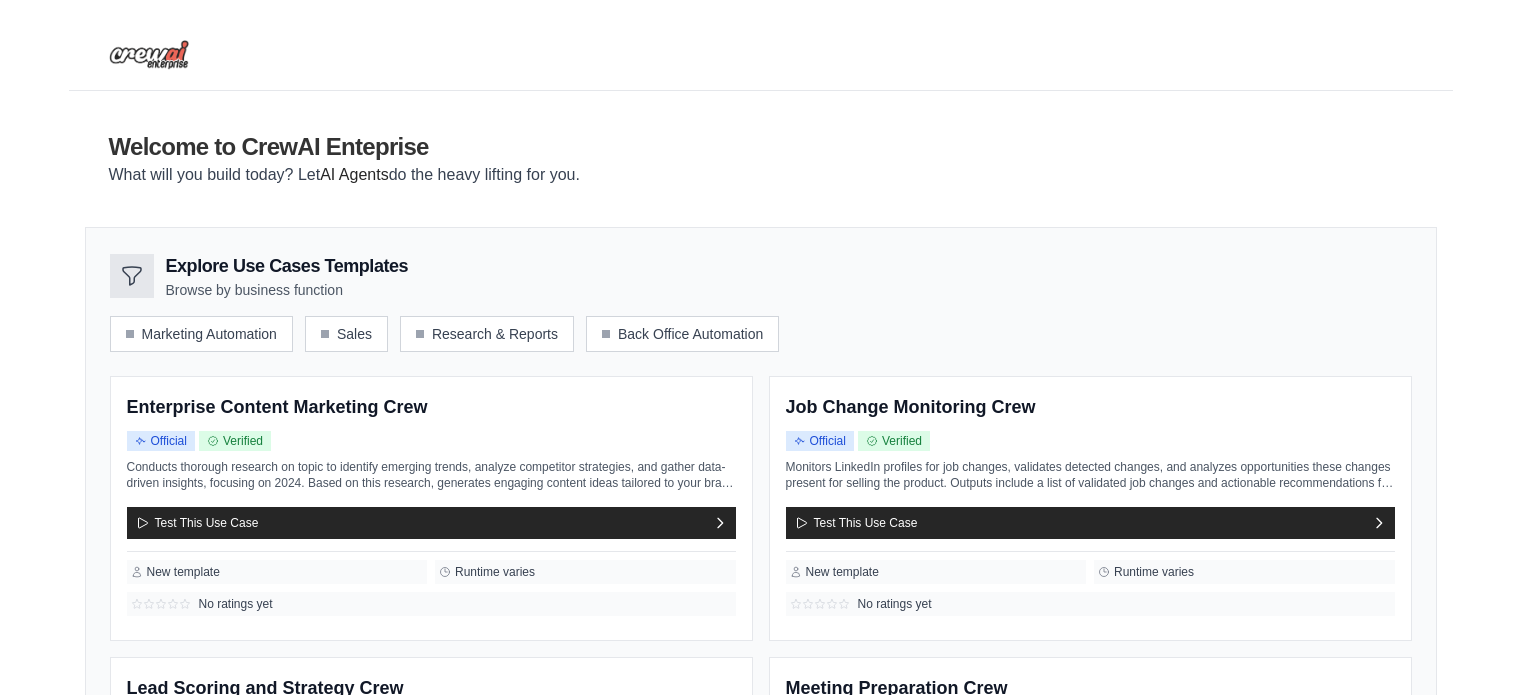 scroll, scrollTop: 0, scrollLeft: 0, axis: both 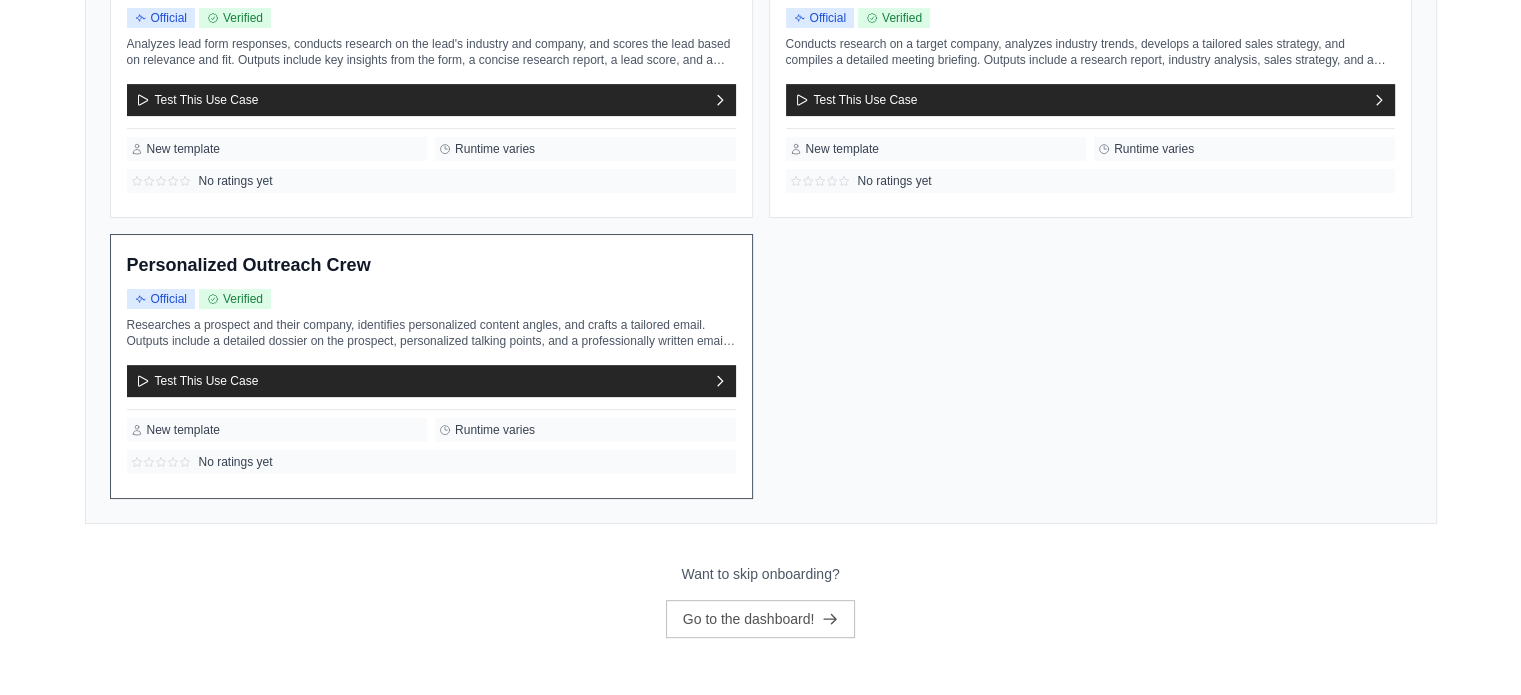 click on "Official
Verified" at bounding box center [431, 299] 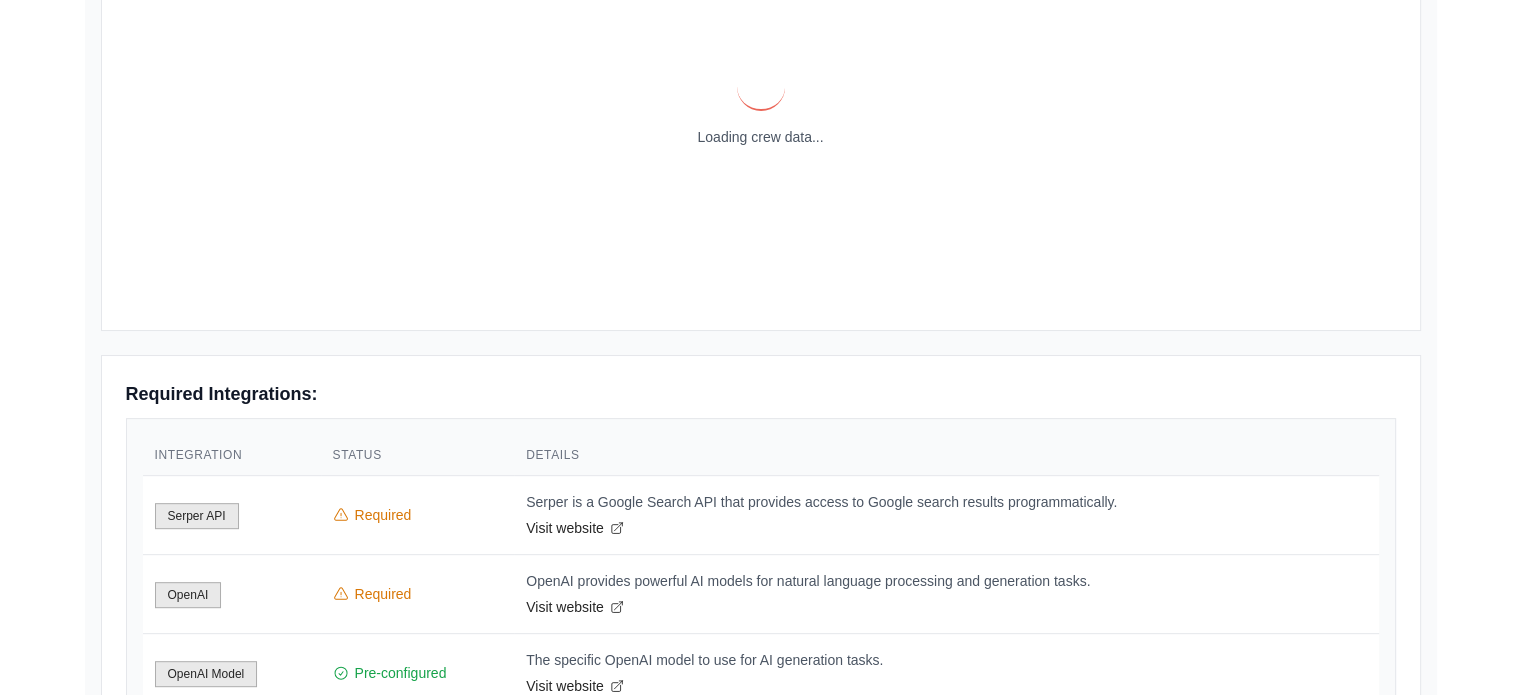 scroll, scrollTop: 0, scrollLeft: 0, axis: both 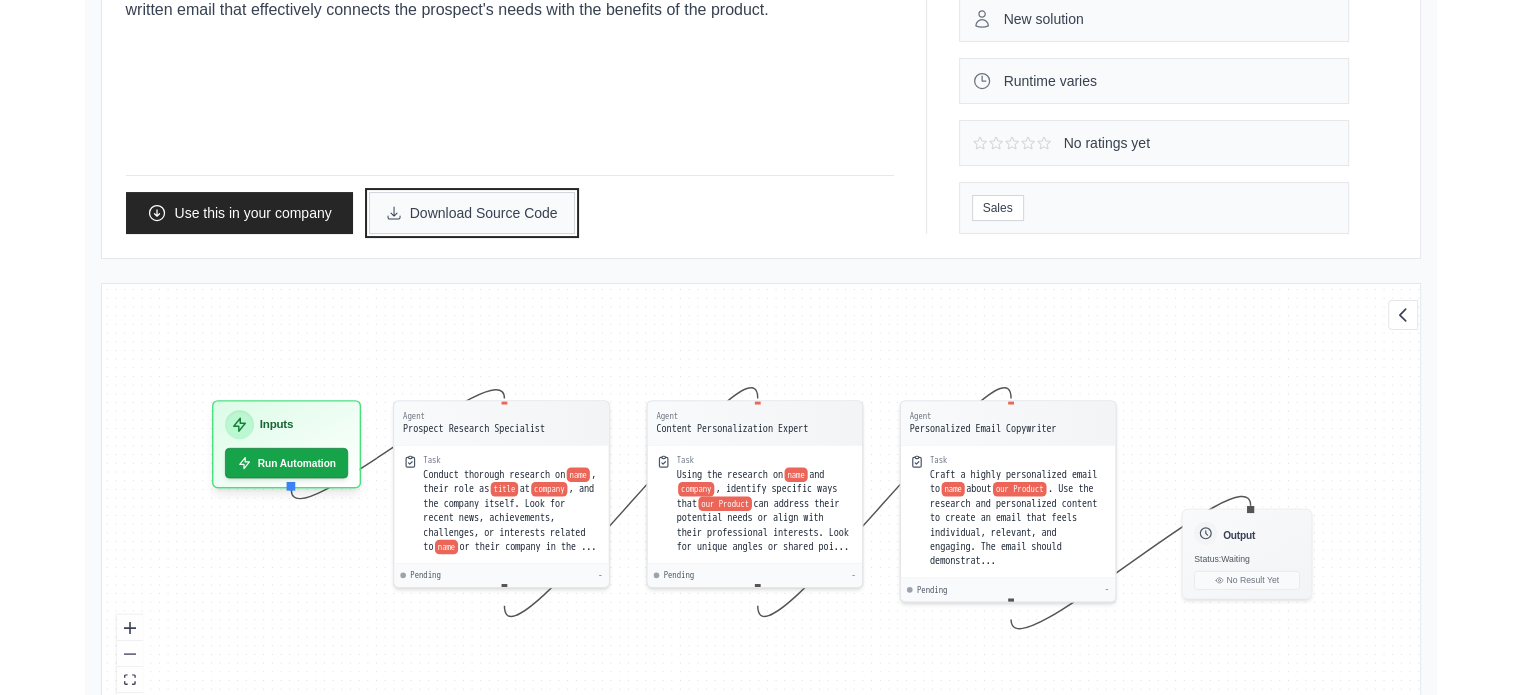 click on "Download Source Code" at bounding box center (472, 213) 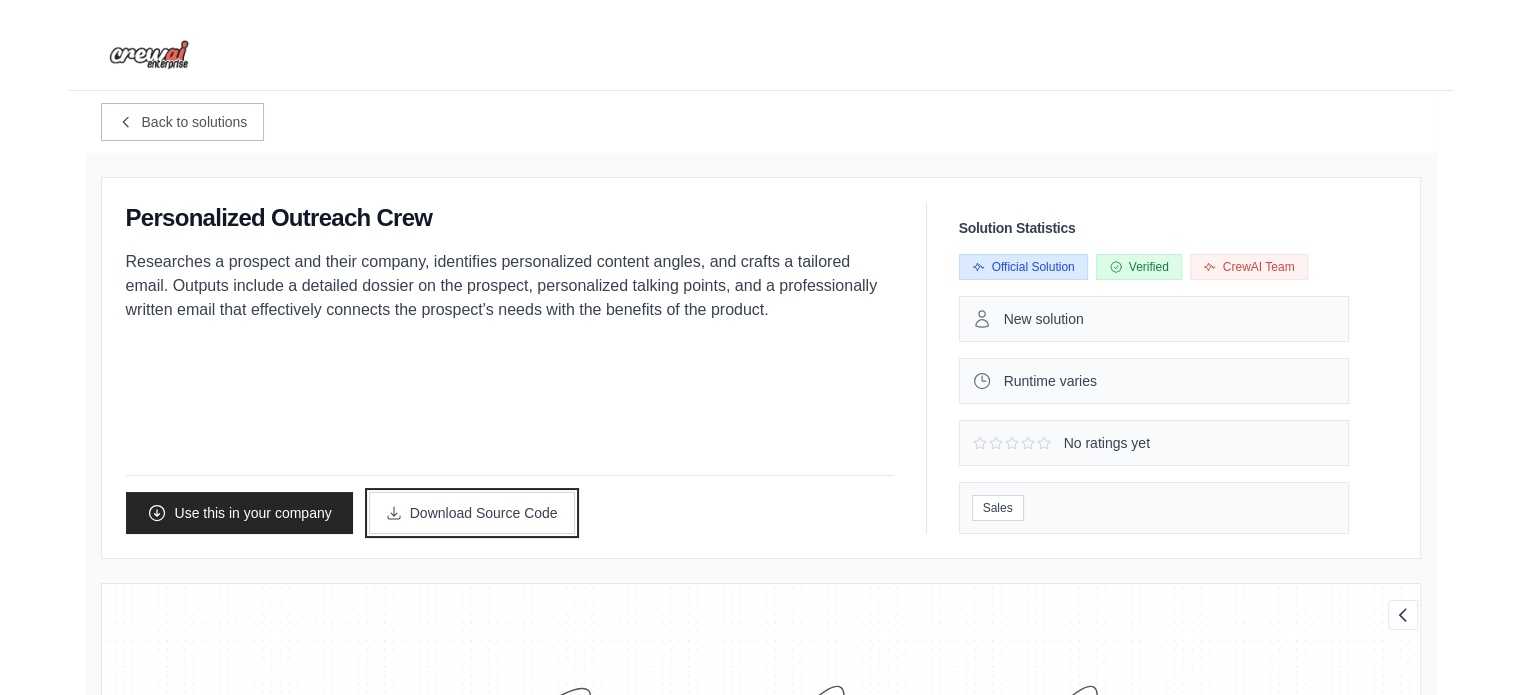 scroll, scrollTop: 0, scrollLeft: 0, axis: both 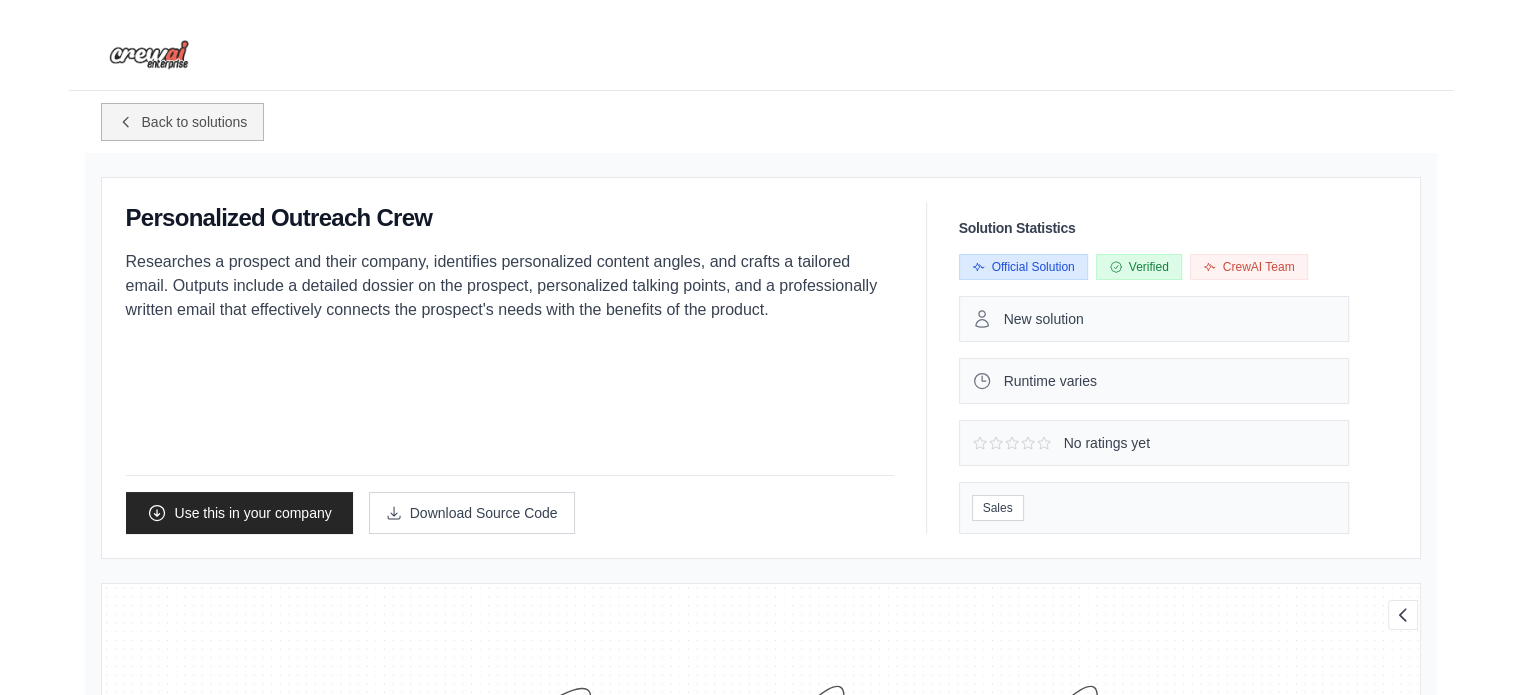 click on "Back to solutions" at bounding box center (183, 122) 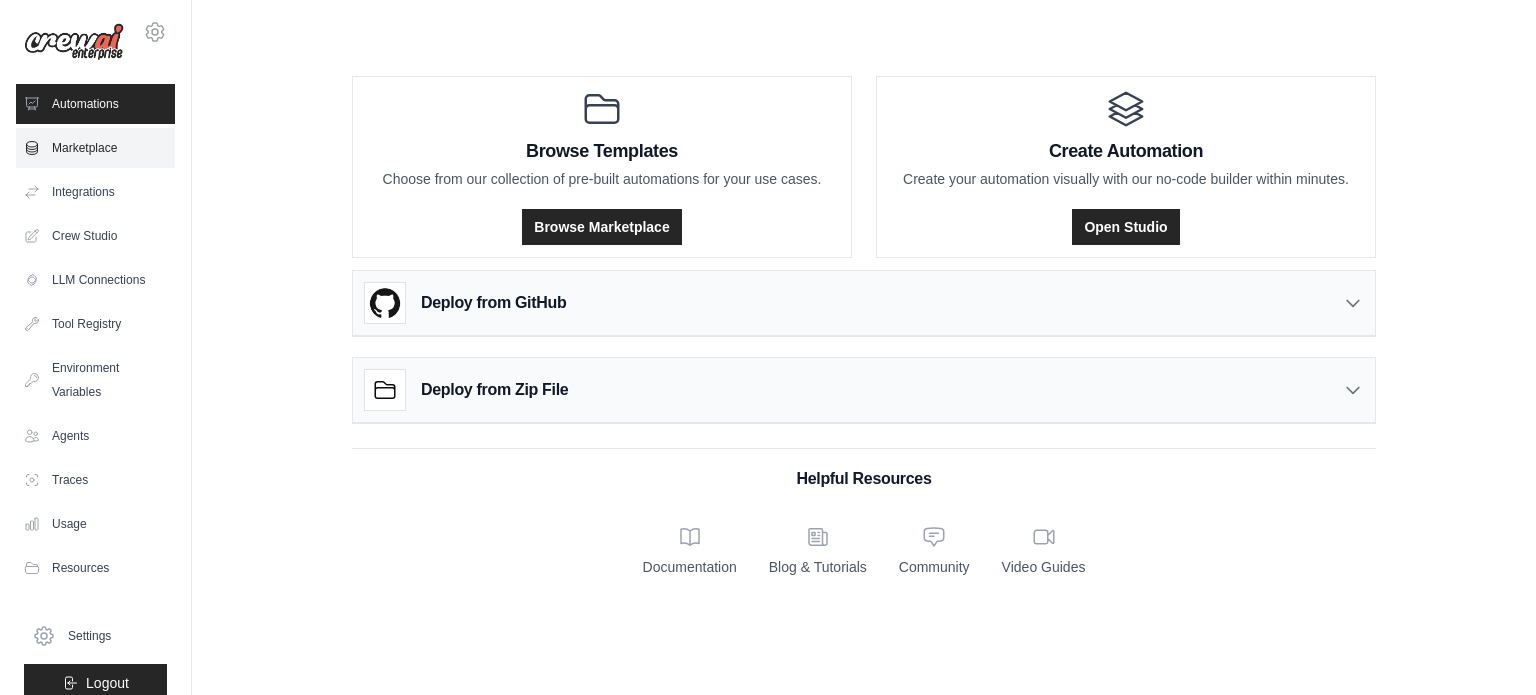 click on "Marketplace" at bounding box center [95, 148] 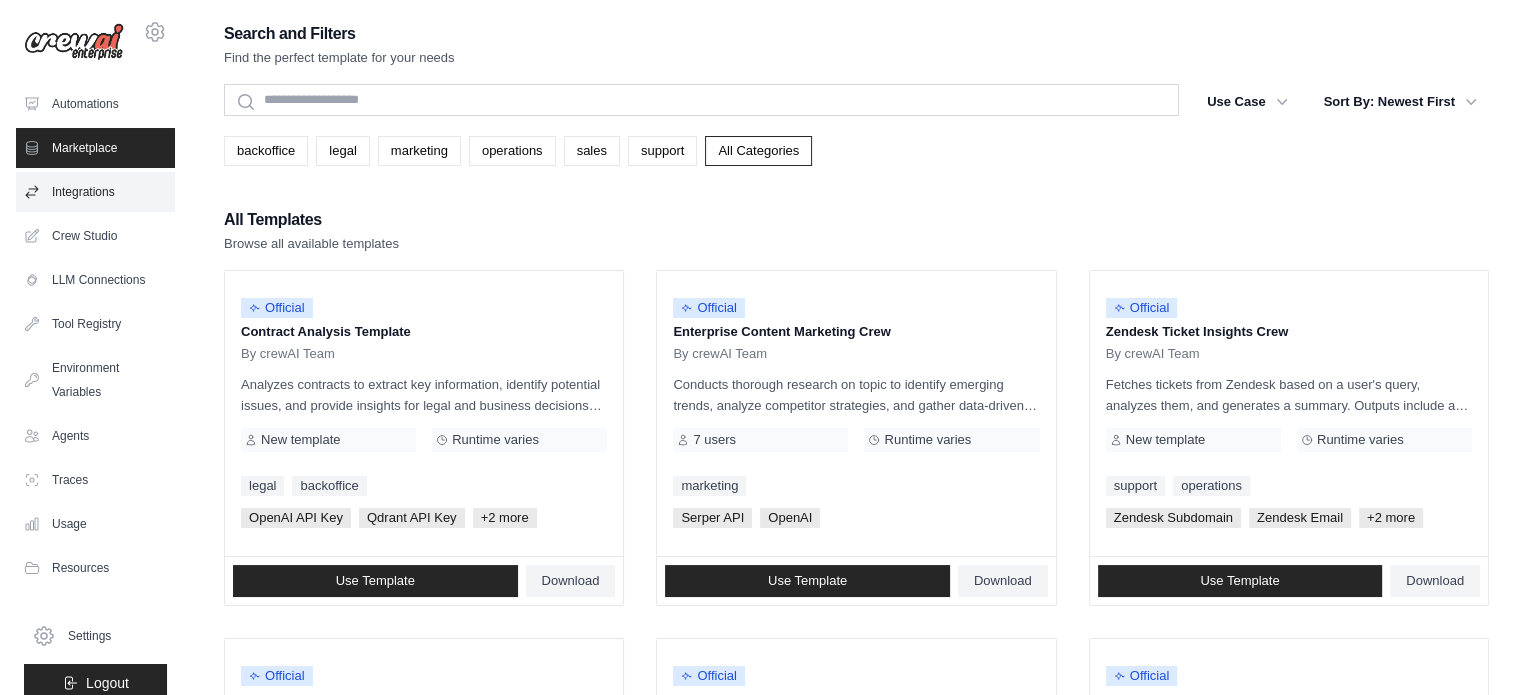 click on "Integrations" at bounding box center (95, 192) 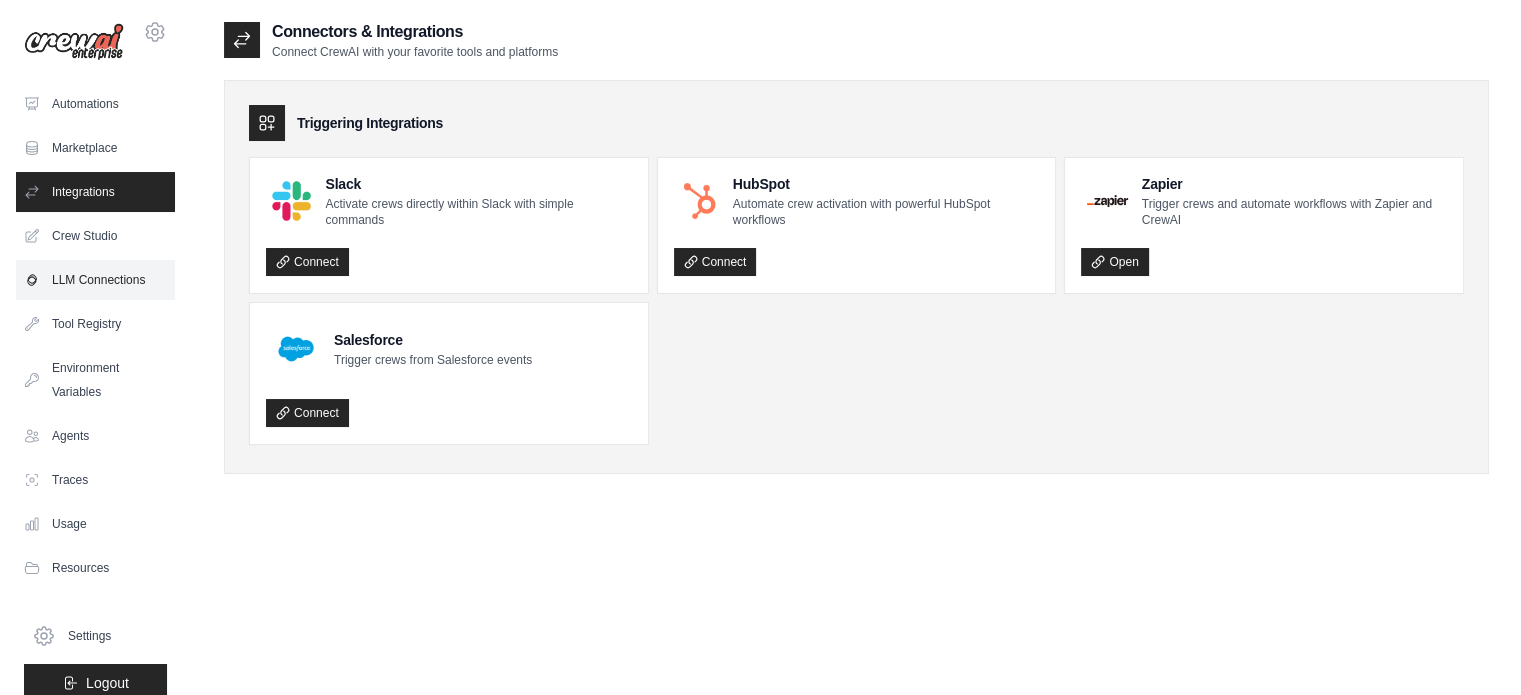 click on "LLM Connections" at bounding box center [95, 280] 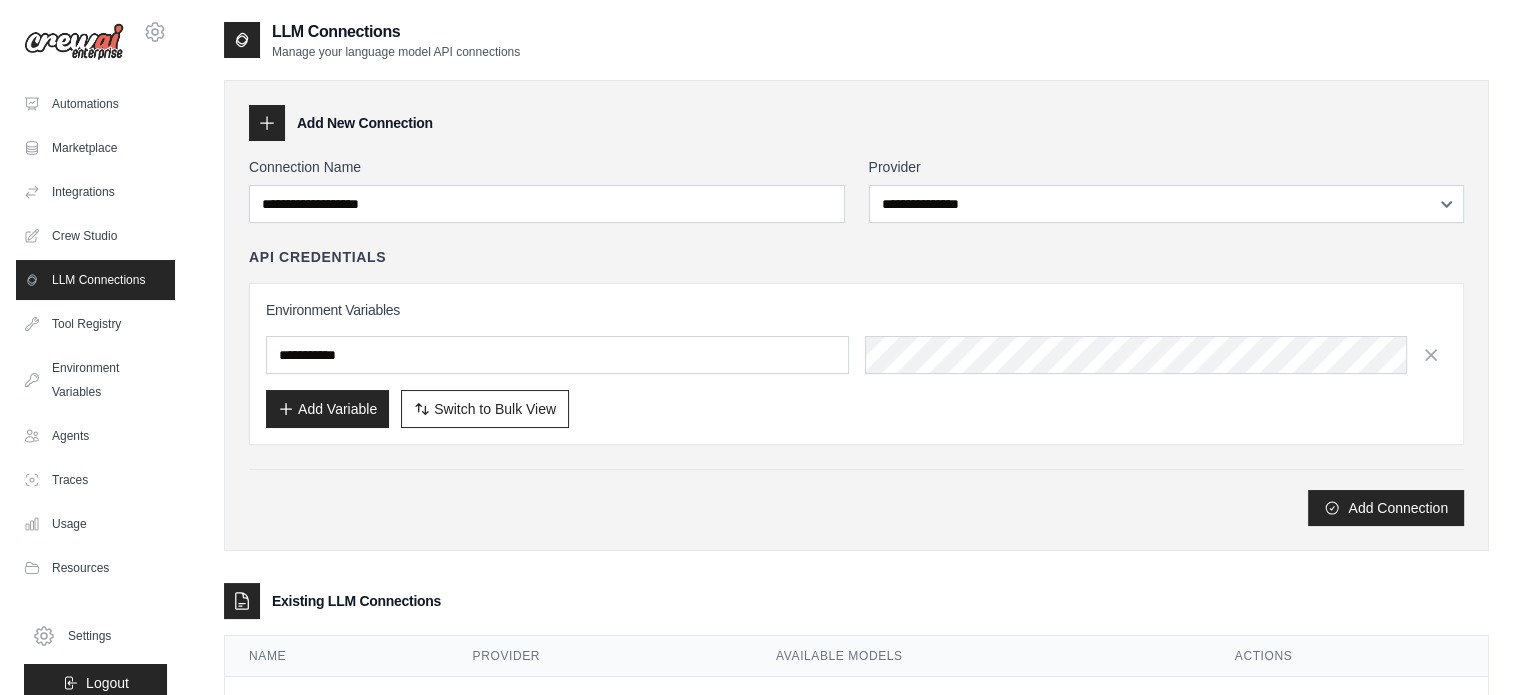 click on "Add Variable
Switch to Bulk View
Switch to Table View" at bounding box center [856, 409] 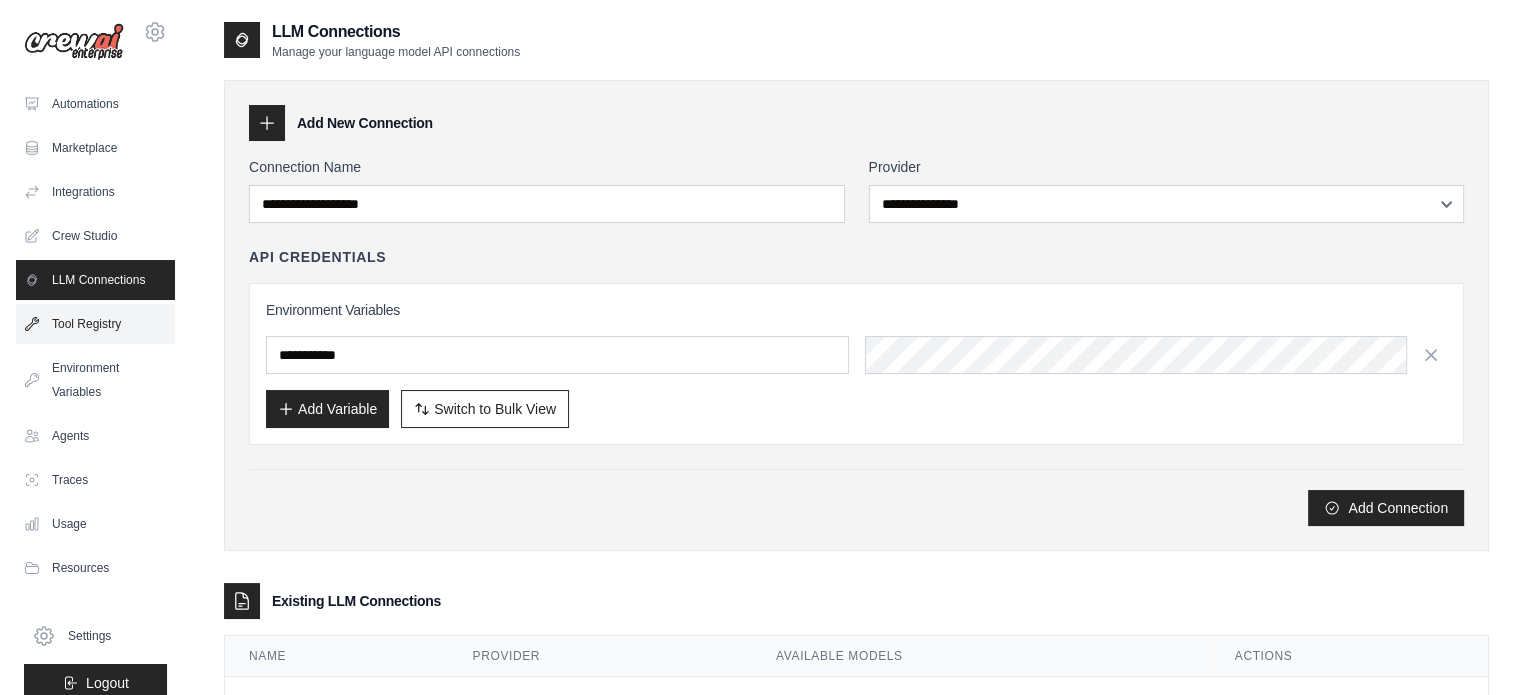 click on "Tool Registry" at bounding box center [95, 324] 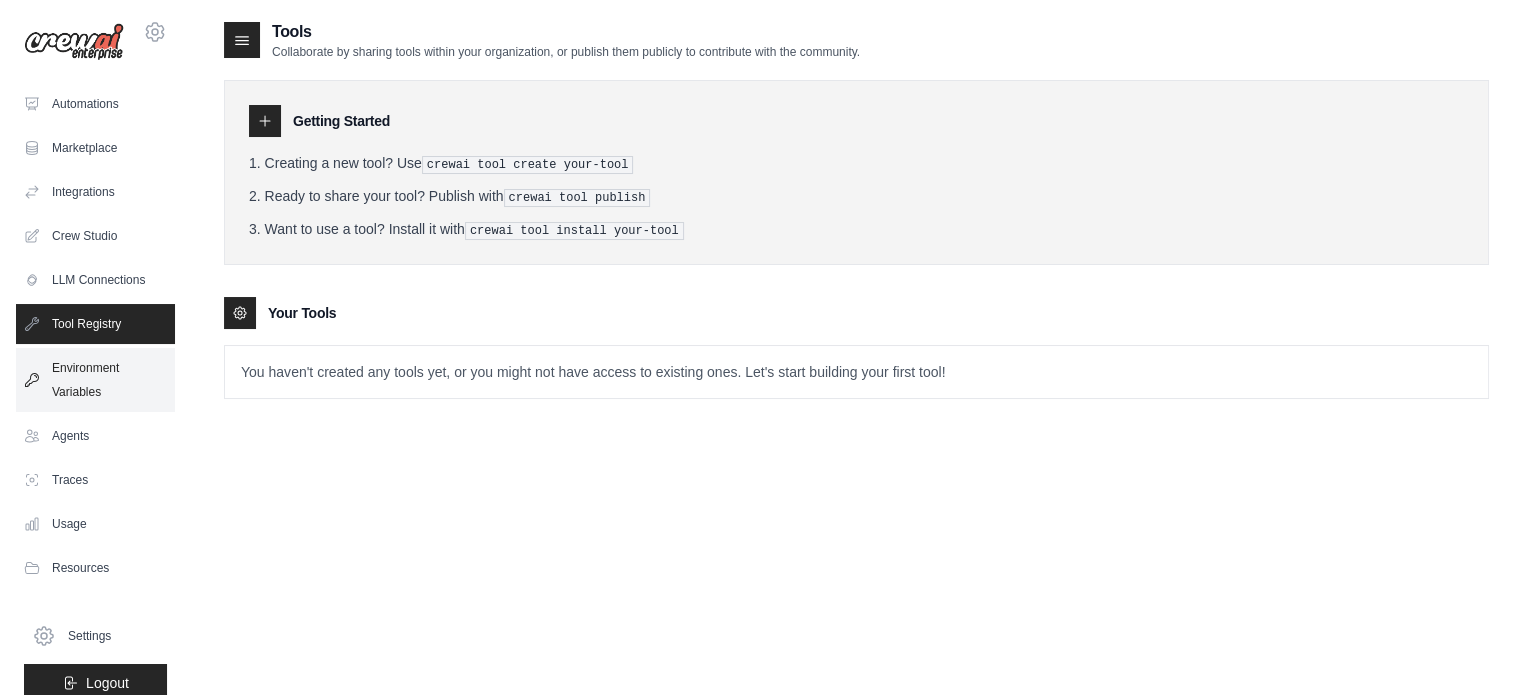 click on "Environment Variables" at bounding box center [95, 380] 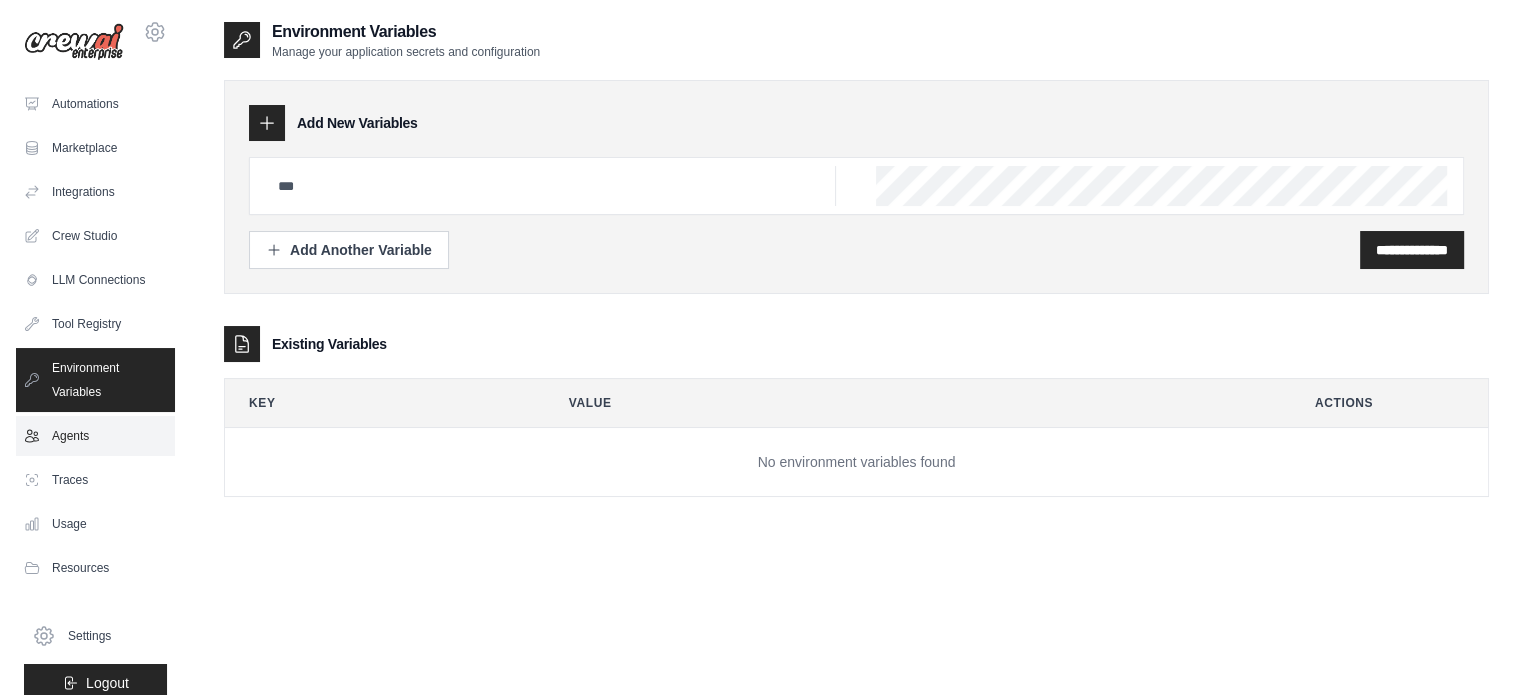 scroll, scrollTop: 22, scrollLeft: 0, axis: vertical 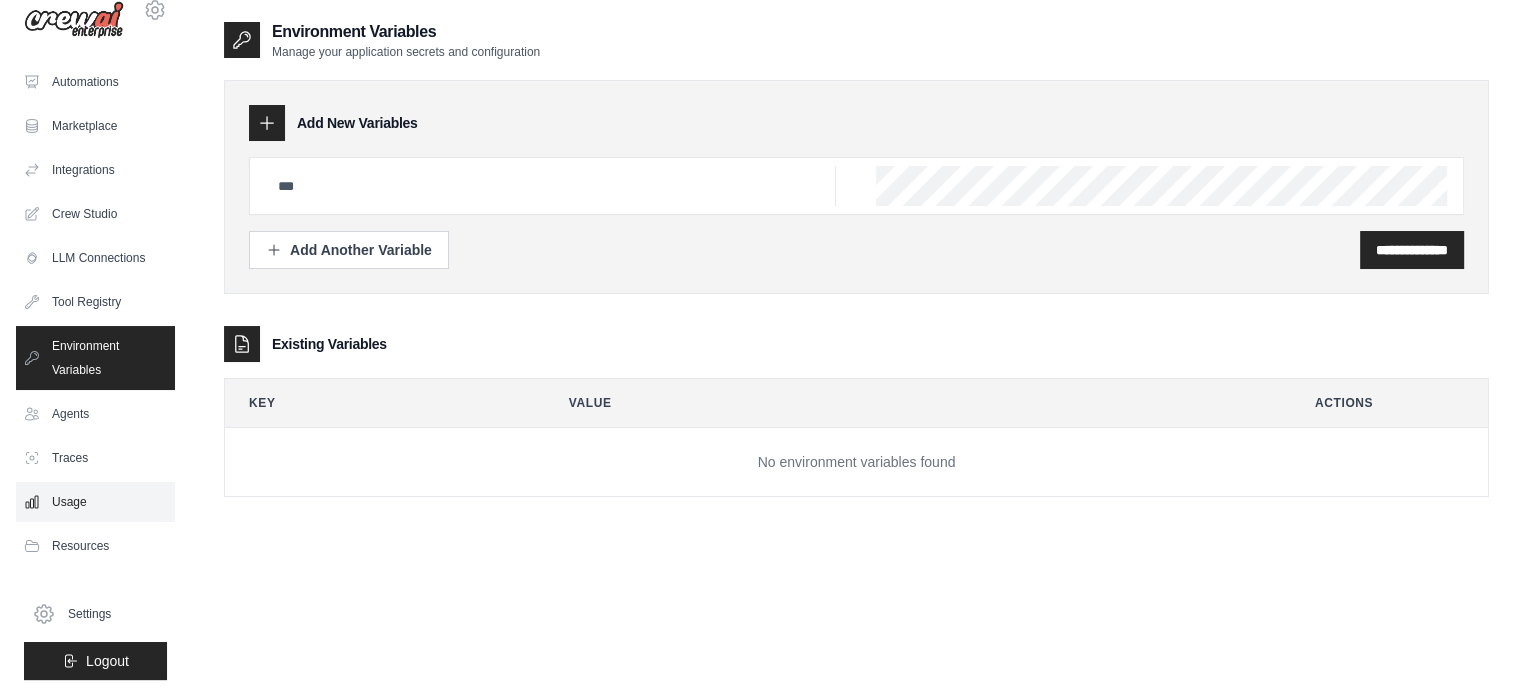 click on "Usage" at bounding box center (95, 502) 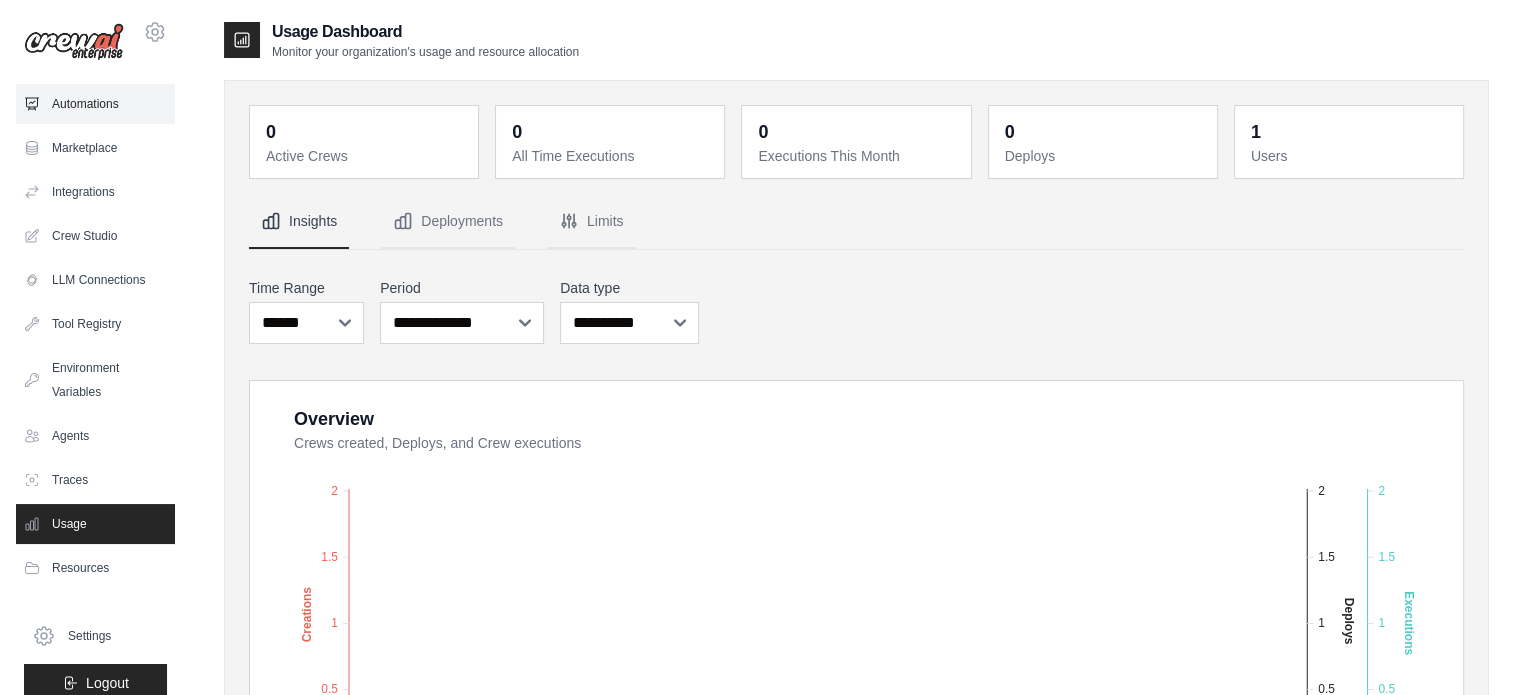 click on "Automations" at bounding box center (95, 104) 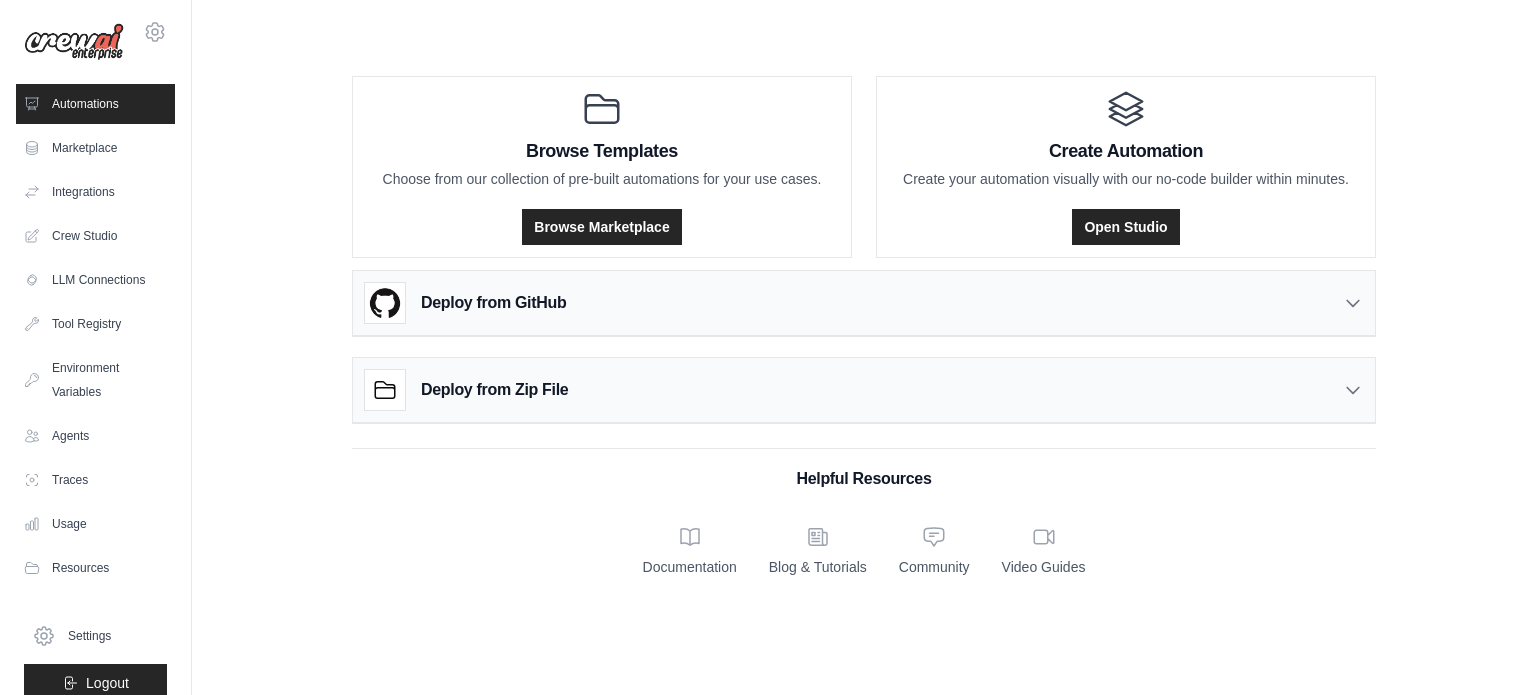 click on "Deploy from GitHub" at bounding box center (864, 303) 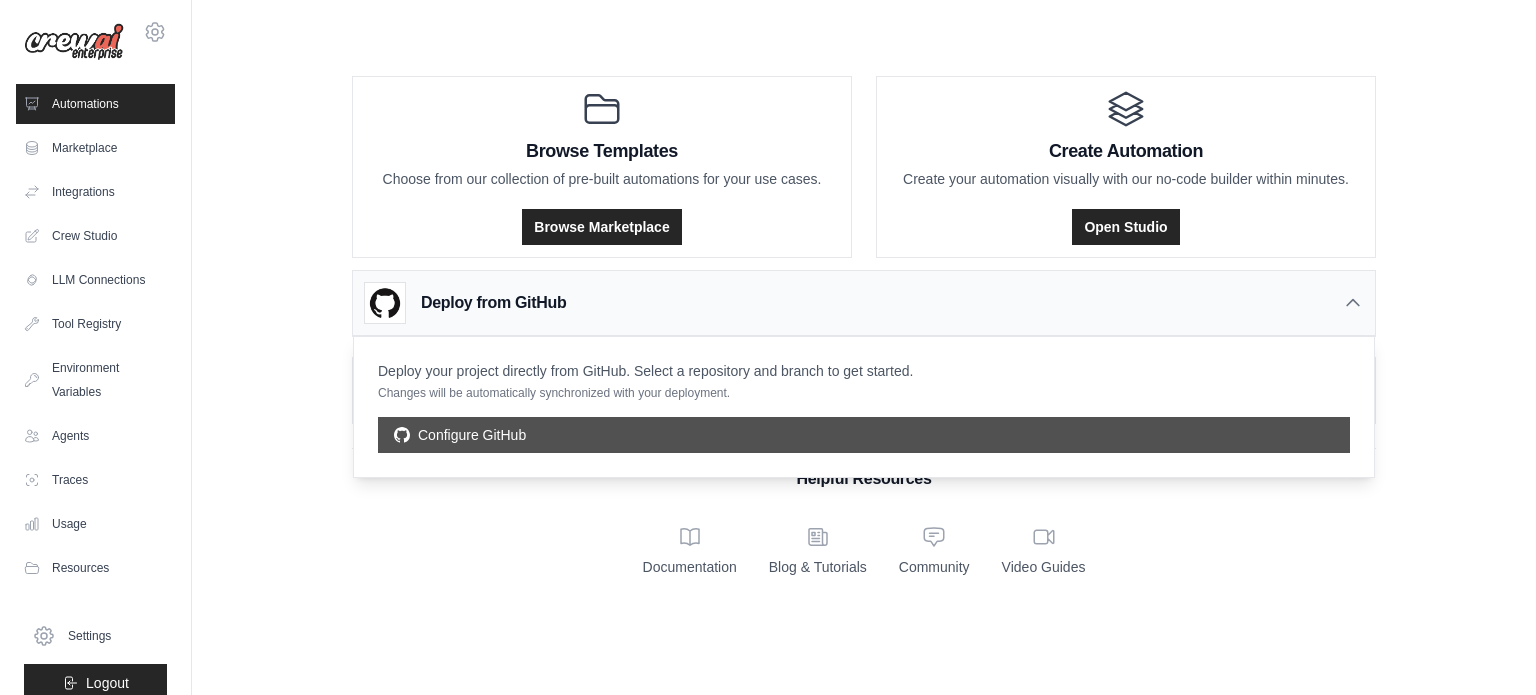 click on "Configure GitHub" at bounding box center [864, 435] 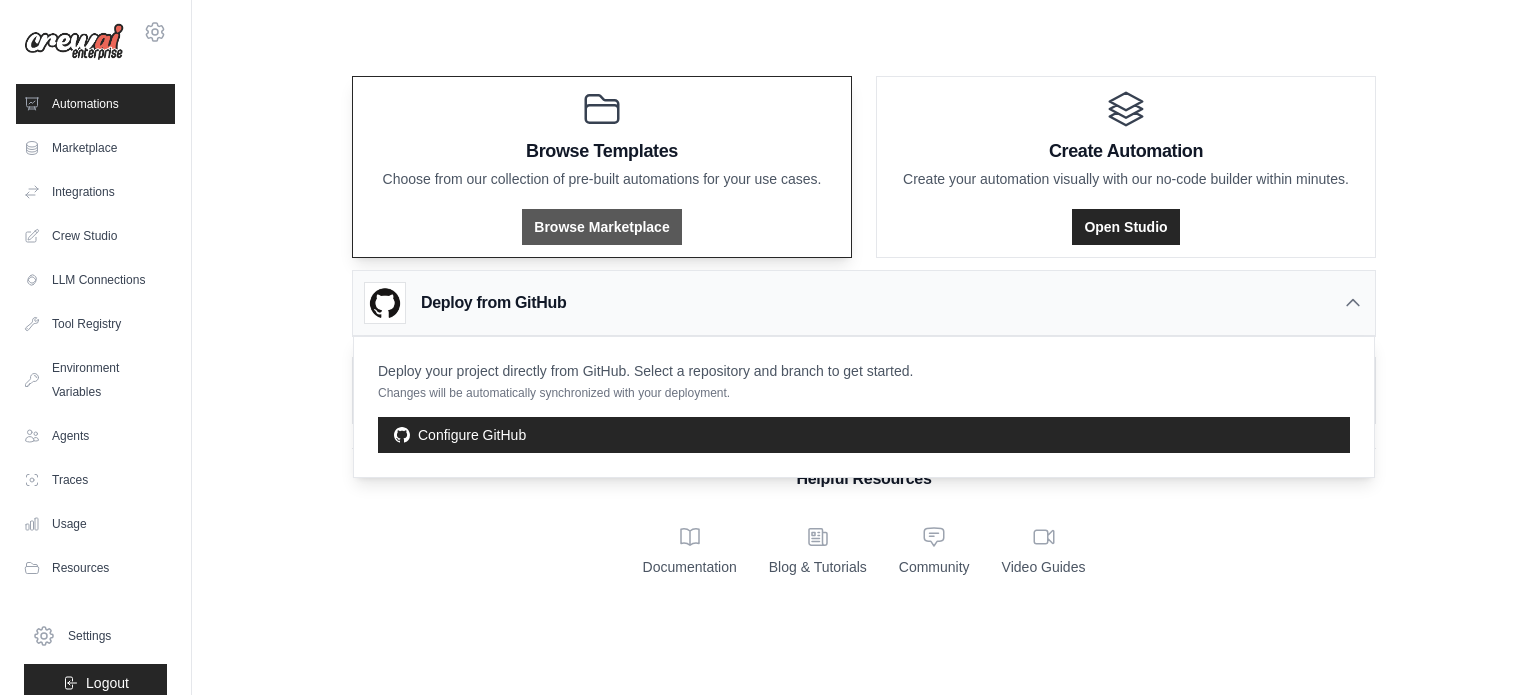 click on "Browse Marketplace" at bounding box center (601, 227) 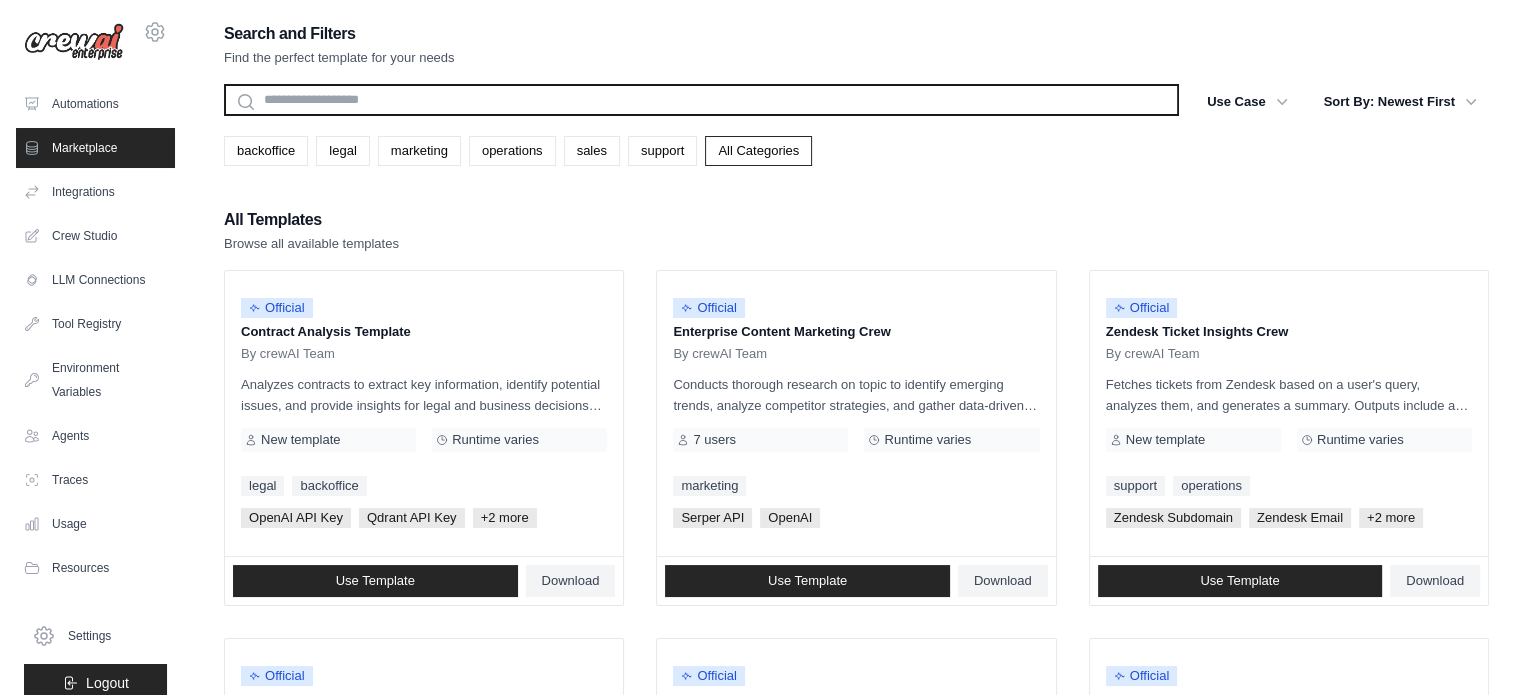 click at bounding box center [701, 100] 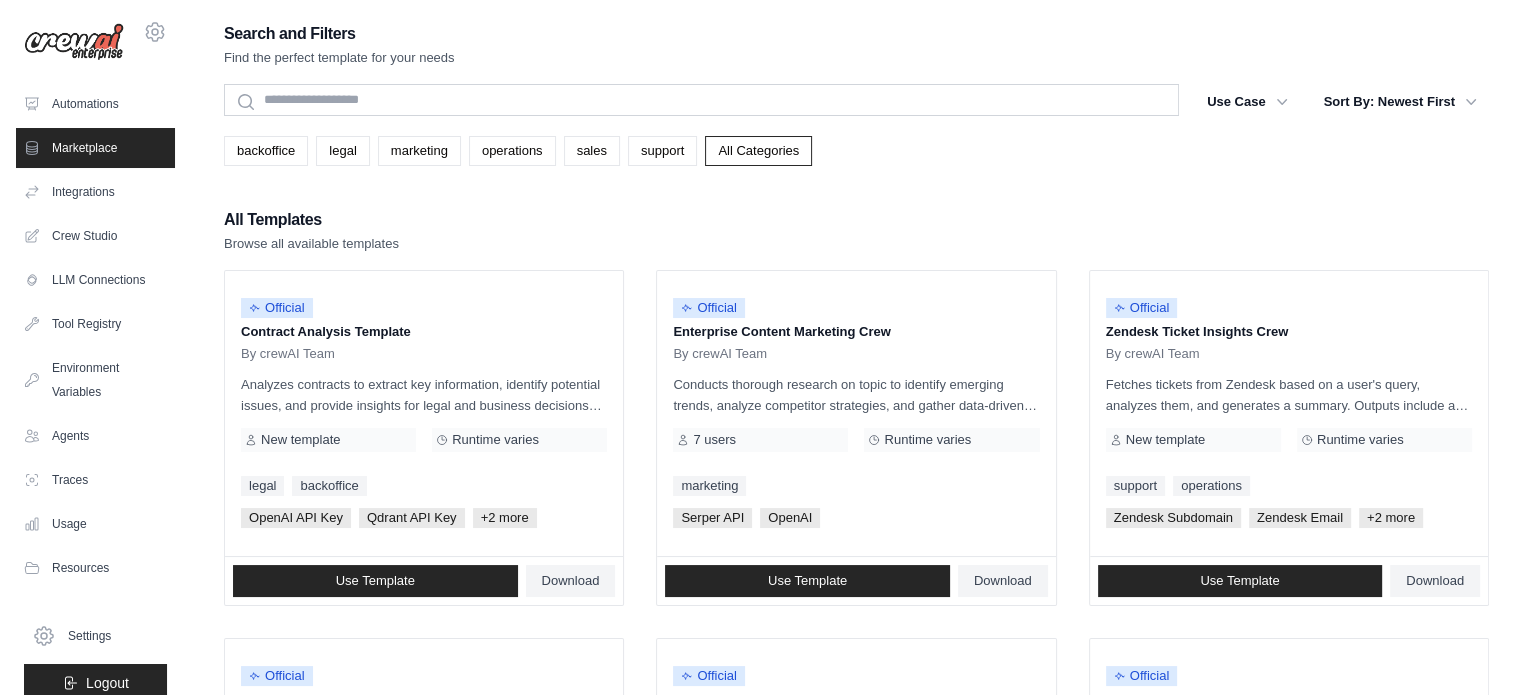 click on "All Templates
Browse all available templates" at bounding box center [856, 230] 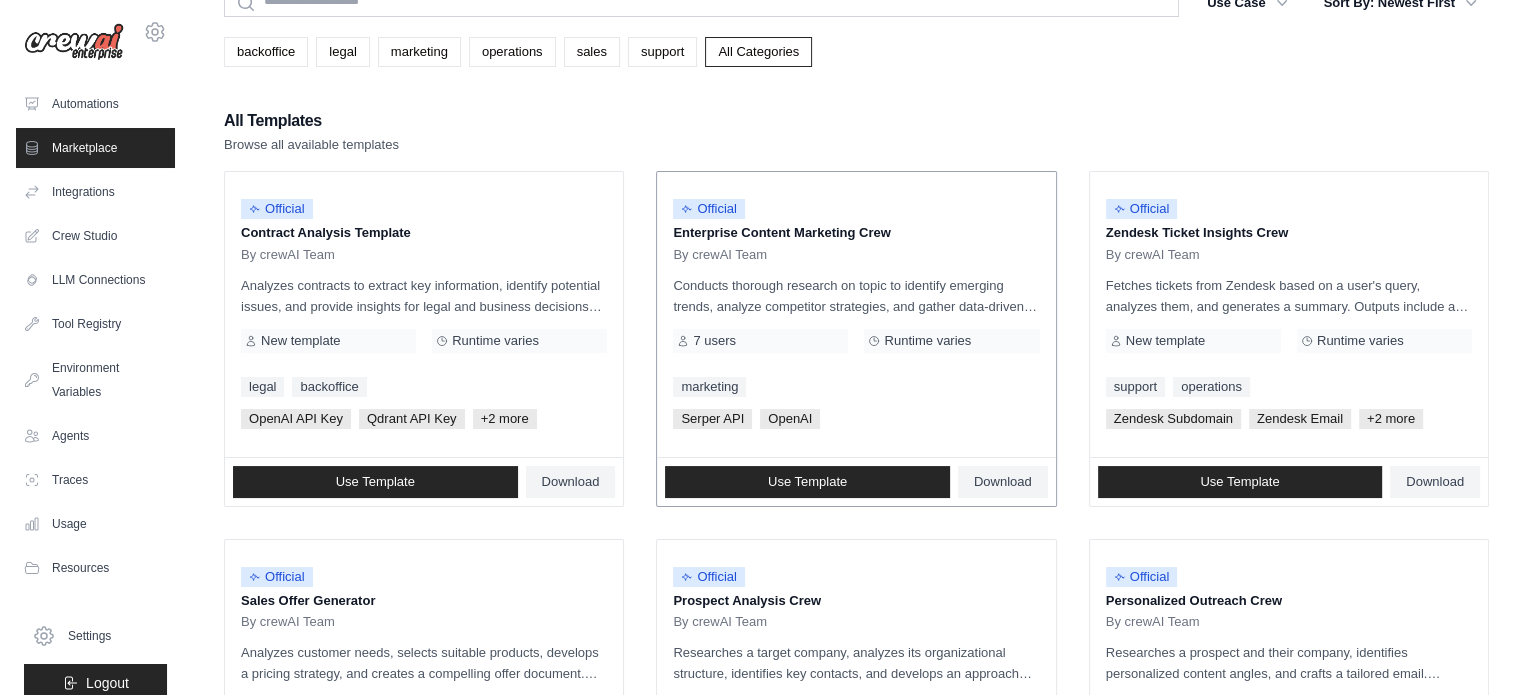 scroll, scrollTop: 100, scrollLeft: 0, axis: vertical 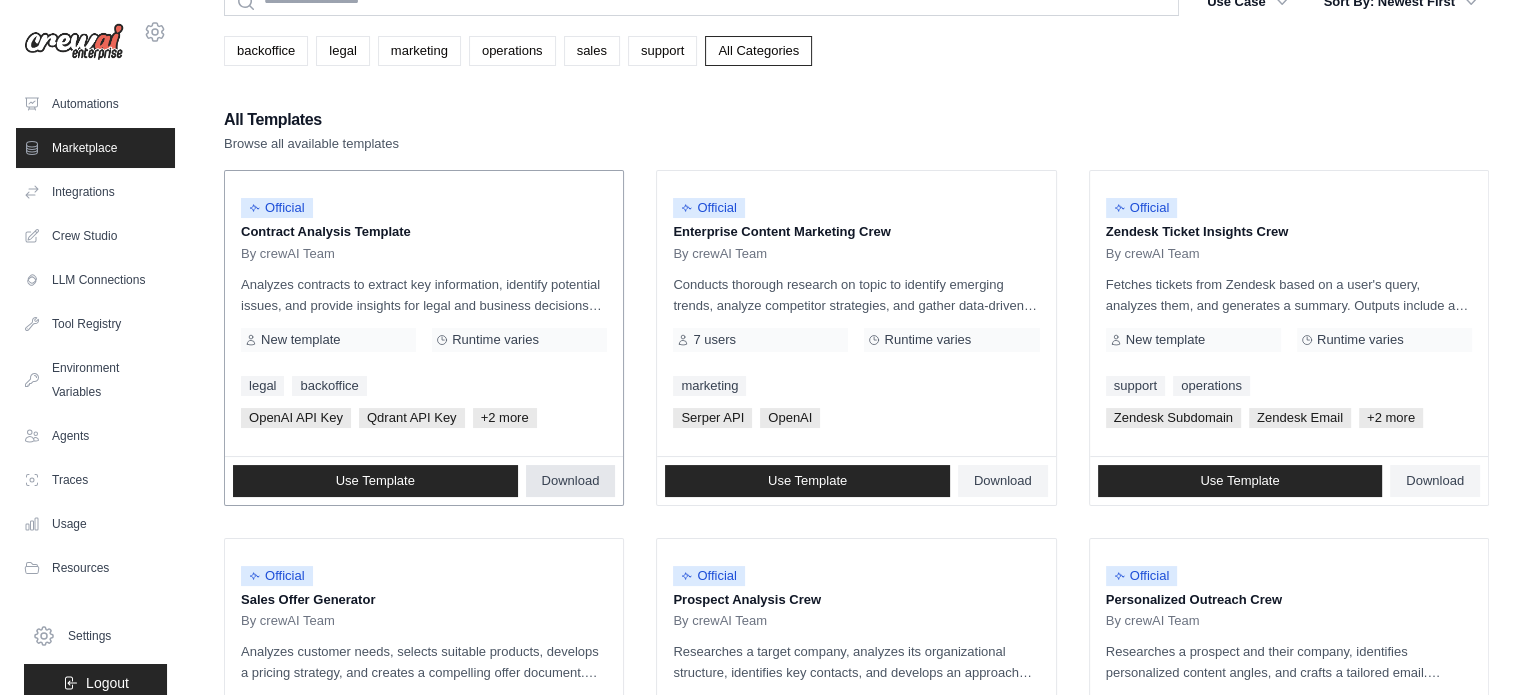 click on "Download" at bounding box center (571, 481) 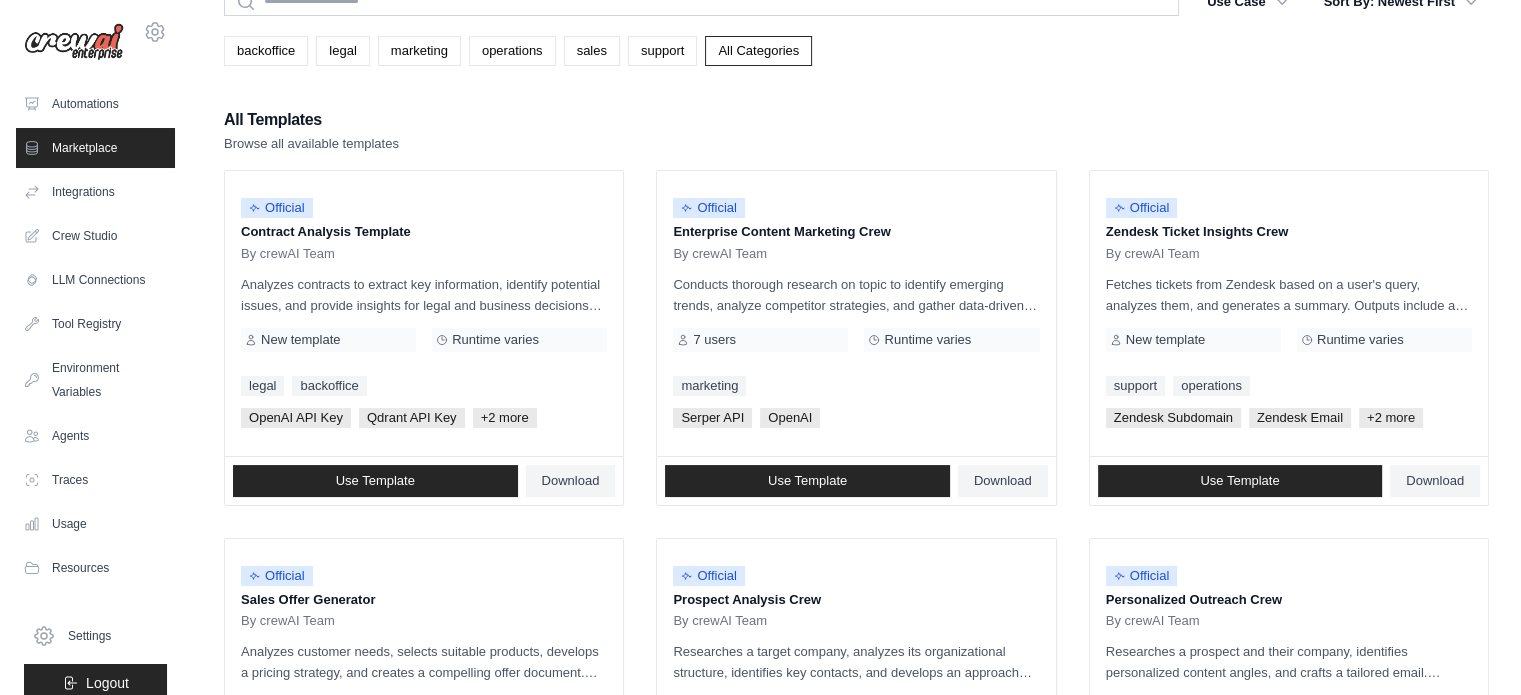 click on "Search and Filters
Find the perfect template for your needs
Search
Use Case
backoffice
legal
marketing
operations
sales
support
Clear All Filters" at bounding box center [856, 814] 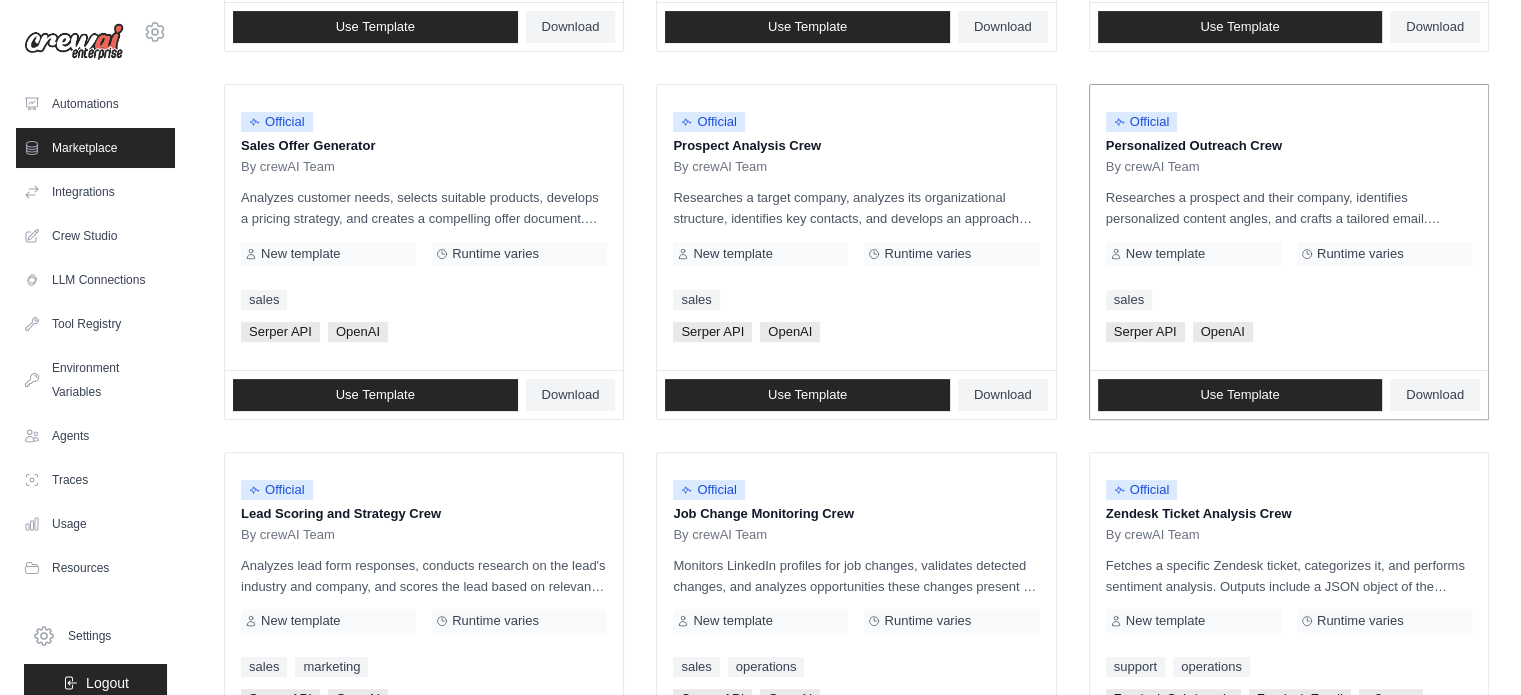 scroll, scrollTop: 600, scrollLeft: 0, axis: vertical 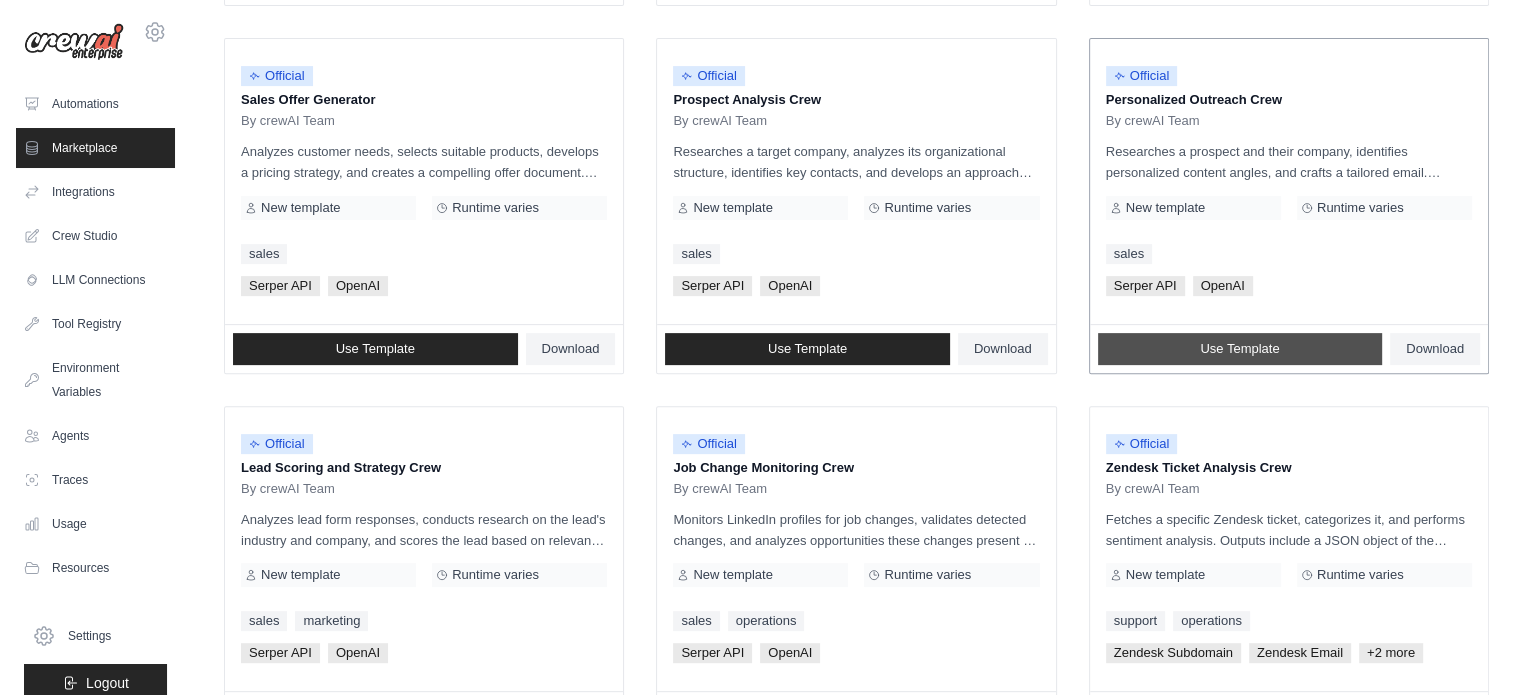 click on "Use Template" at bounding box center [1239, 349] 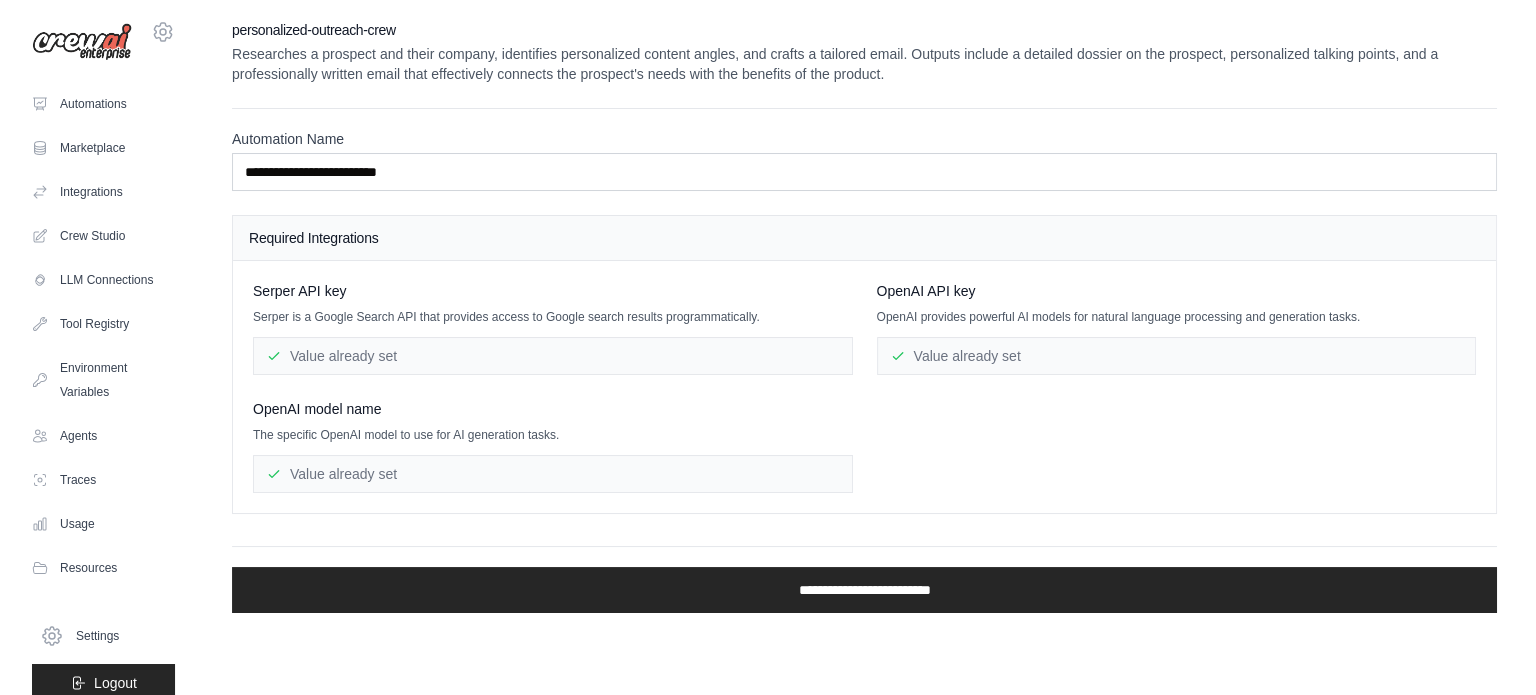 scroll, scrollTop: 0, scrollLeft: 0, axis: both 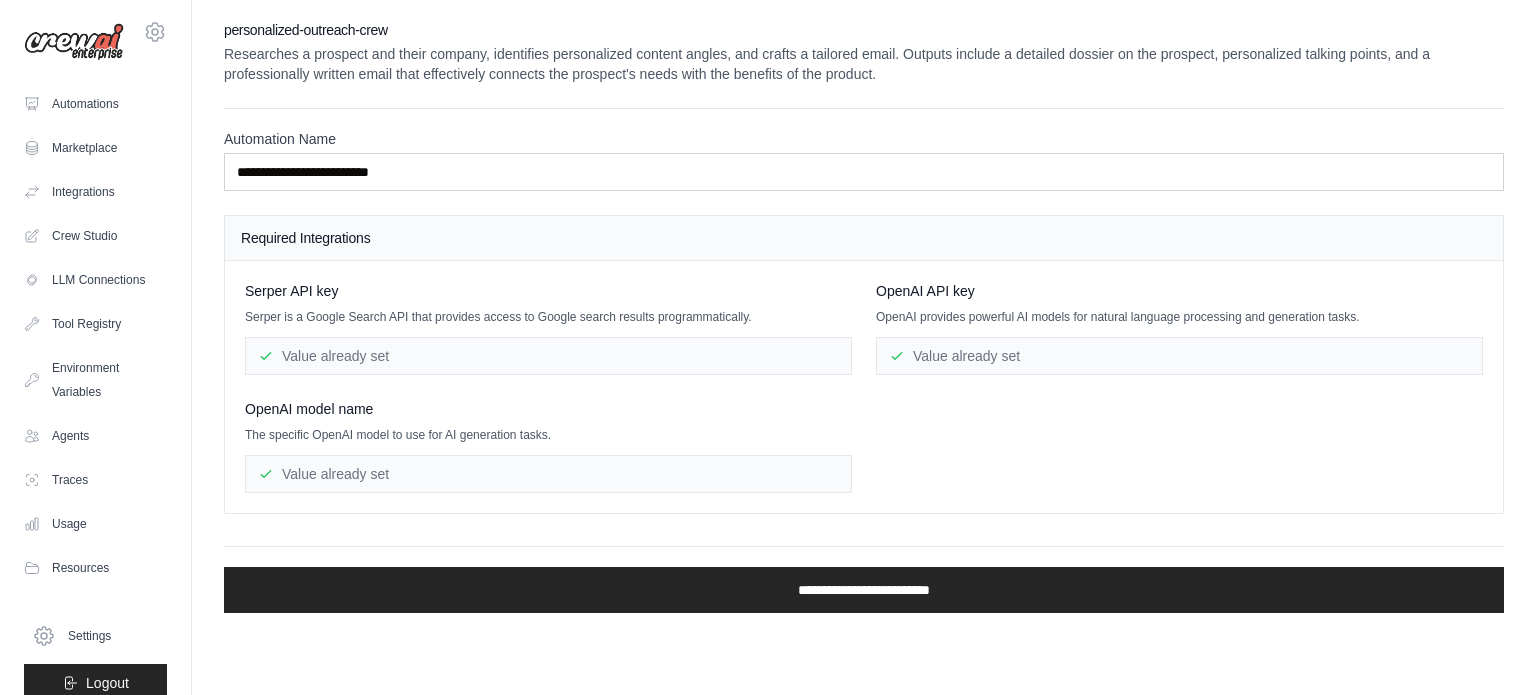 click on "Value already set" at bounding box center [548, 356] 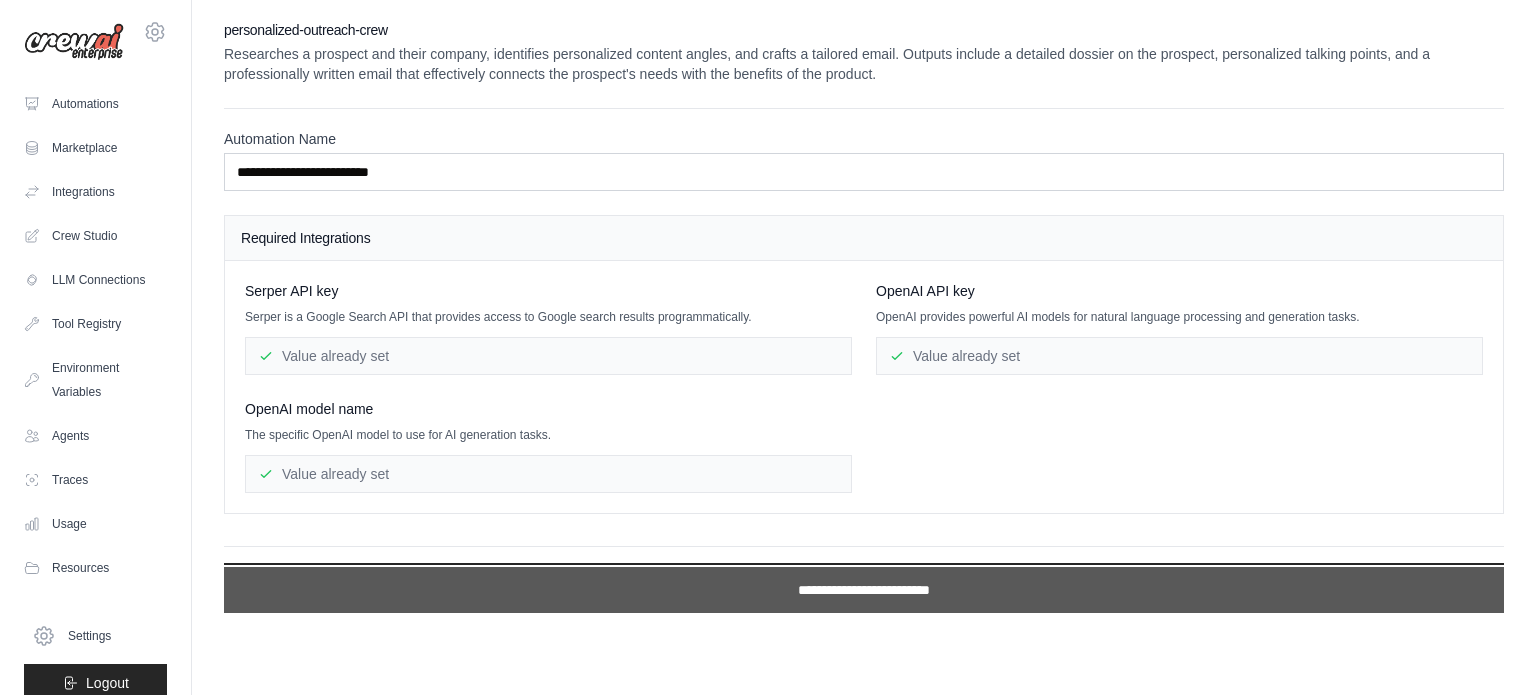 click on "**********" at bounding box center (864, 590) 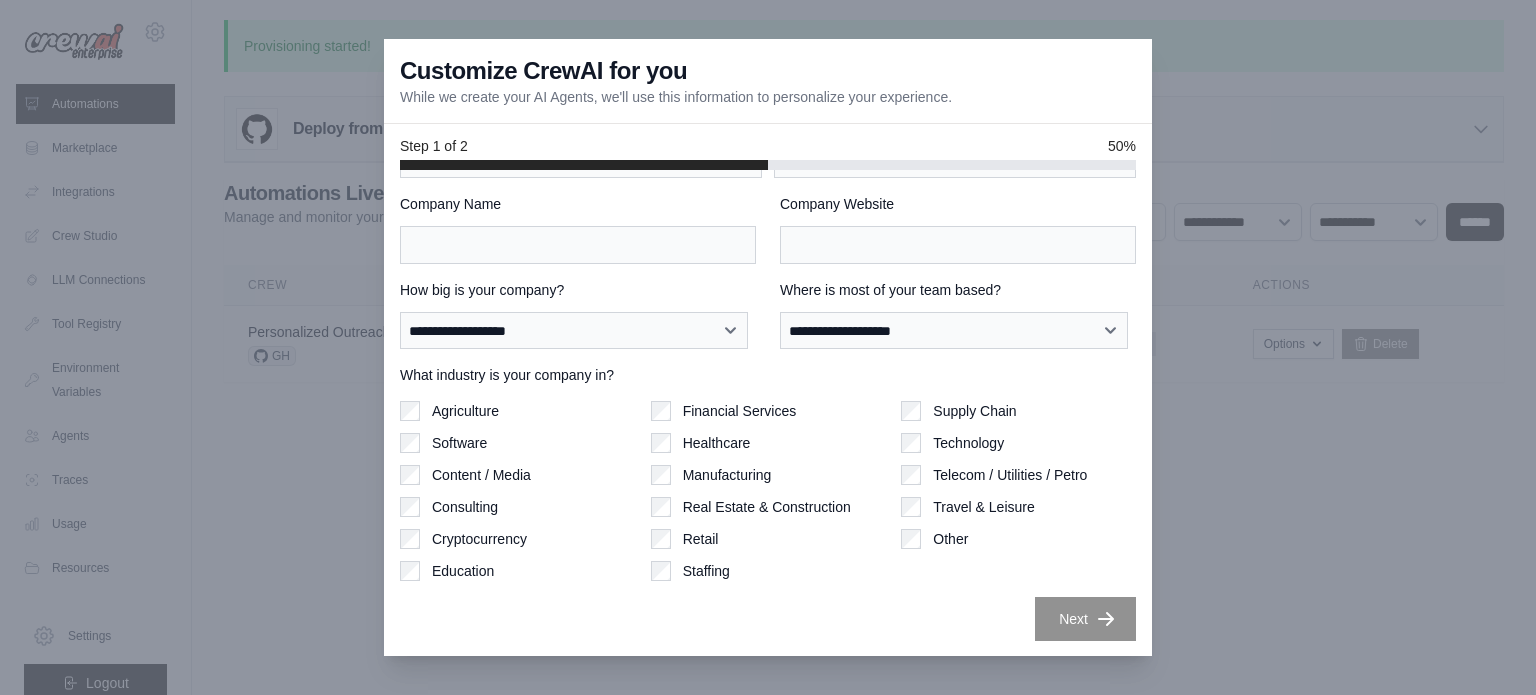 scroll, scrollTop: 0, scrollLeft: 0, axis: both 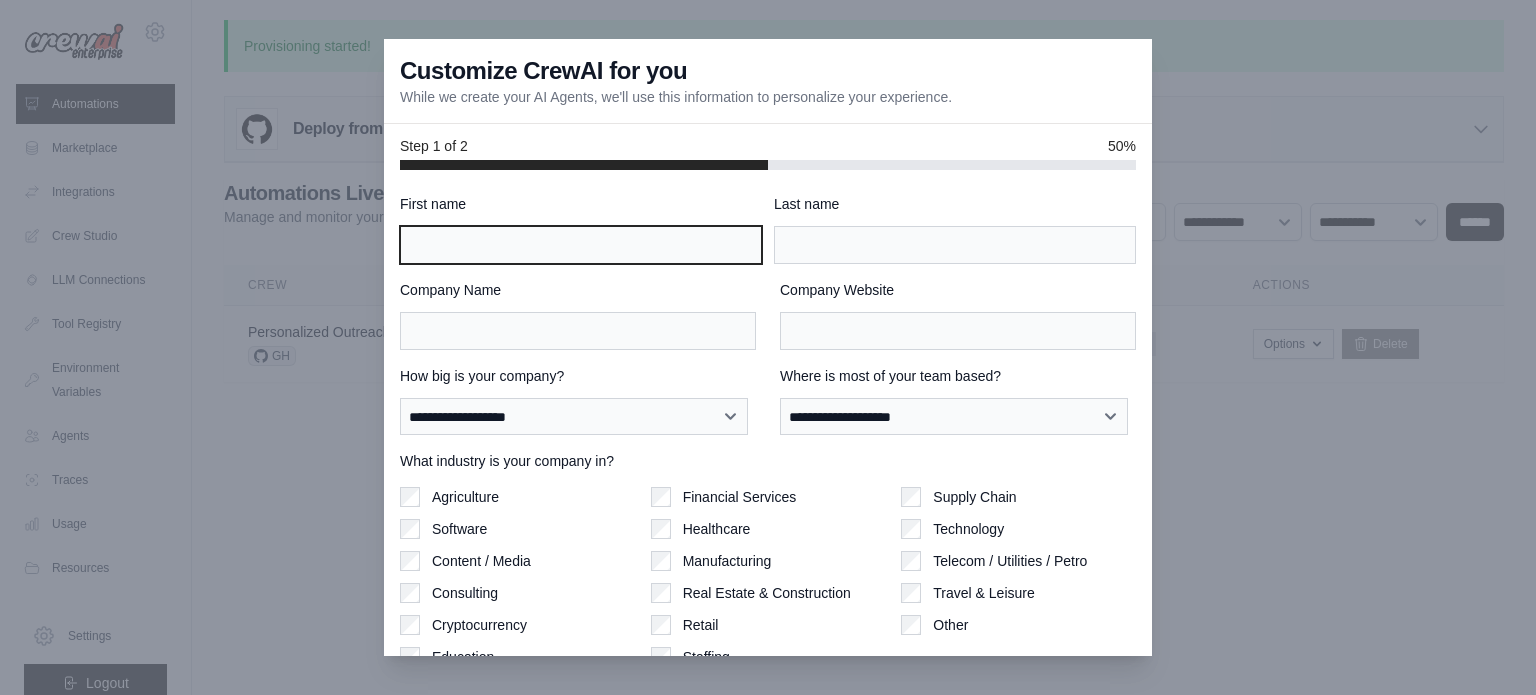 click on "First name" at bounding box center (581, 245) 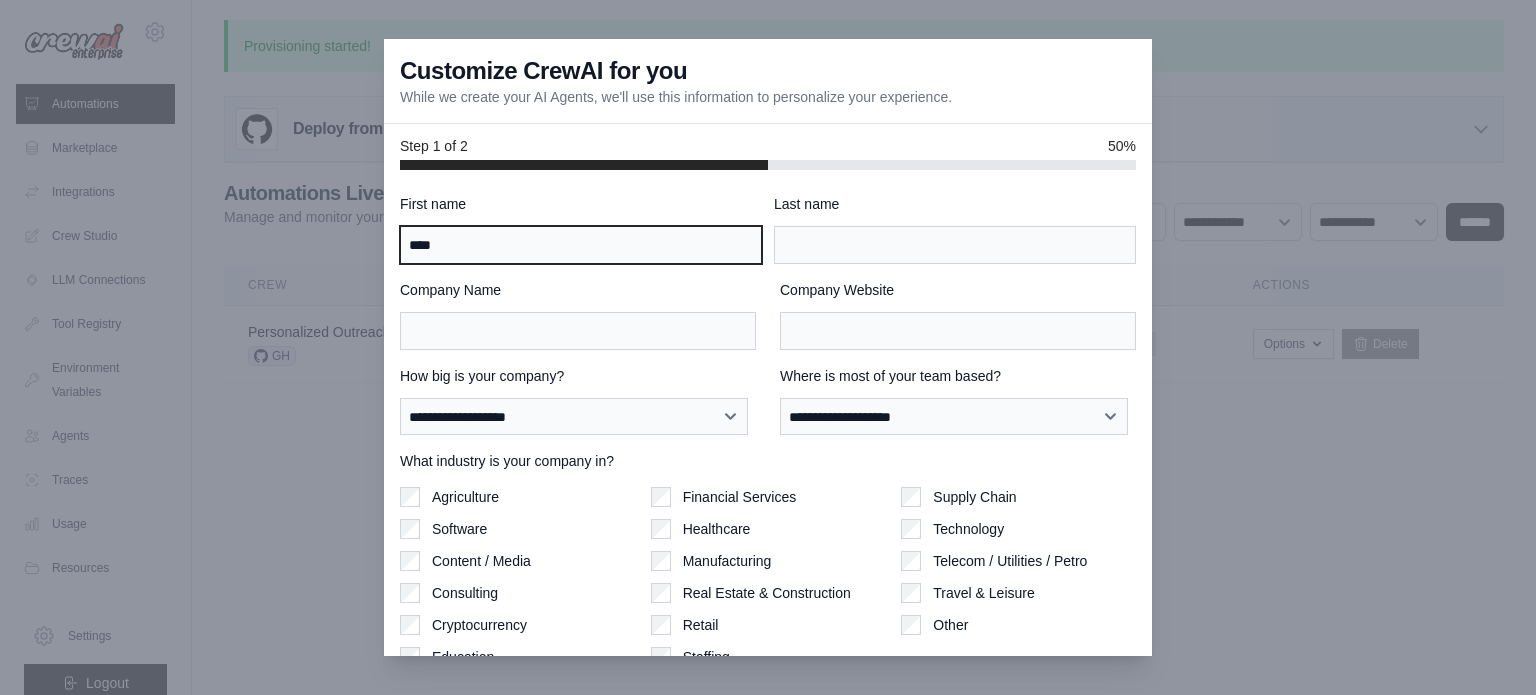 type on "****" 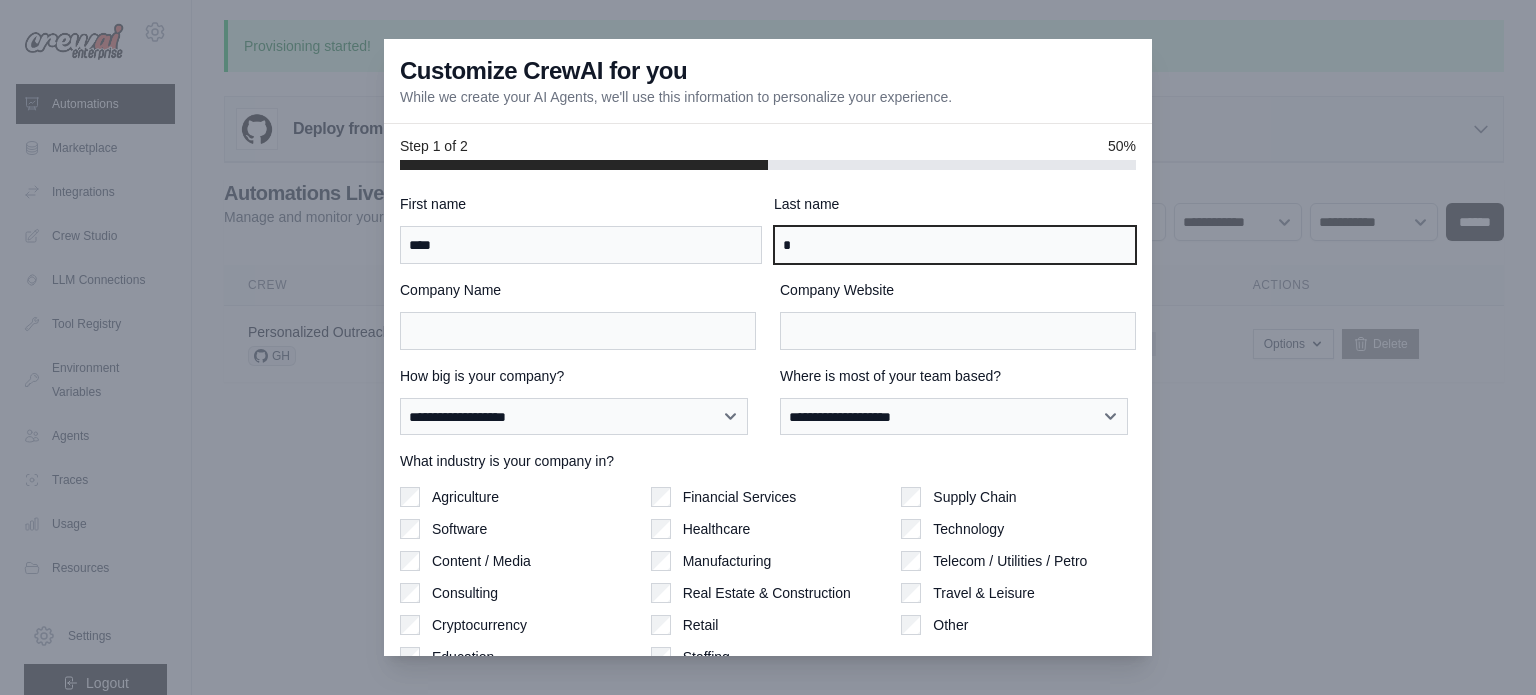 type on "*" 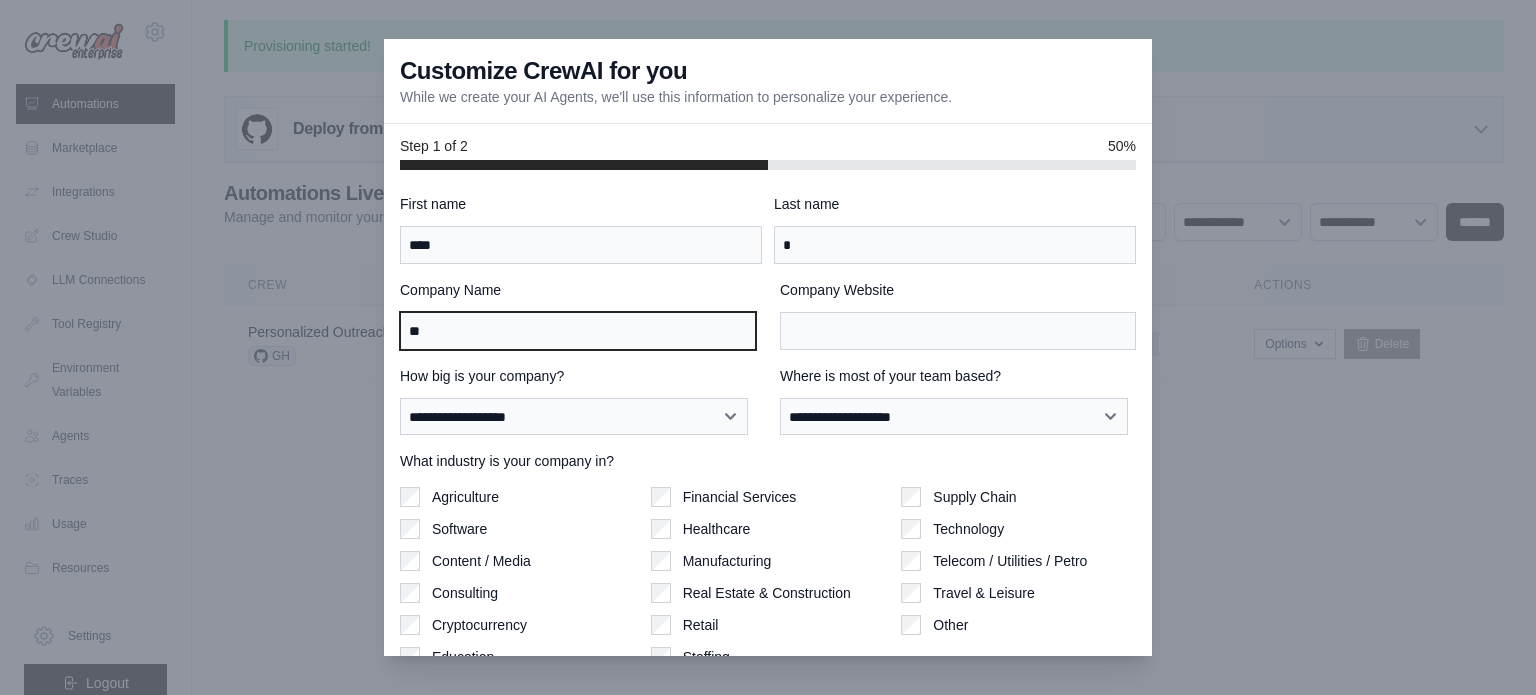 type on "*" 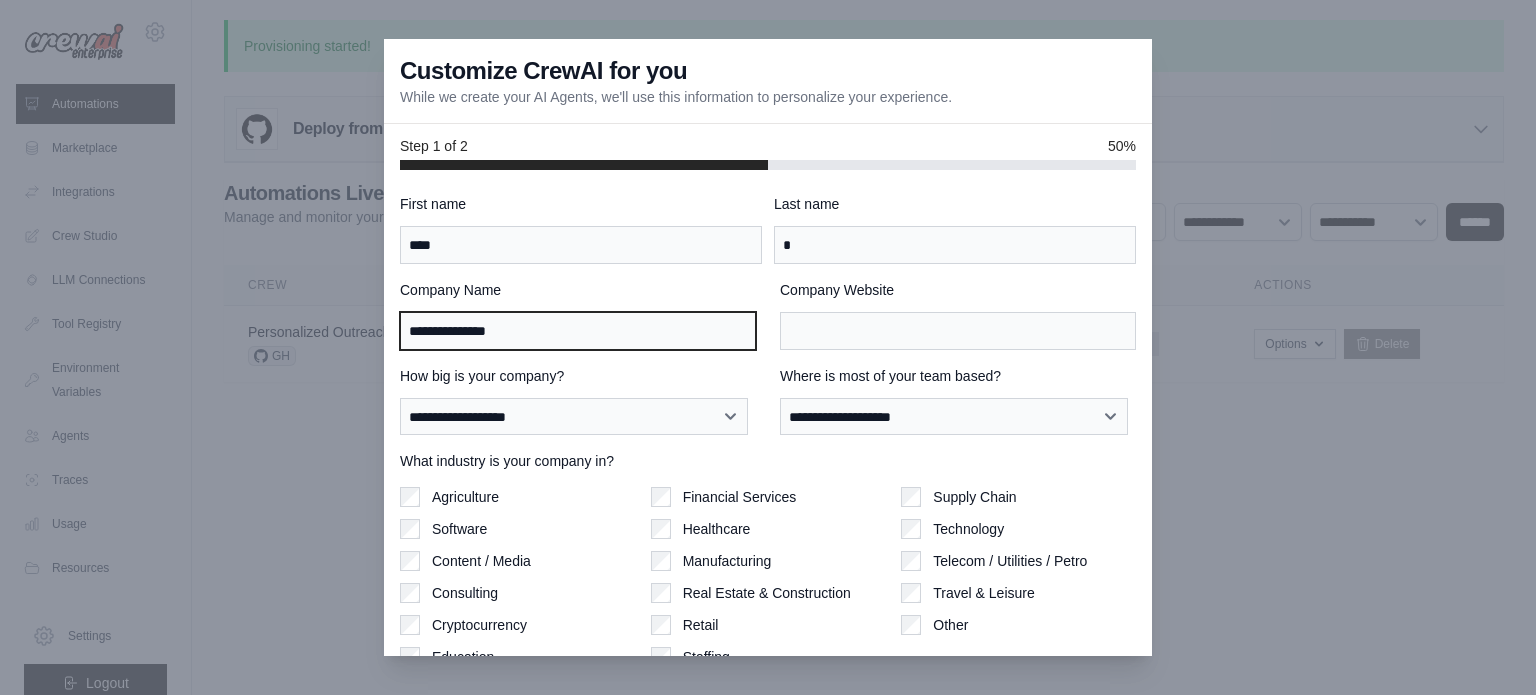 type on "**********" 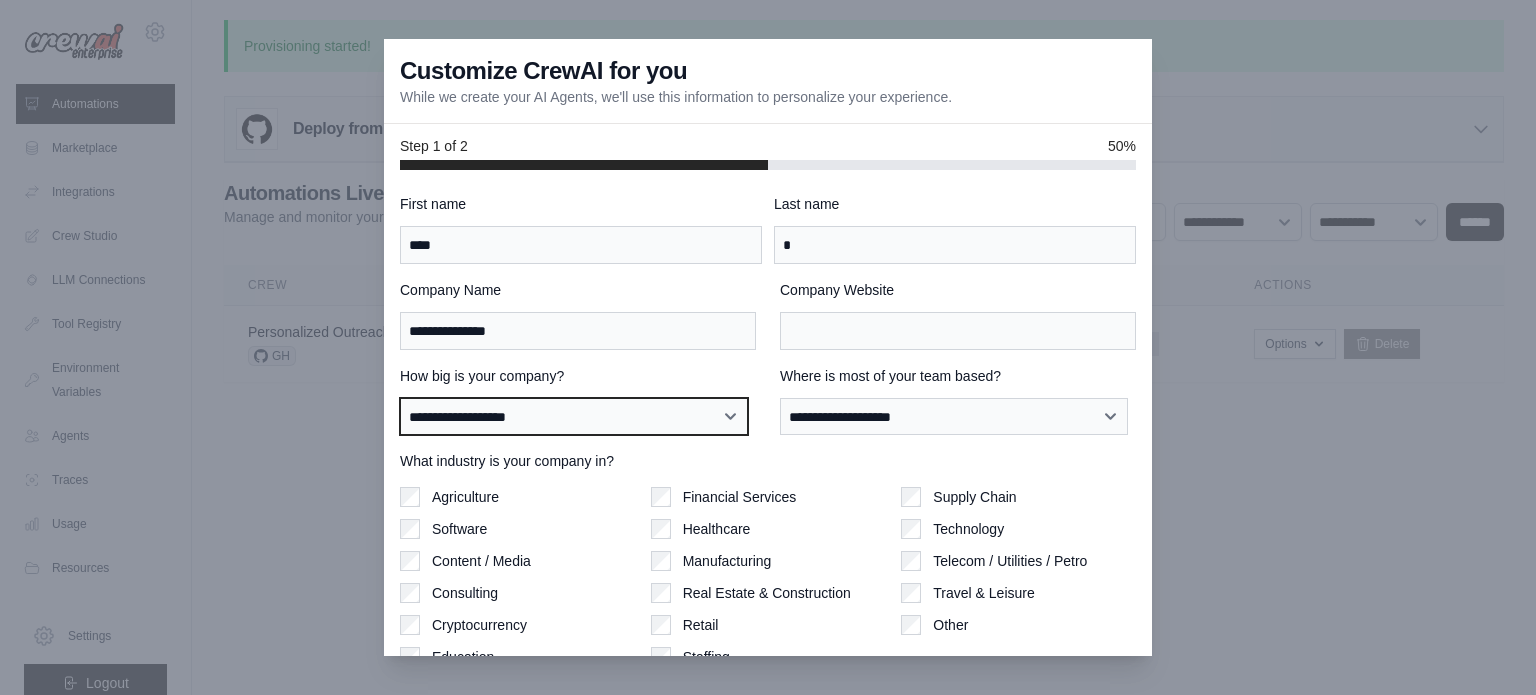 click on "**********" at bounding box center [574, 417] 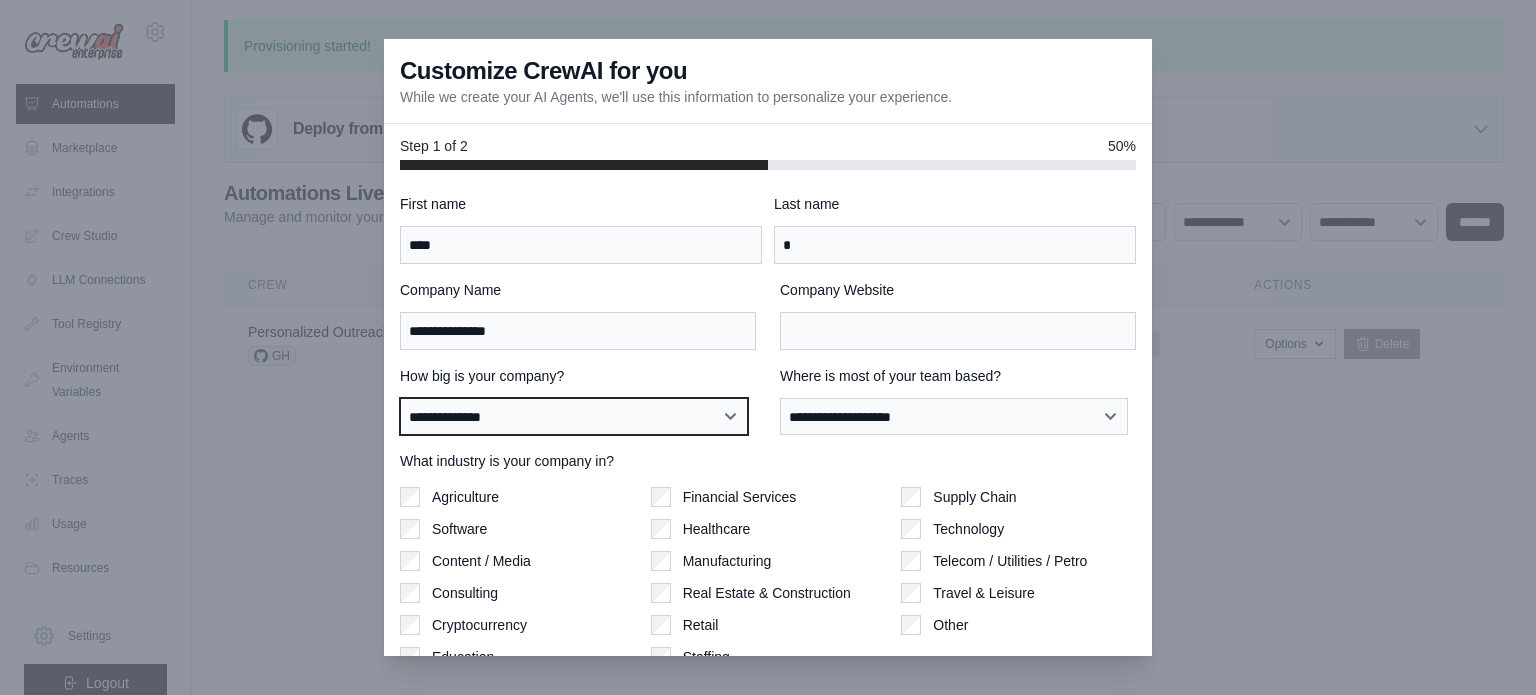 click on "**********" at bounding box center (574, 417) 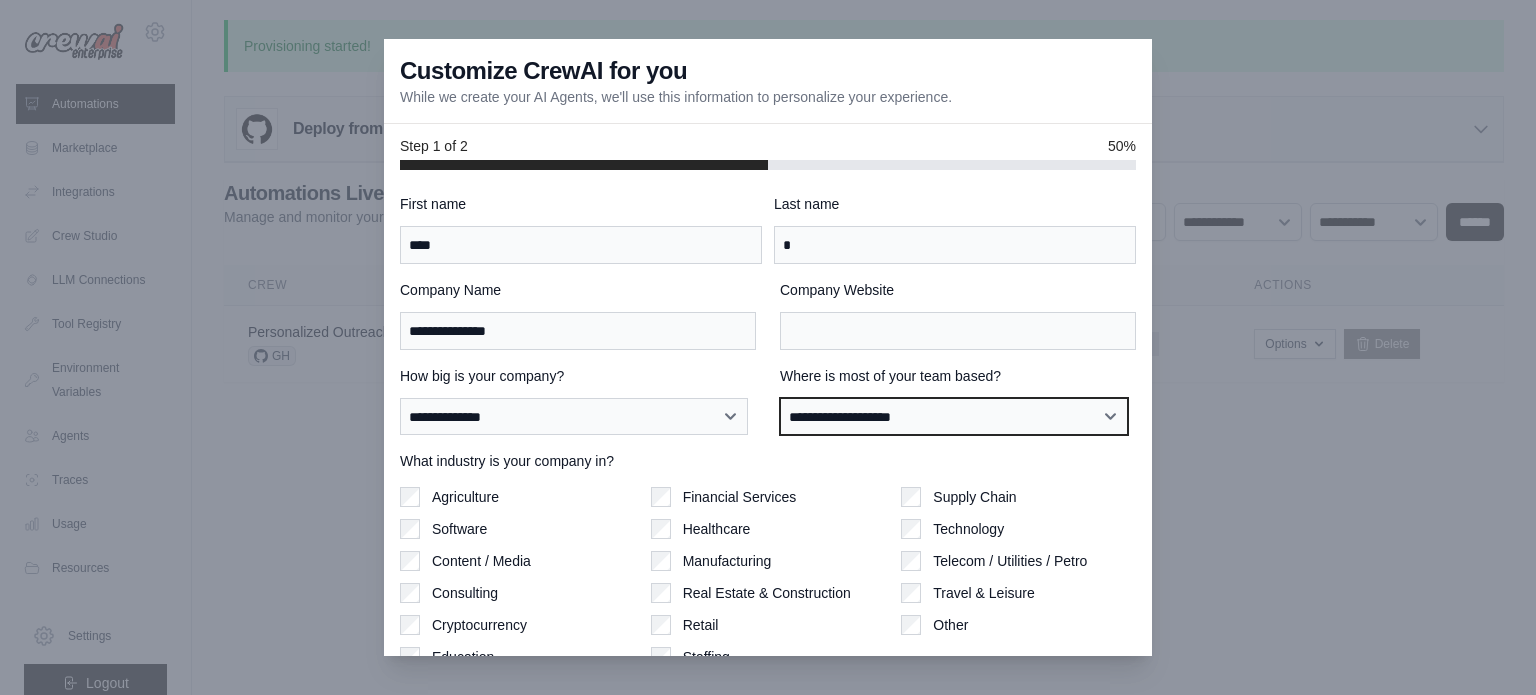click on "**********" at bounding box center [954, 417] 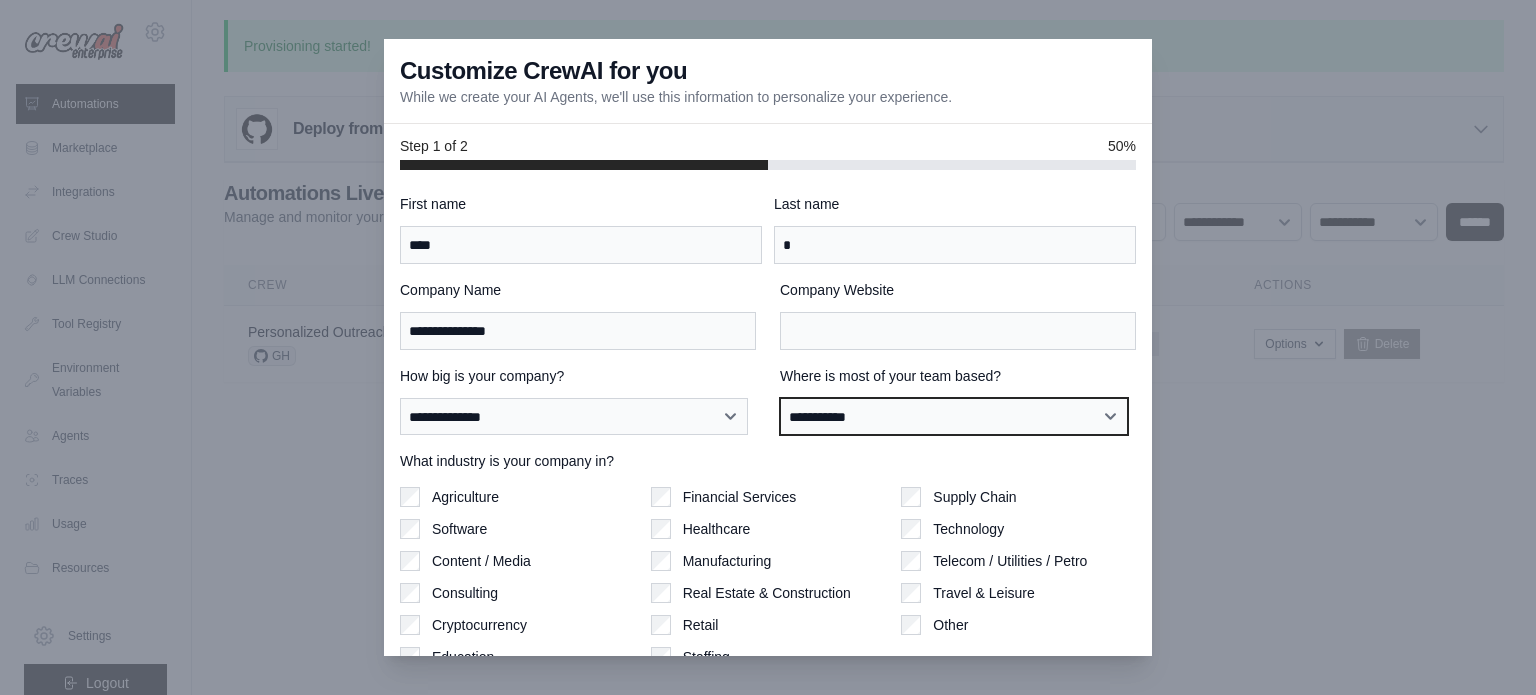 click on "**********" at bounding box center [954, 417] 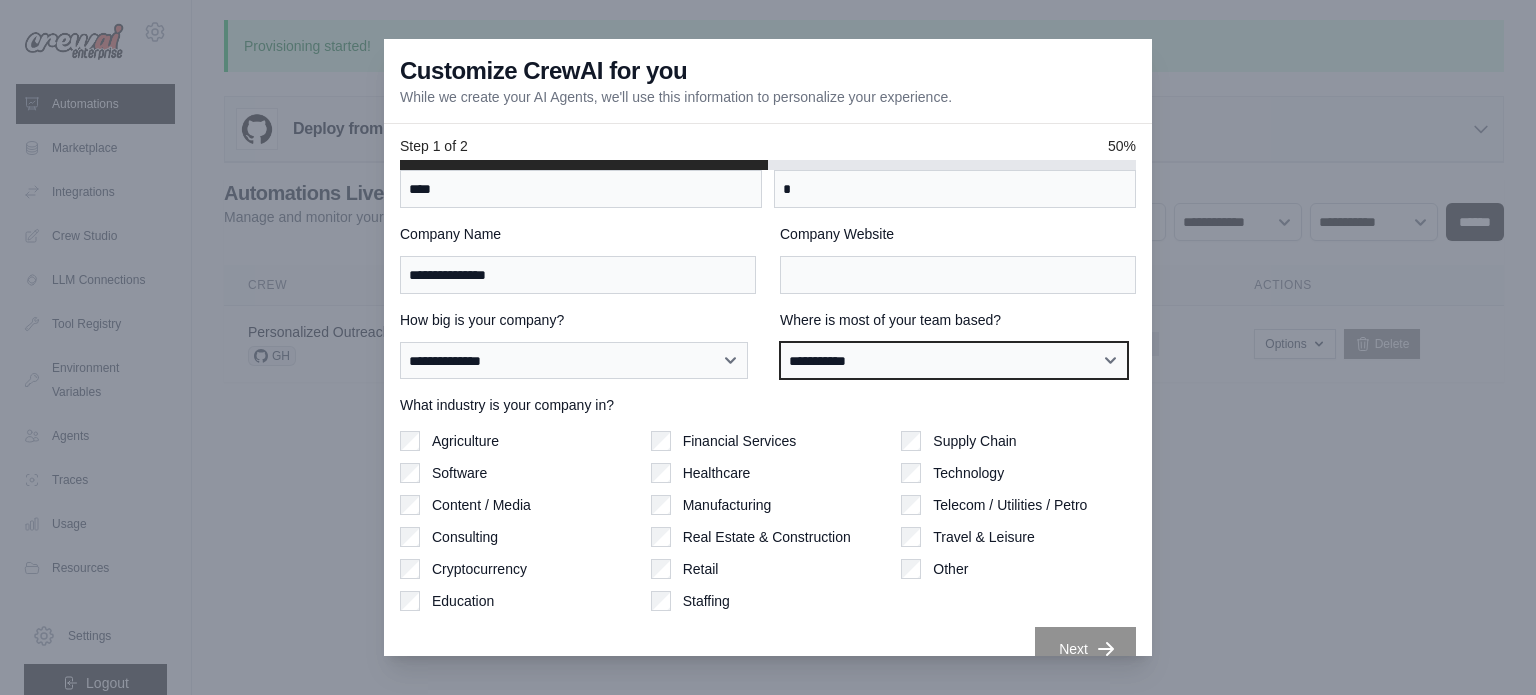 scroll, scrollTop: 86, scrollLeft: 0, axis: vertical 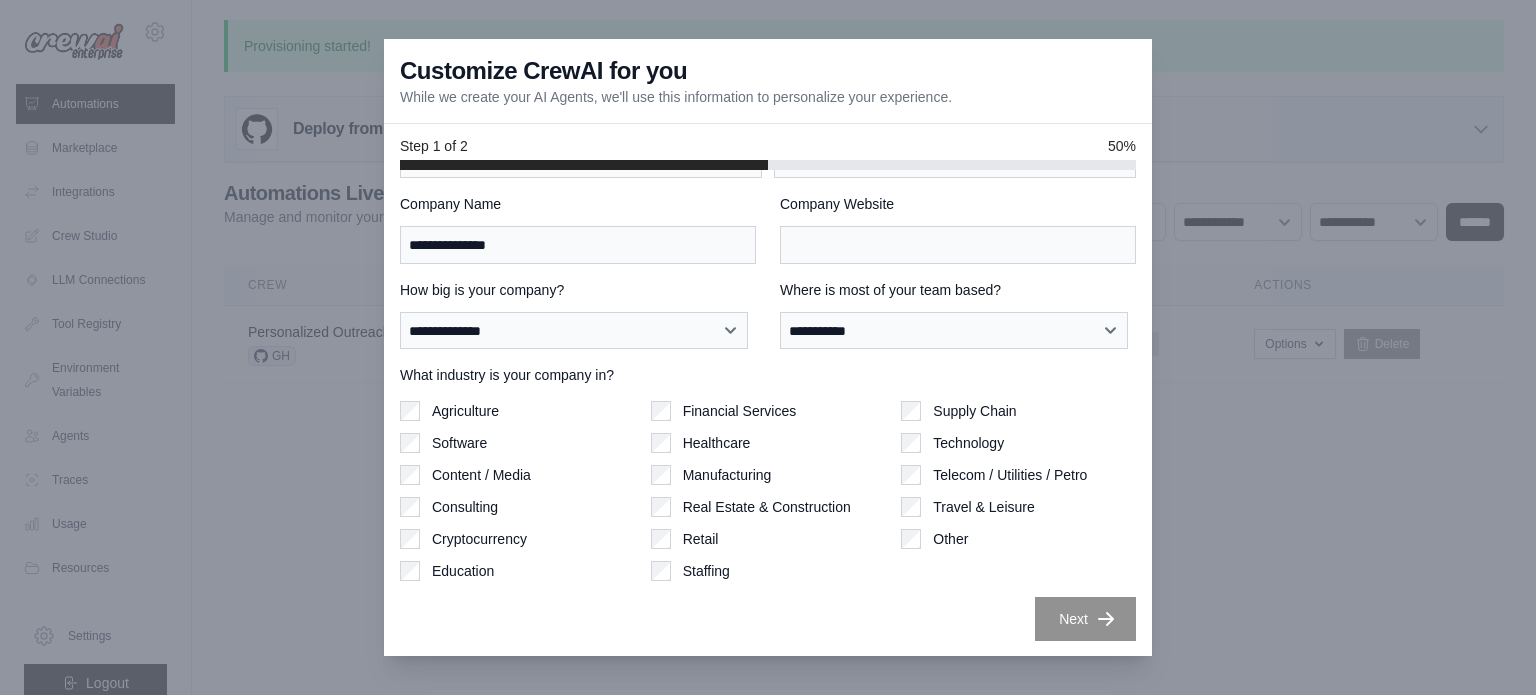 click on "Software" at bounding box center [459, 443] 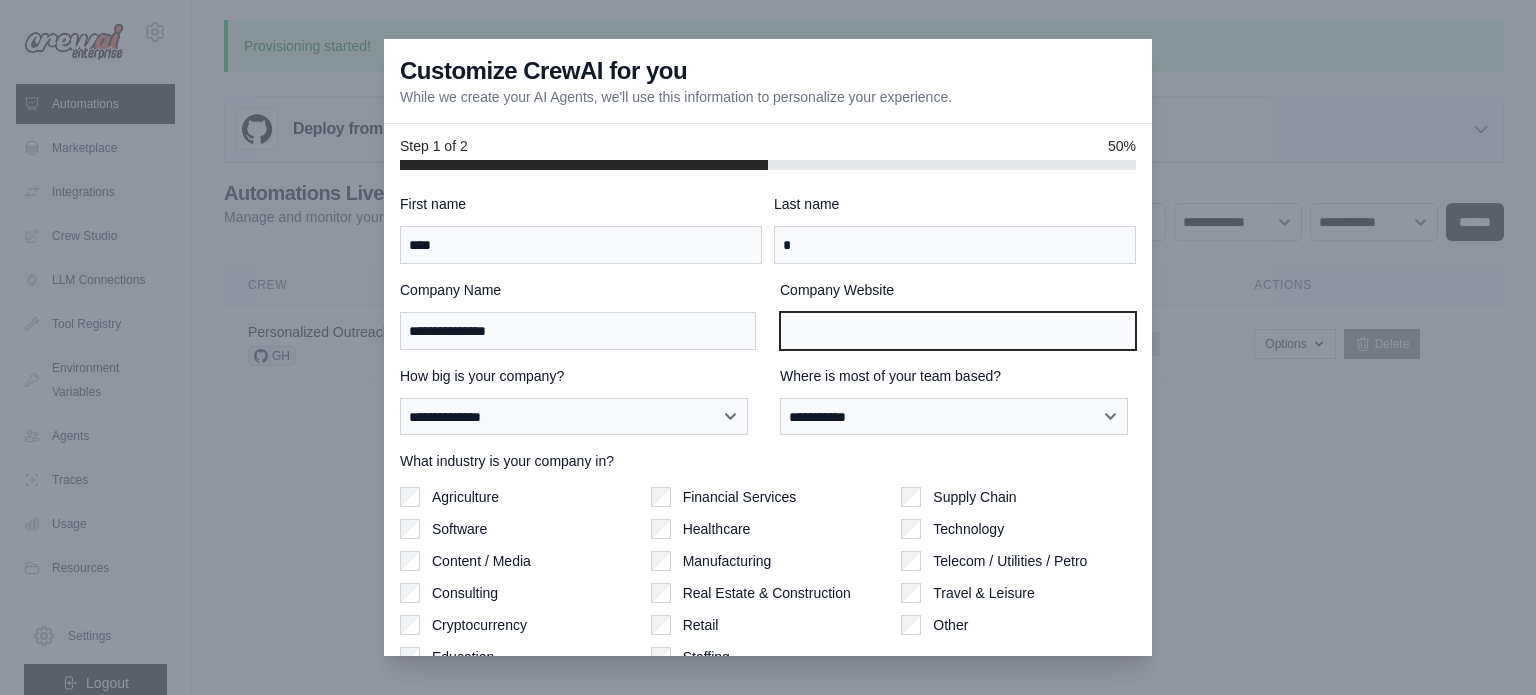 click on "Company Website" at bounding box center [958, 331] 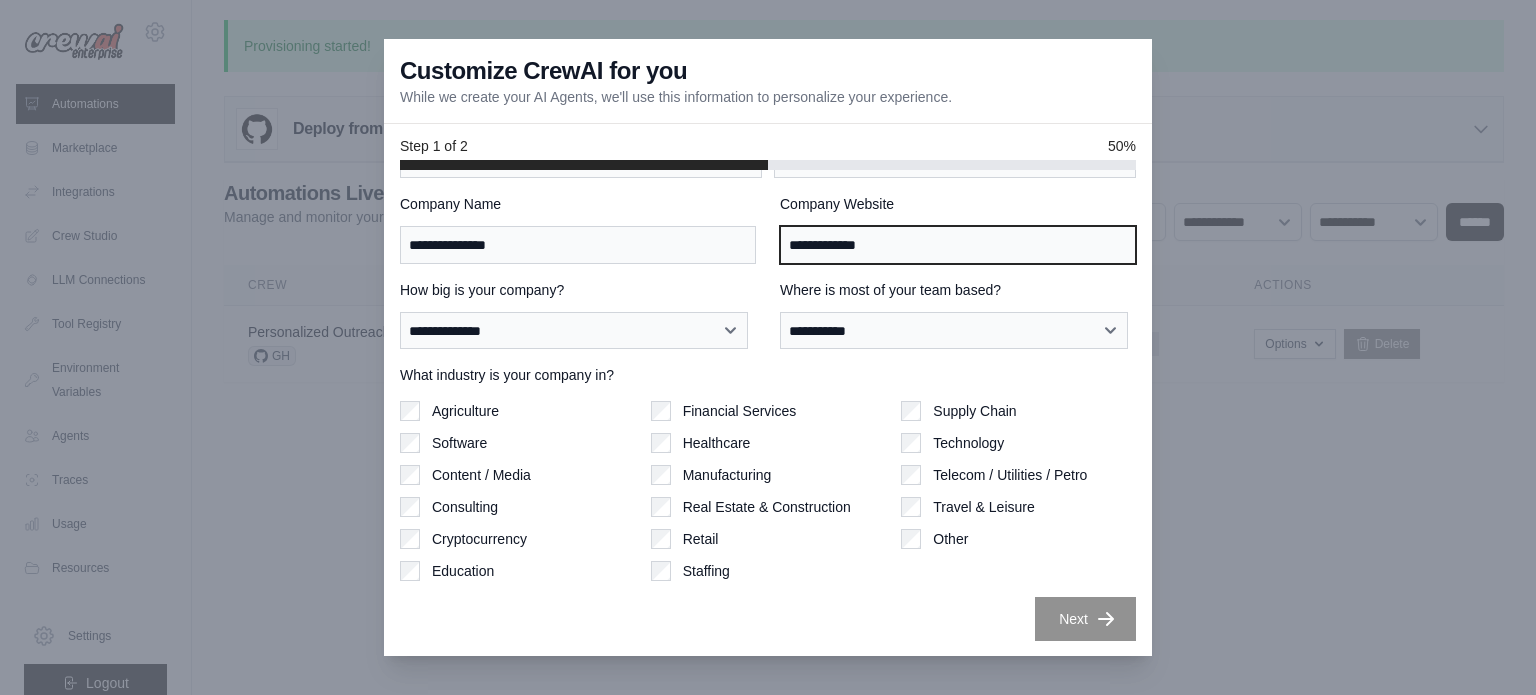 scroll, scrollTop: 0, scrollLeft: 0, axis: both 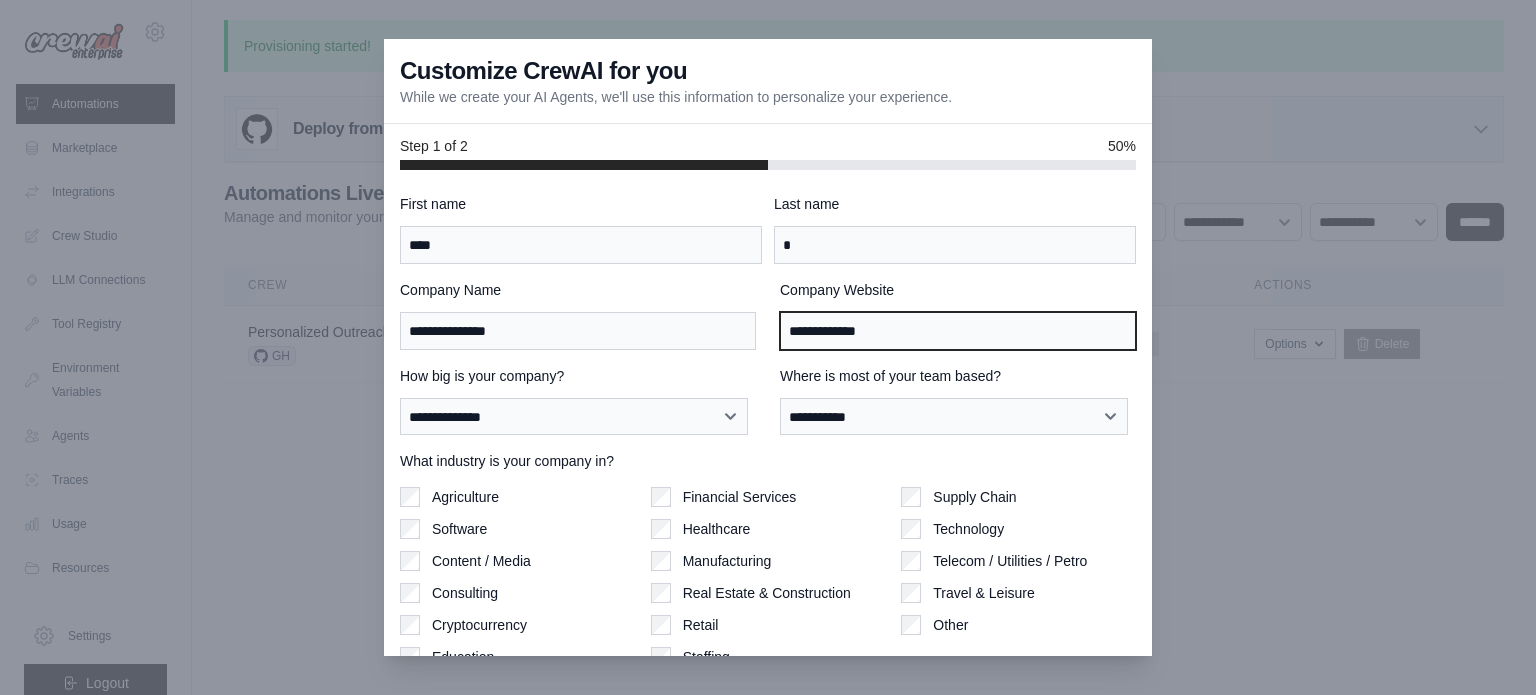 type on "**********" 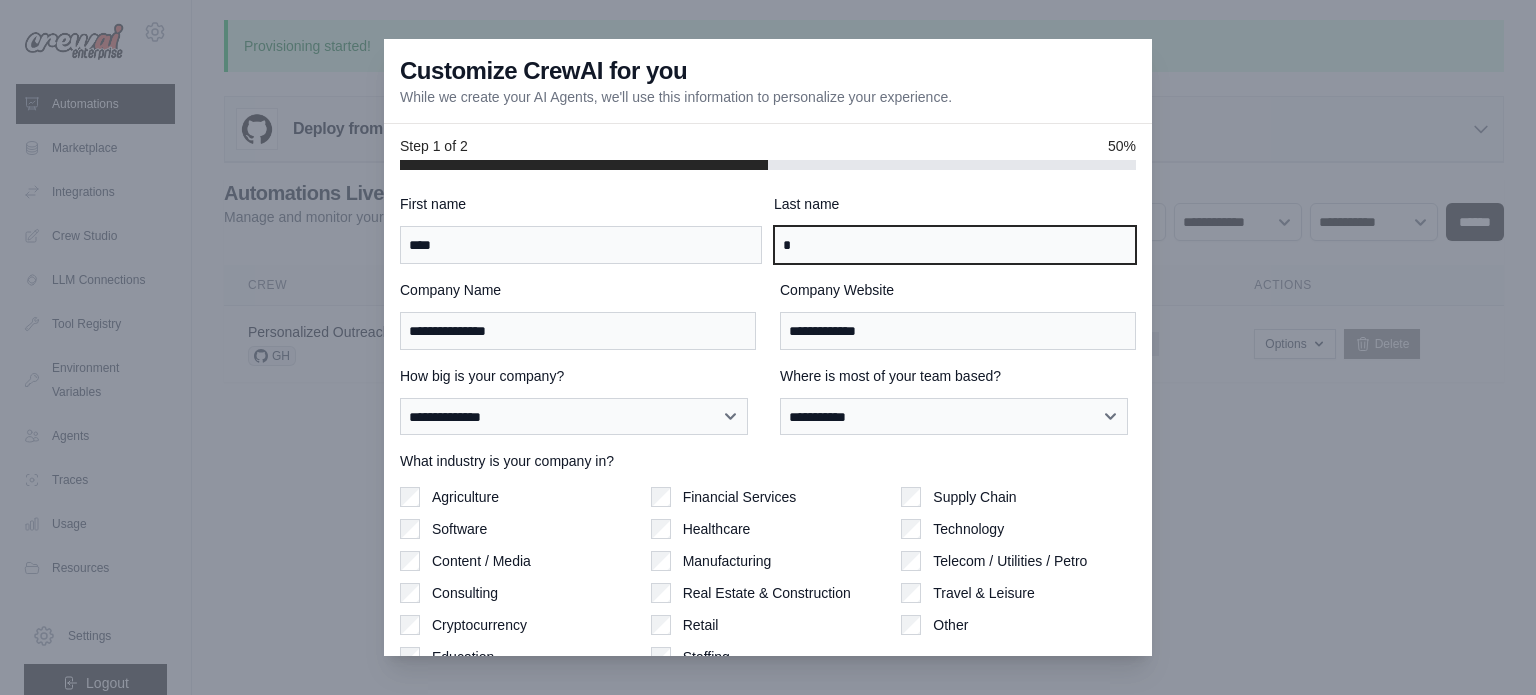 click on "*" at bounding box center (955, 245) 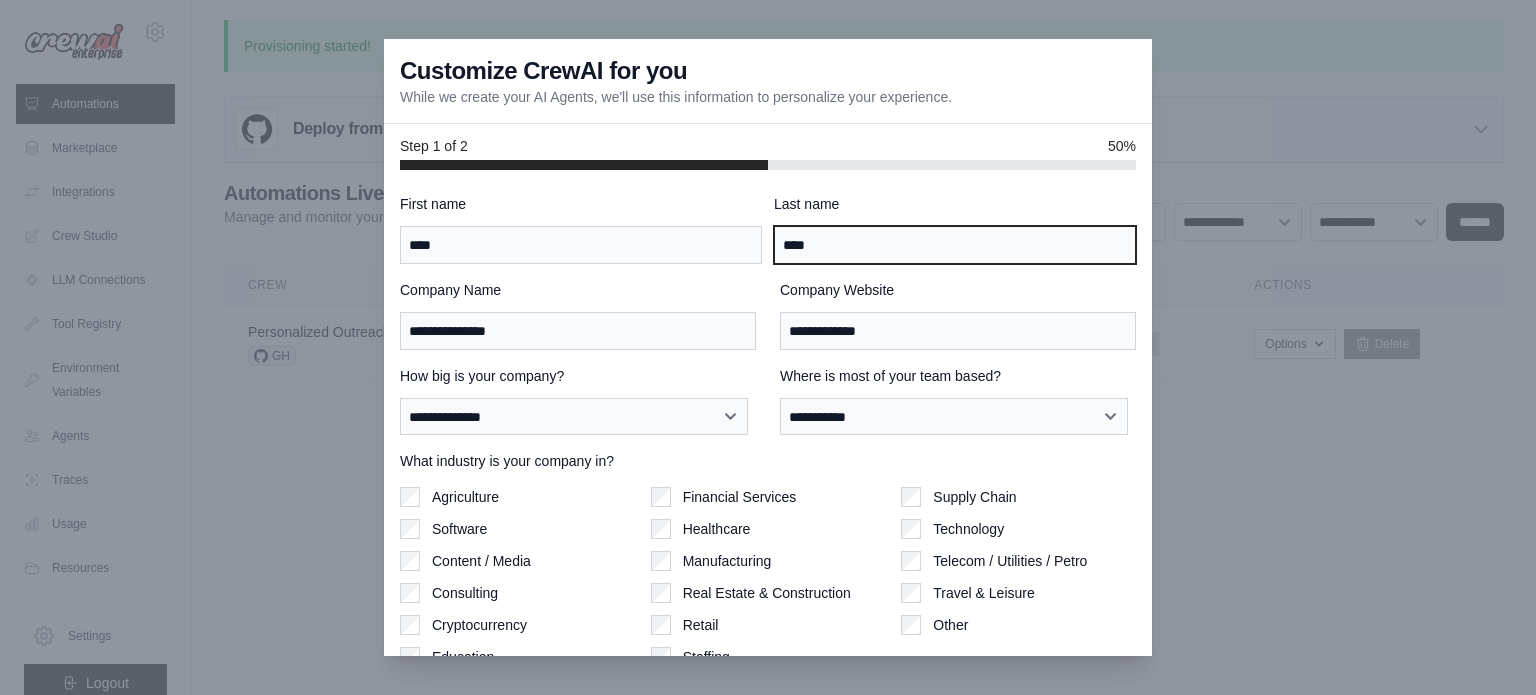 type on "****" 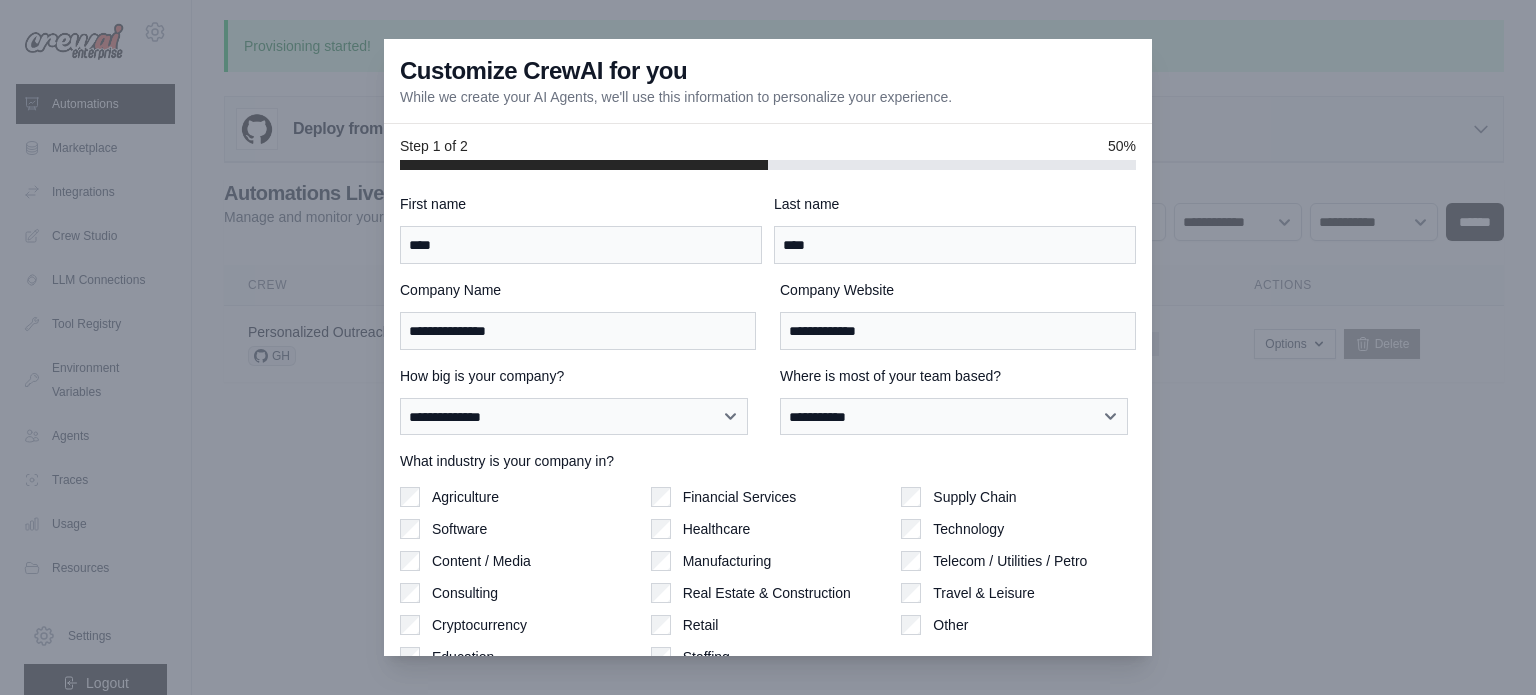 click on "**********" at bounding box center [768, 461] 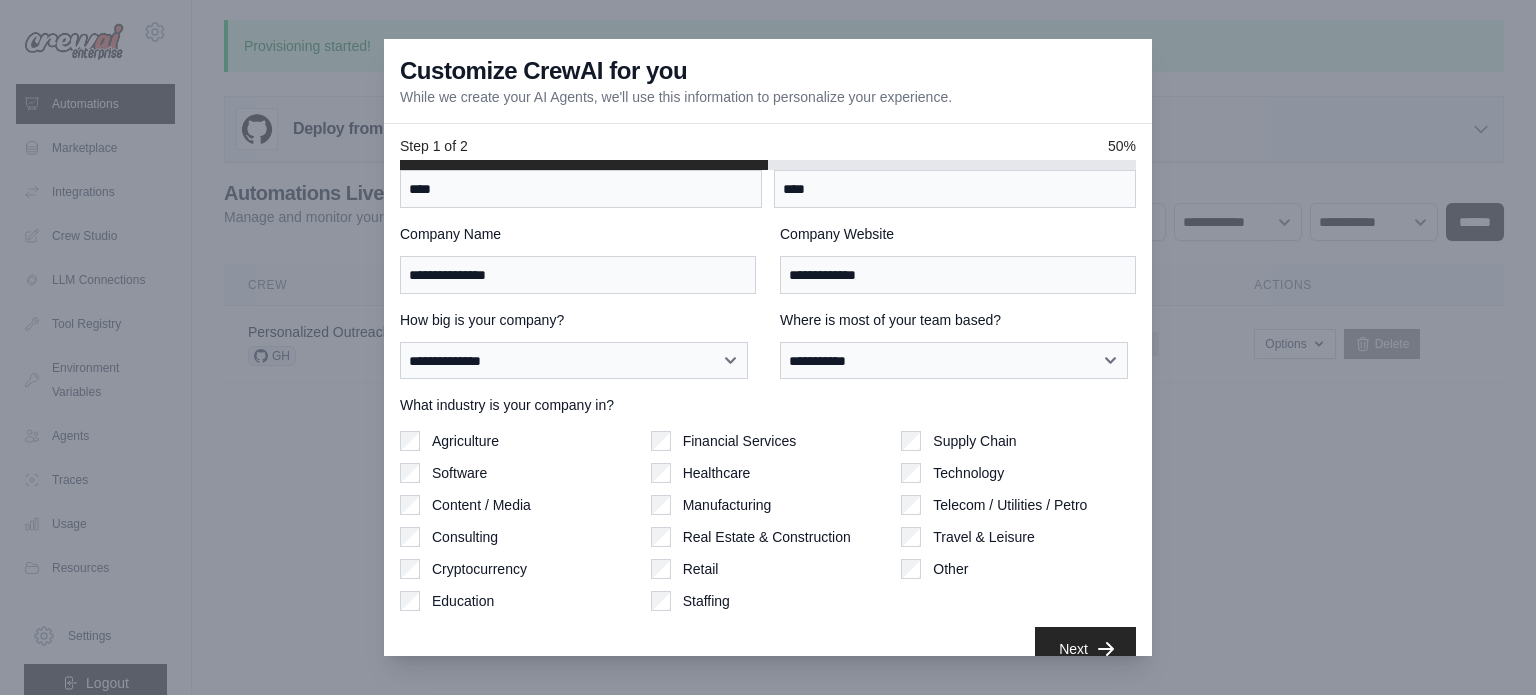 scroll, scrollTop: 86, scrollLeft: 0, axis: vertical 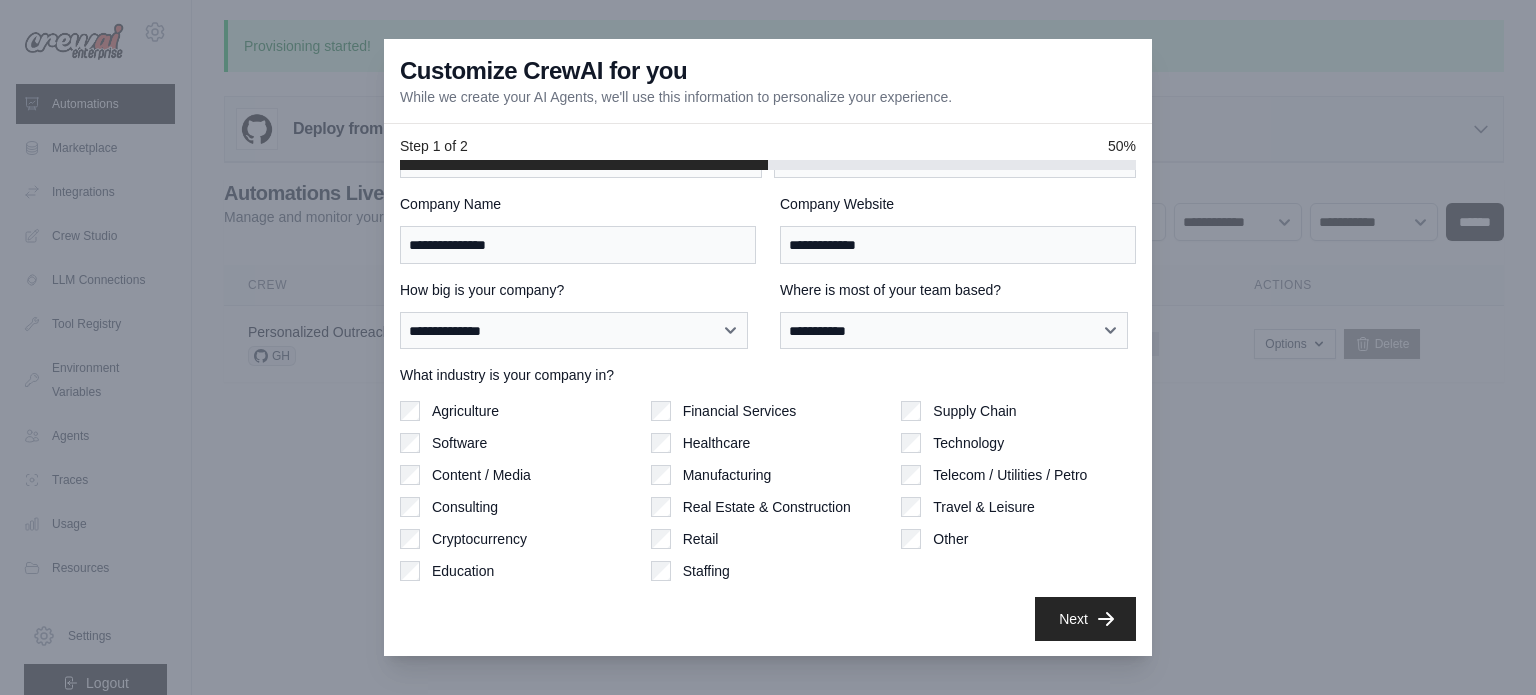click on "Agriculture" at bounding box center [465, 411] 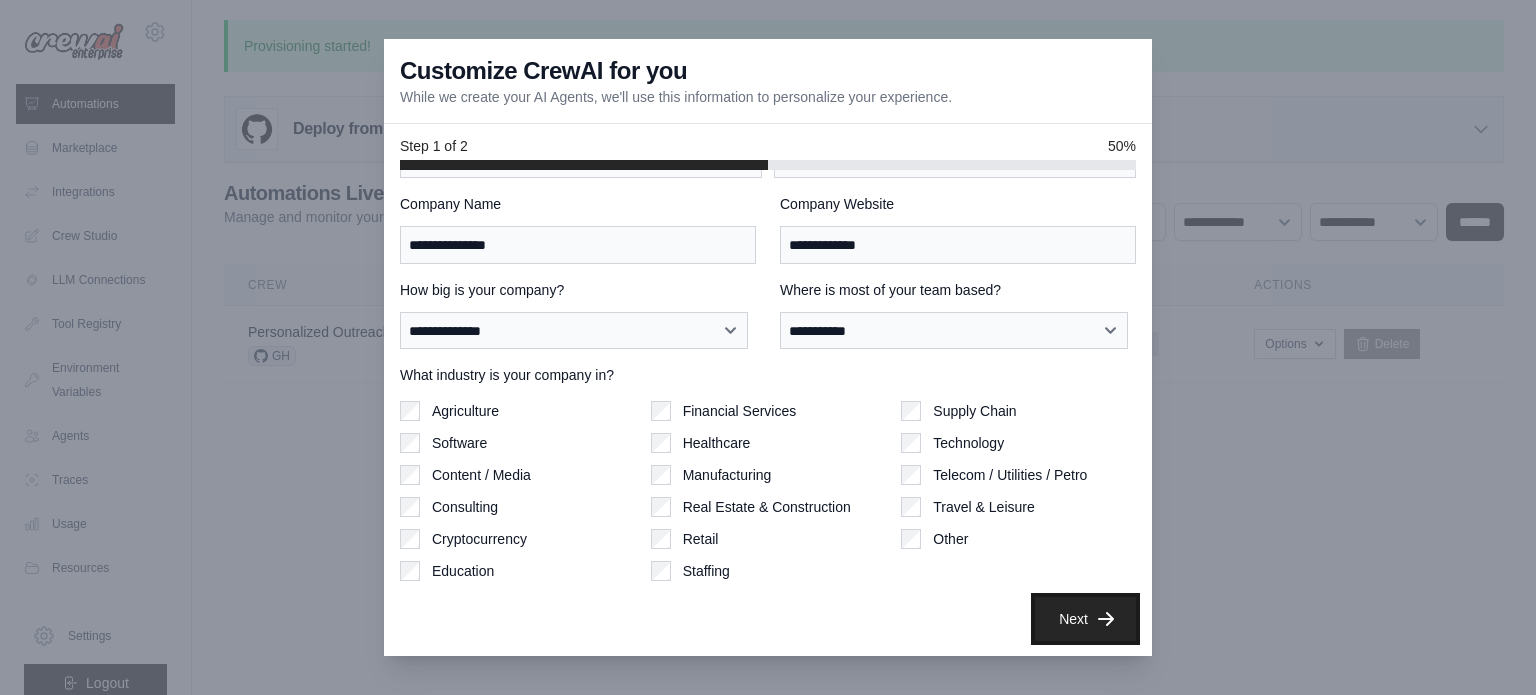 click on "Next" at bounding box center [1085, 619] 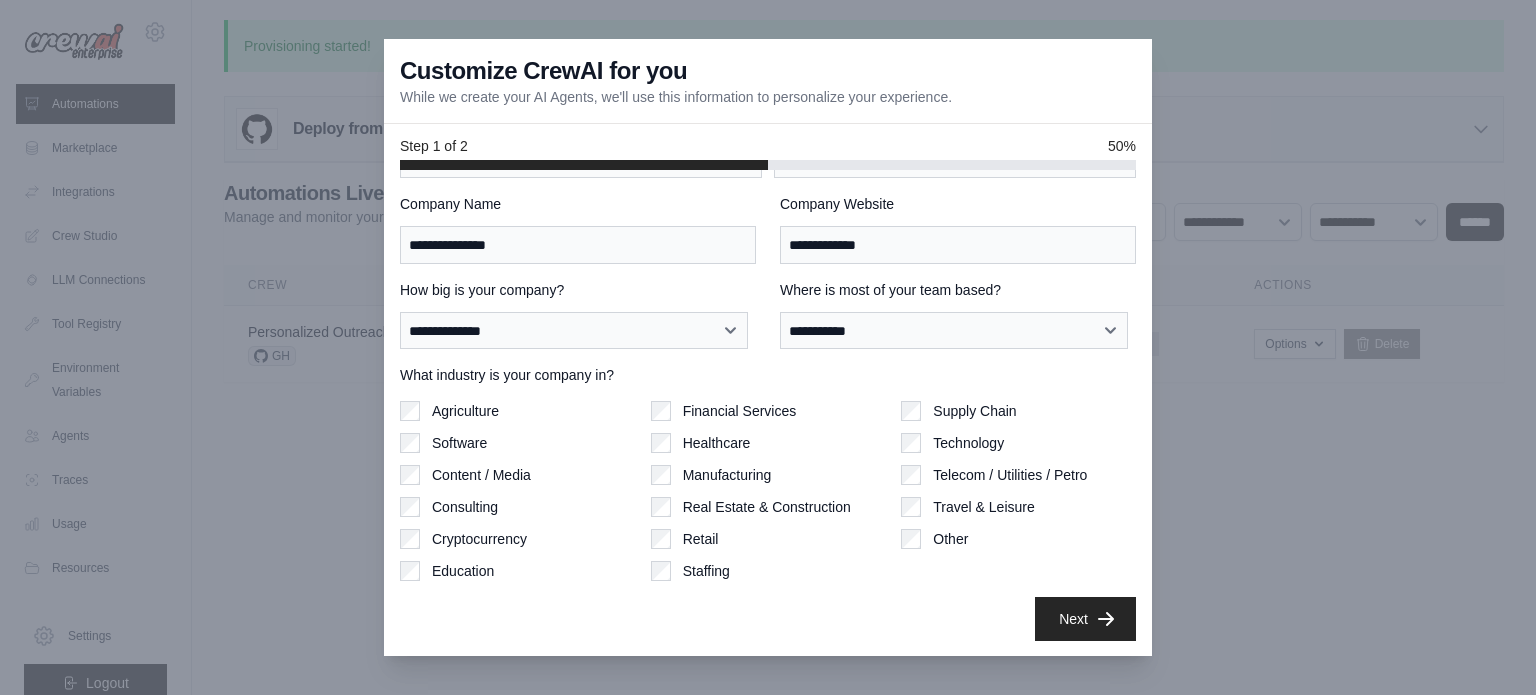 scroll, scrollTop: 0, scrollLeft: 0, axis: both 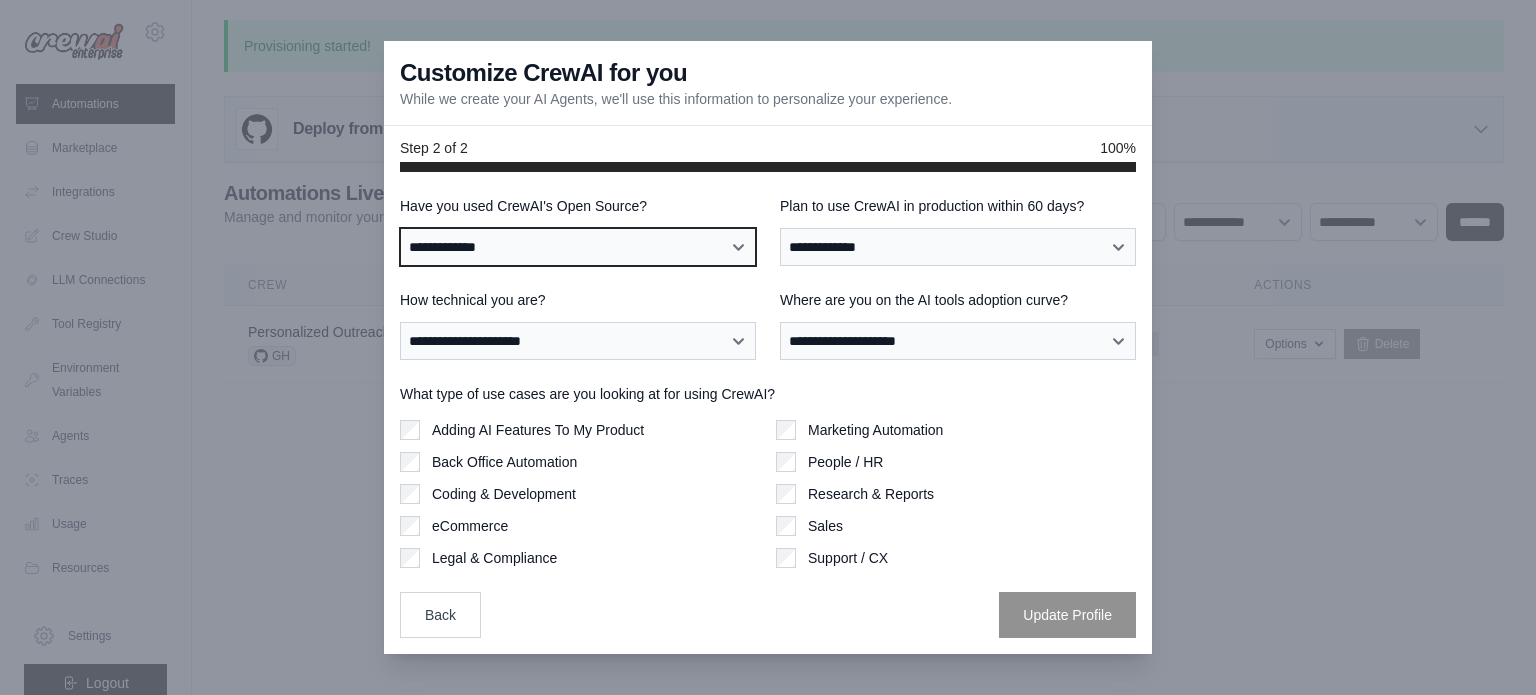 click on "**********" at bounding box center (578, 247) 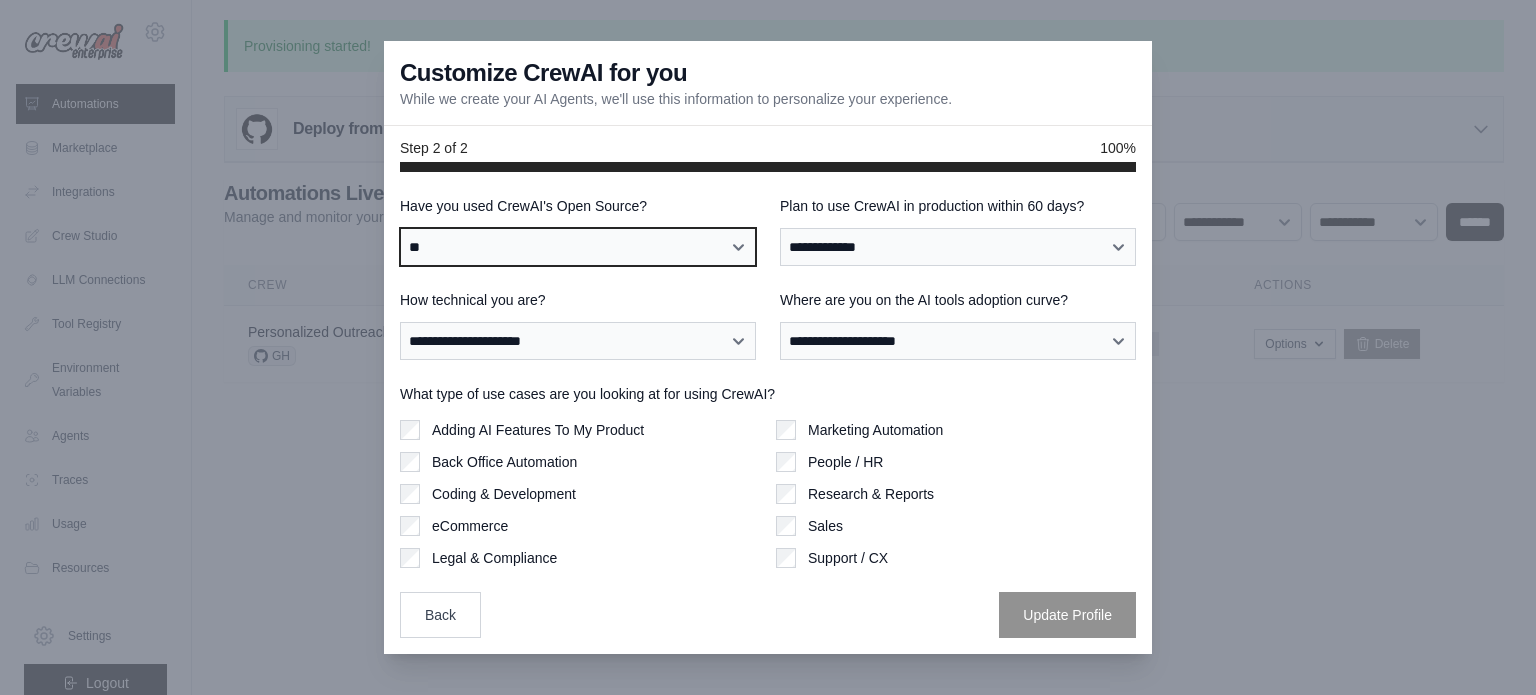 click on "**********" at bounding box center (578, 247) 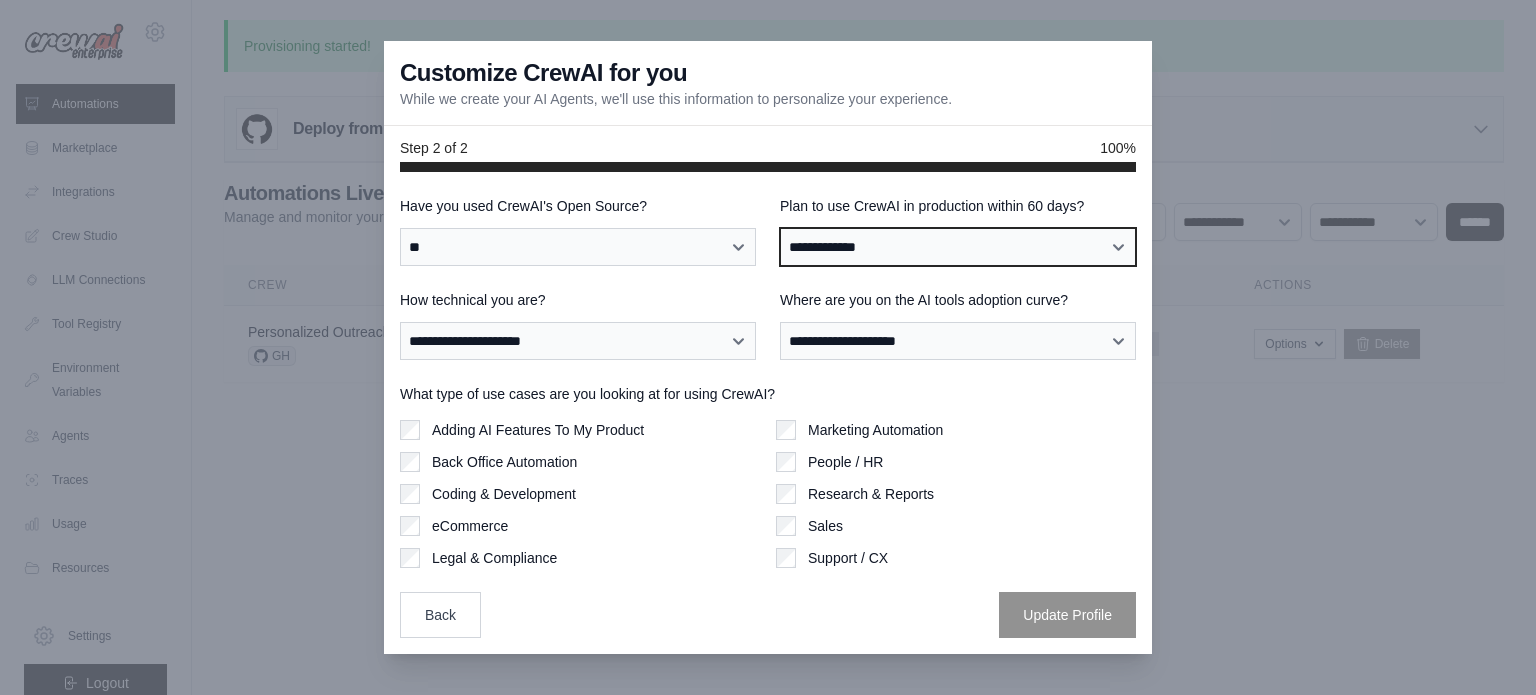 click on "**********" at bounding box center [958, 247] 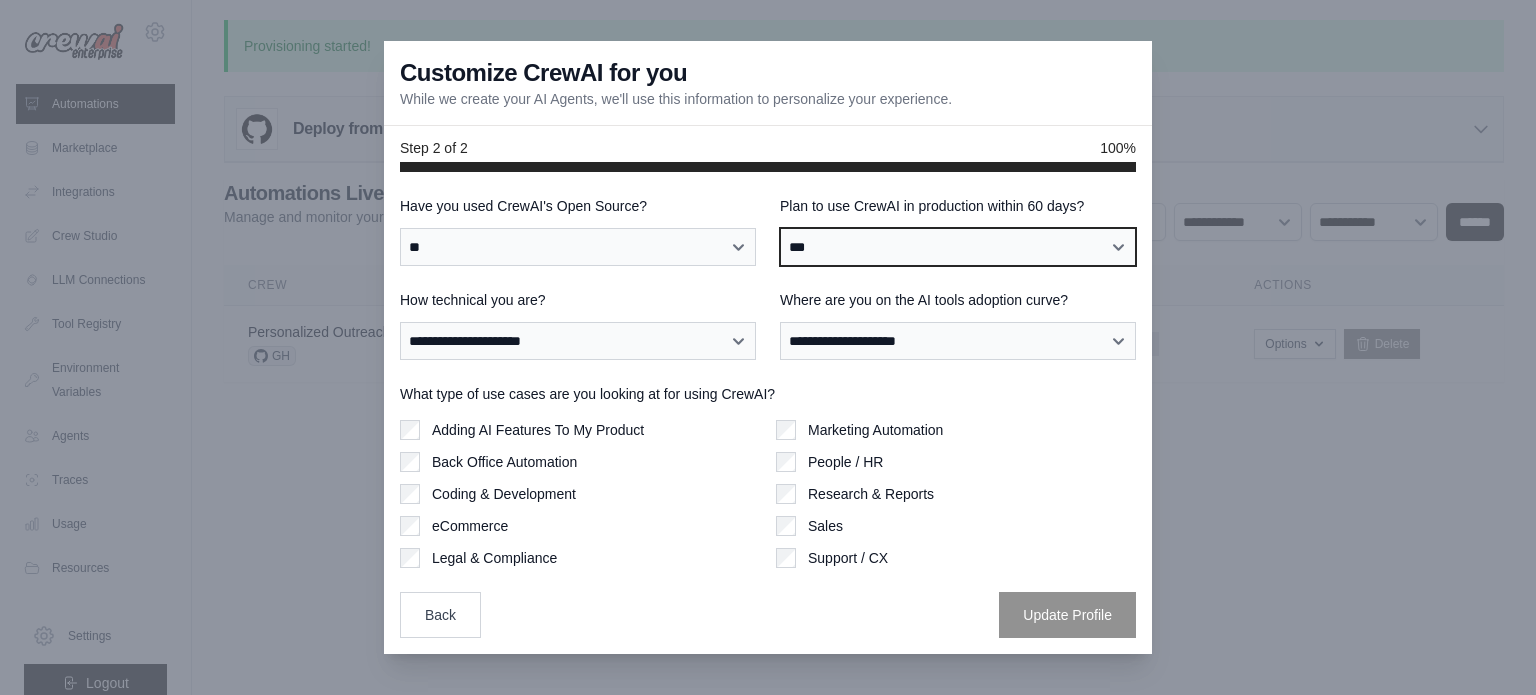 click on "**********" at bounding box center [958, 247] 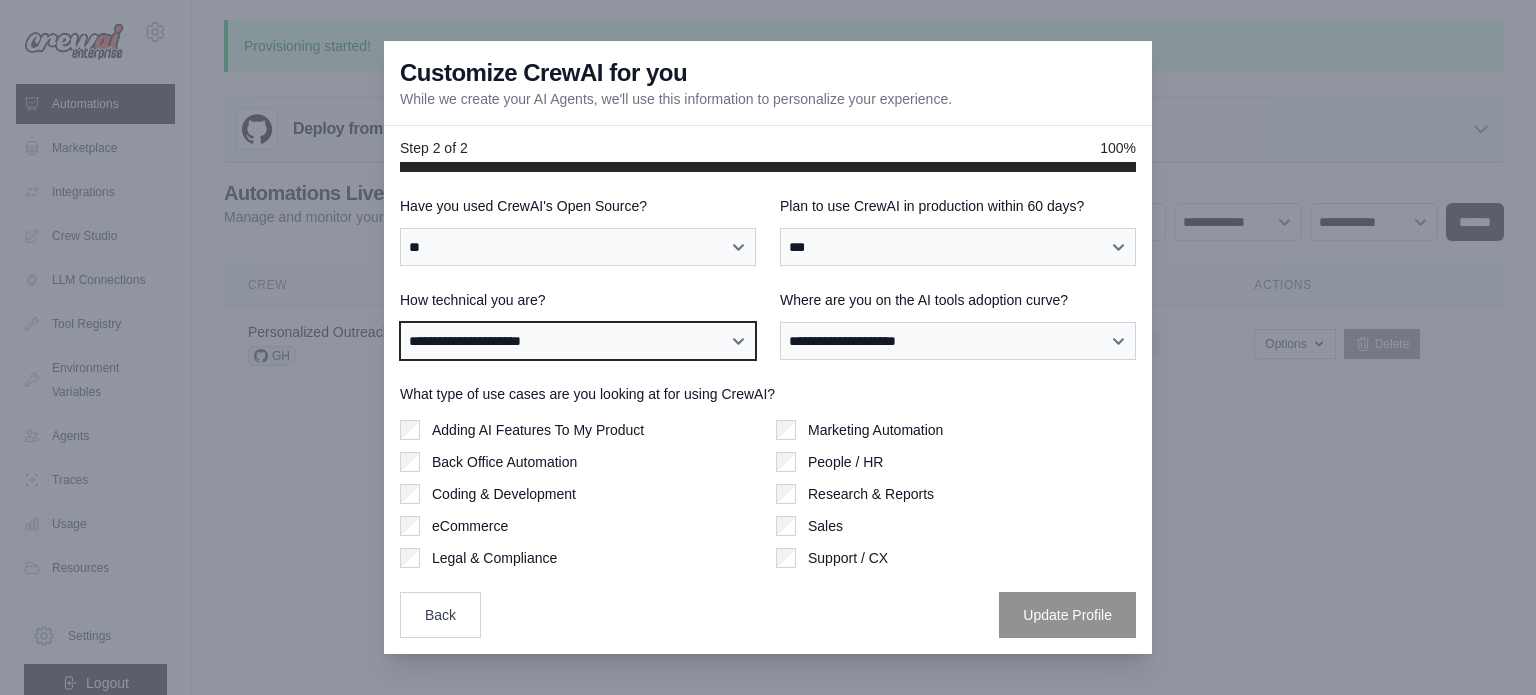 click on "**********" at bounding box center [578, 341] 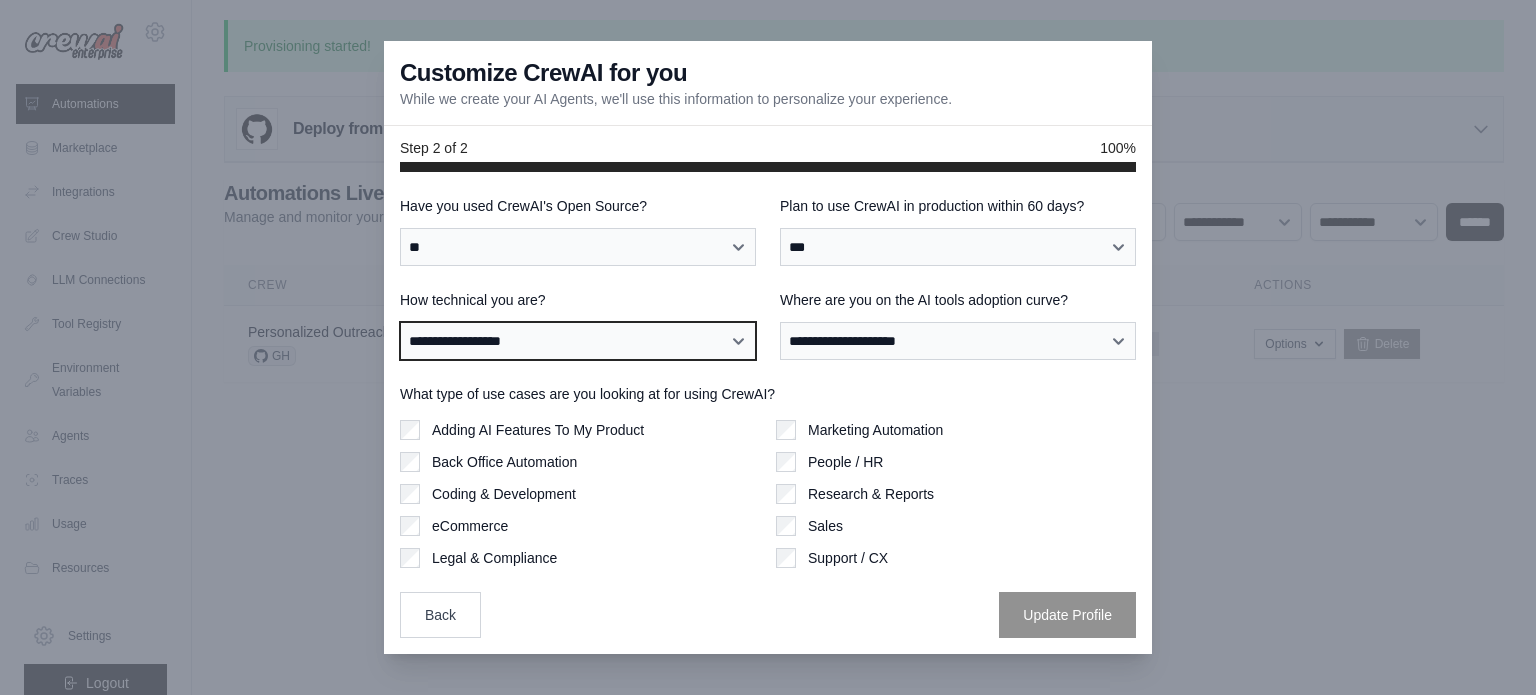 click on "**********" at bounding box center [578, 341] 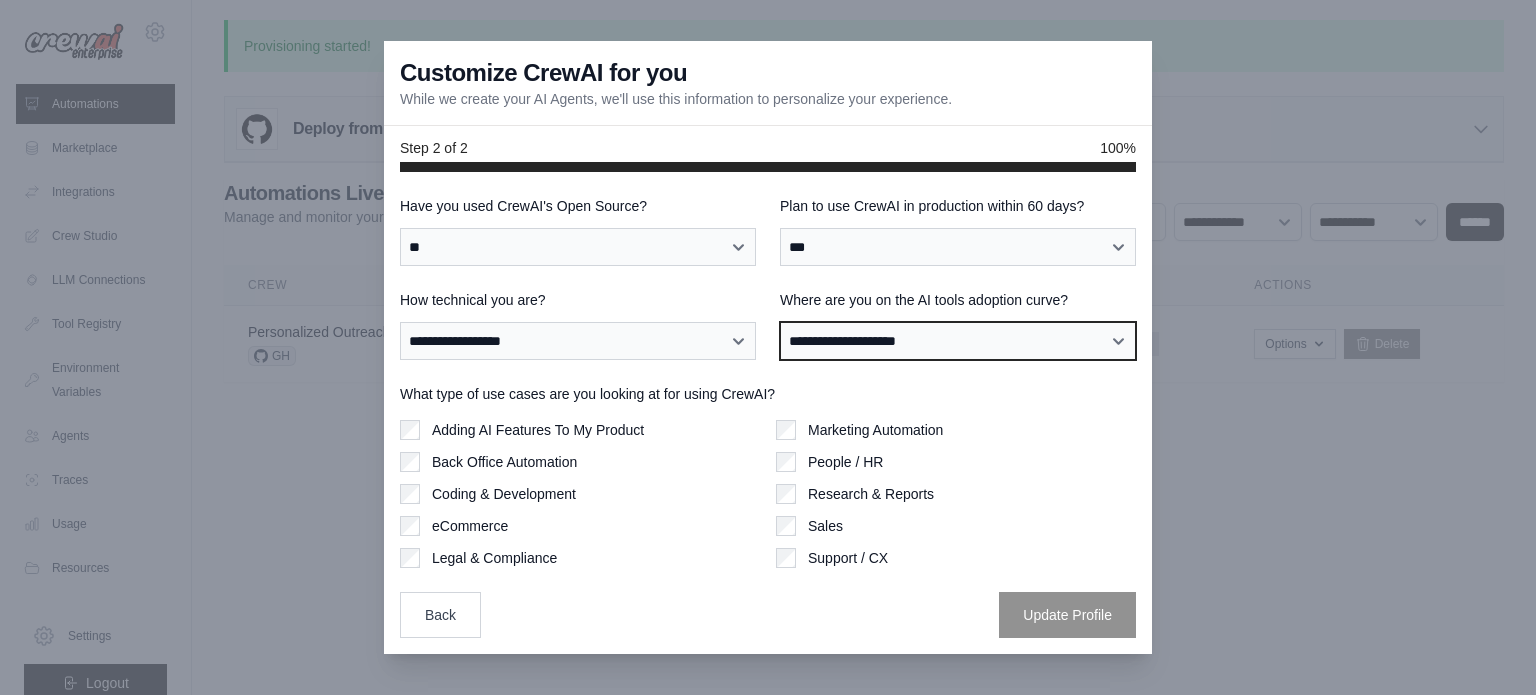 click on "**********" at bounding box center (958, 341) 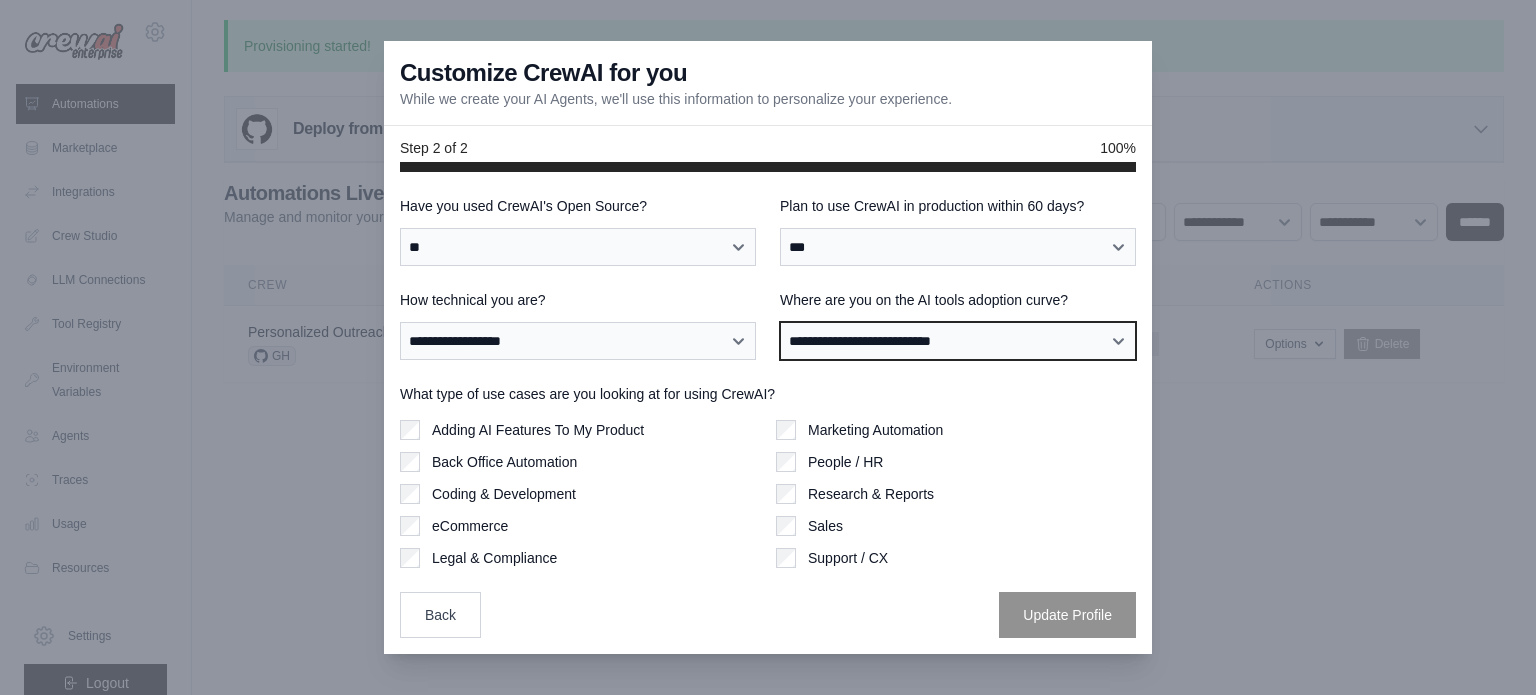 click on "**********" at bounding box center [958, 341] 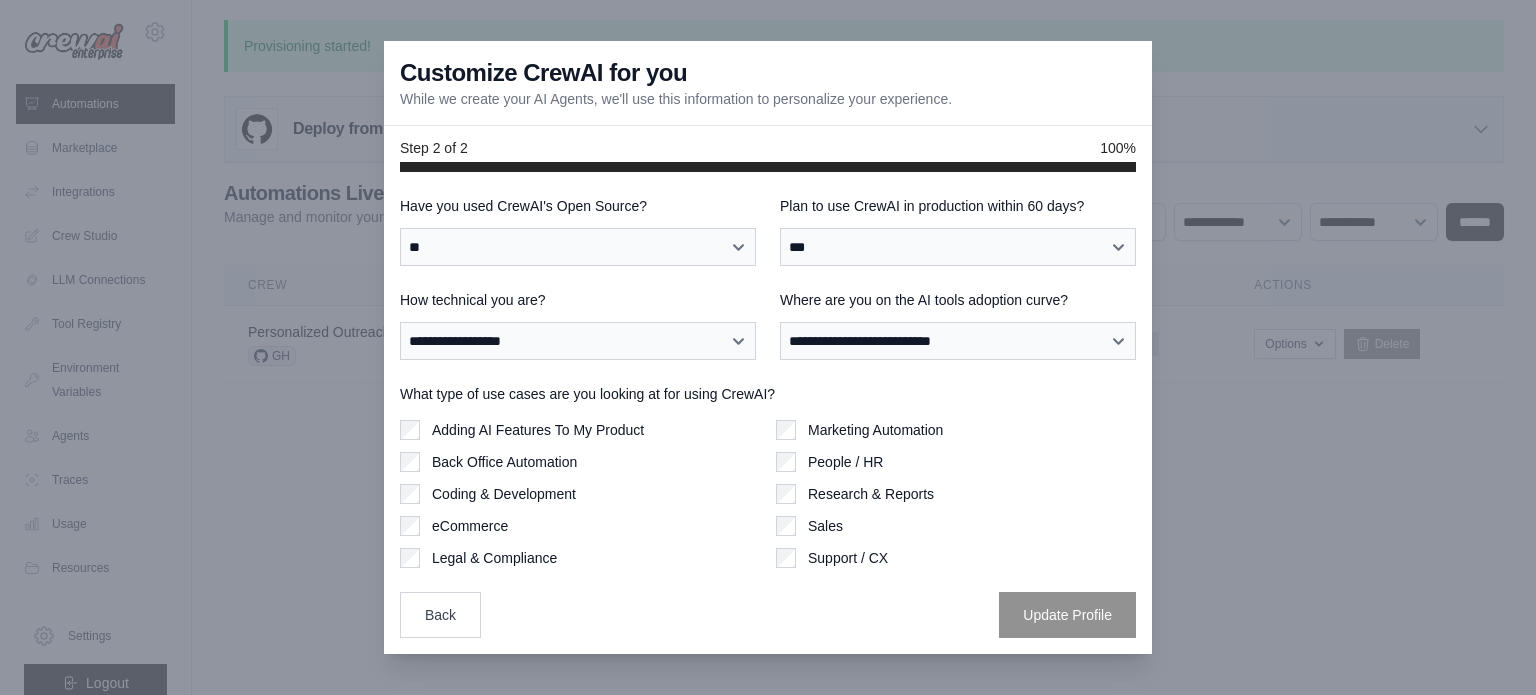 click on "Coding & Development" at bounding box center [504, 494] 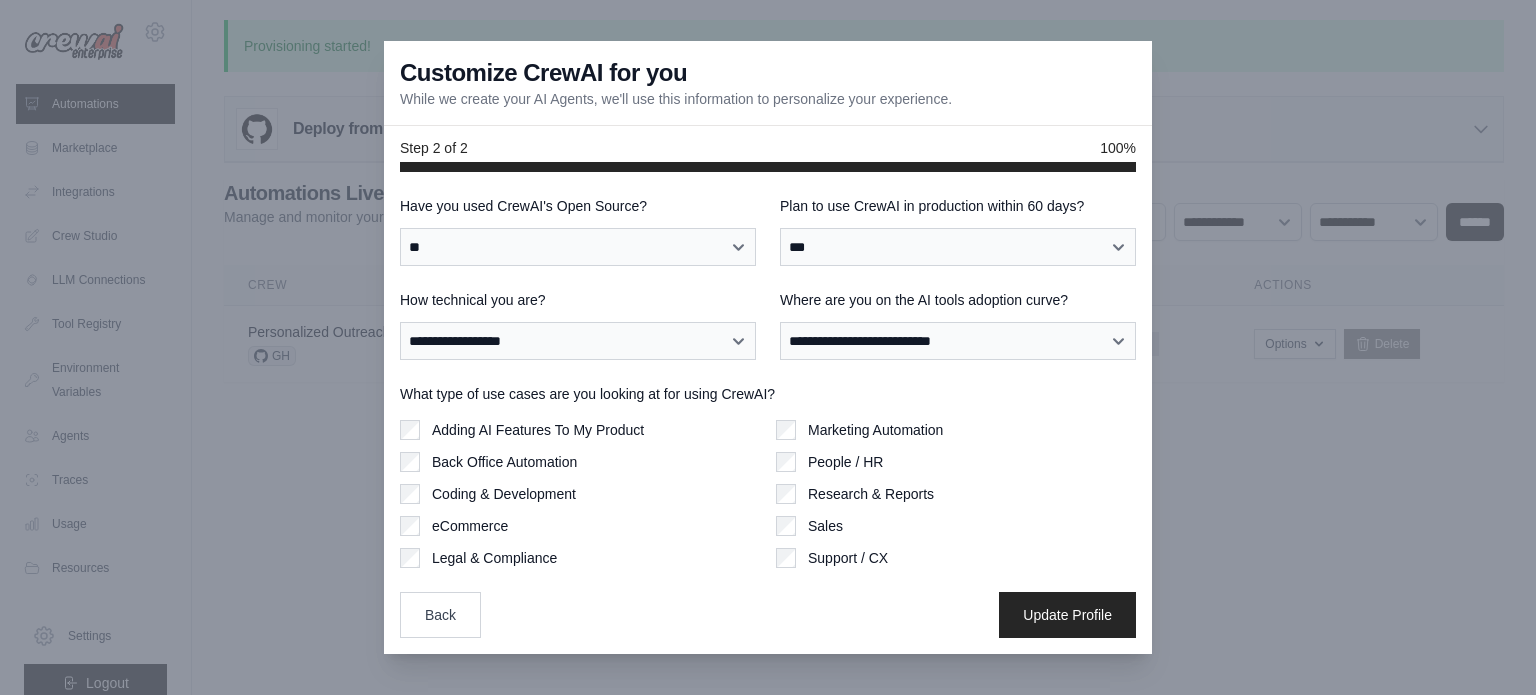 click on "Marketing Automation" at bounding box center [875, 430] 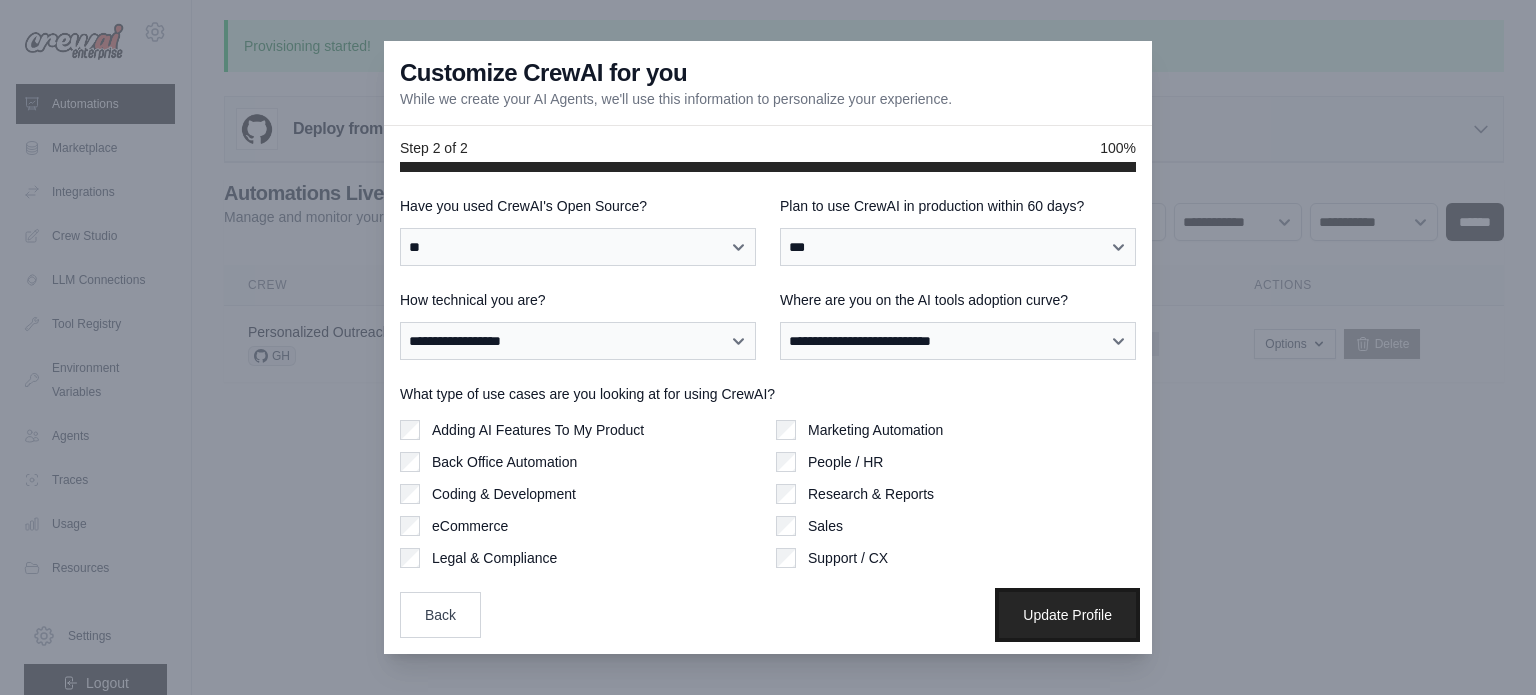 click on "Update Profile" at bounding box center (1067, 615) 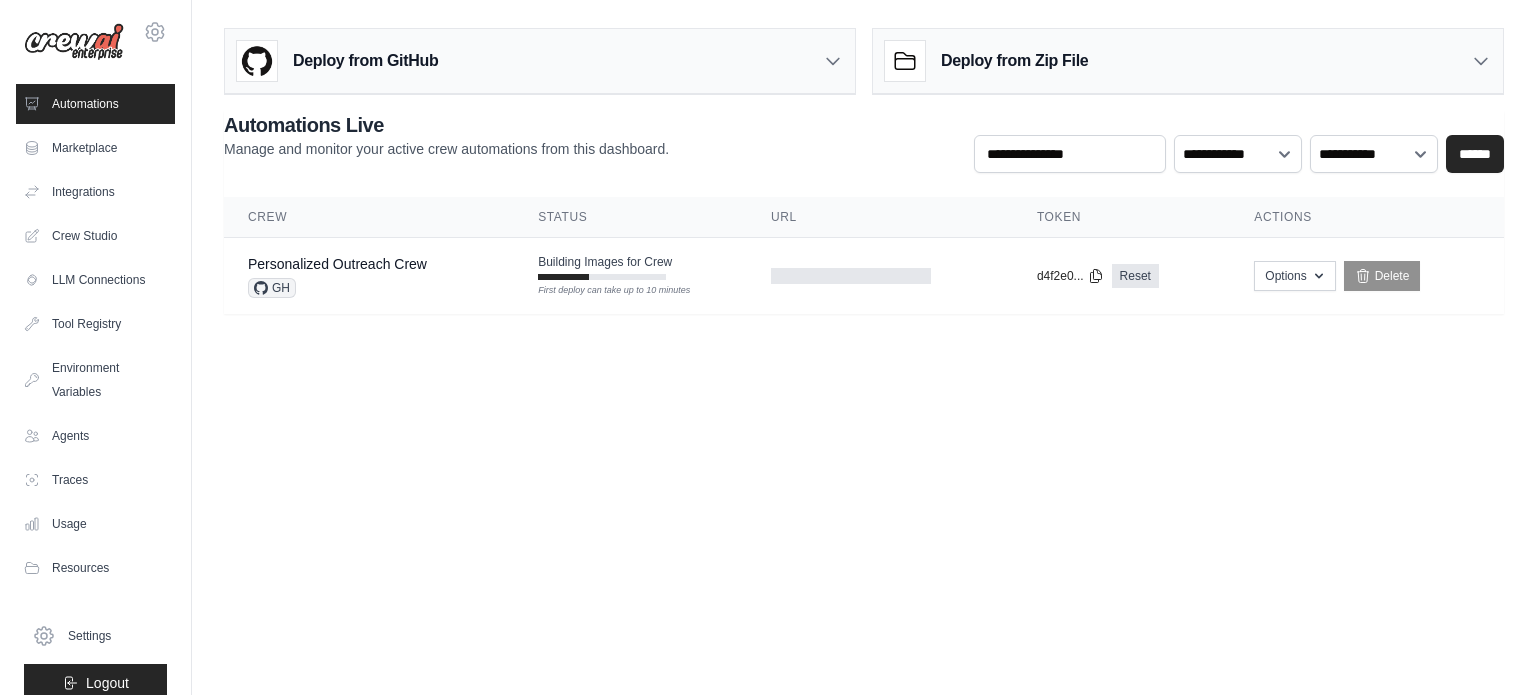 scroll, scrollTop: 0, scrollLeft: 0, axis: both 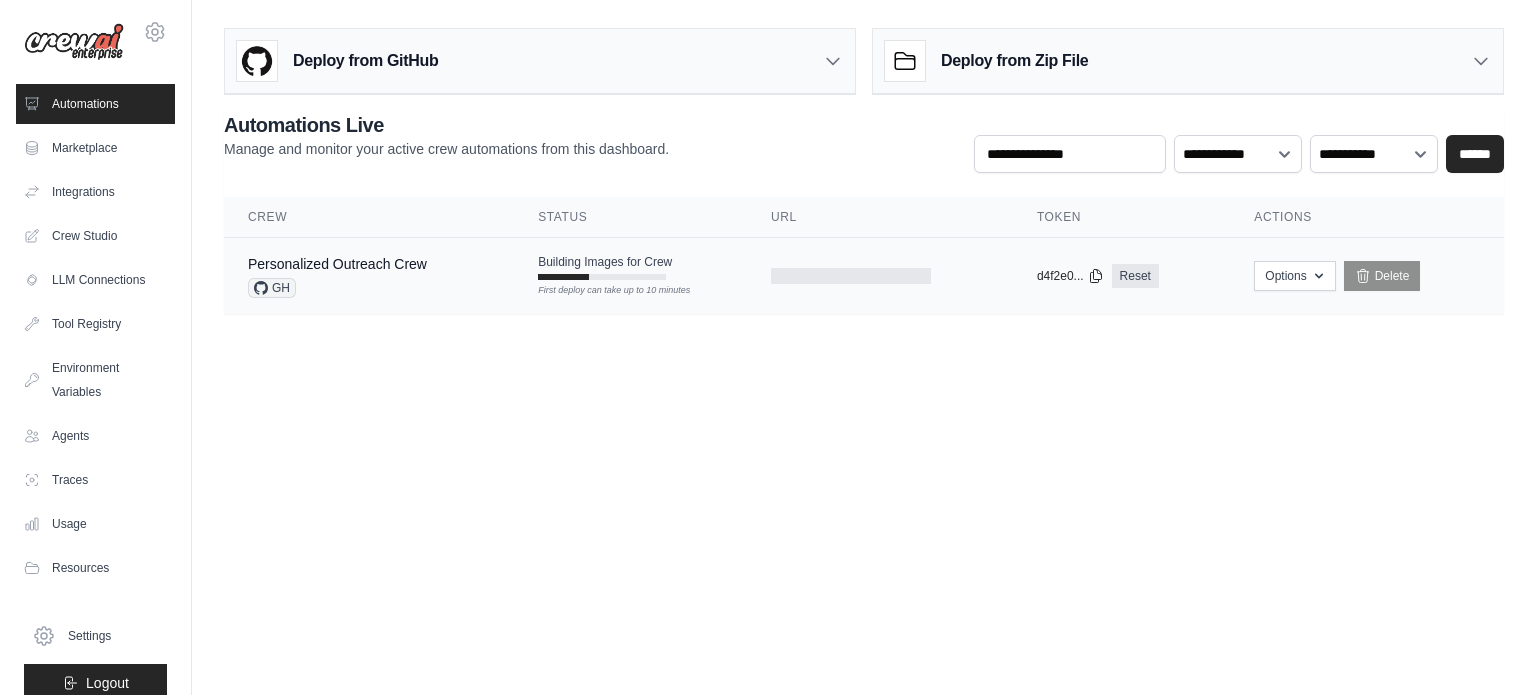 click on "Personalized Outreach Crew
GH" at bounding box center [369, 276] 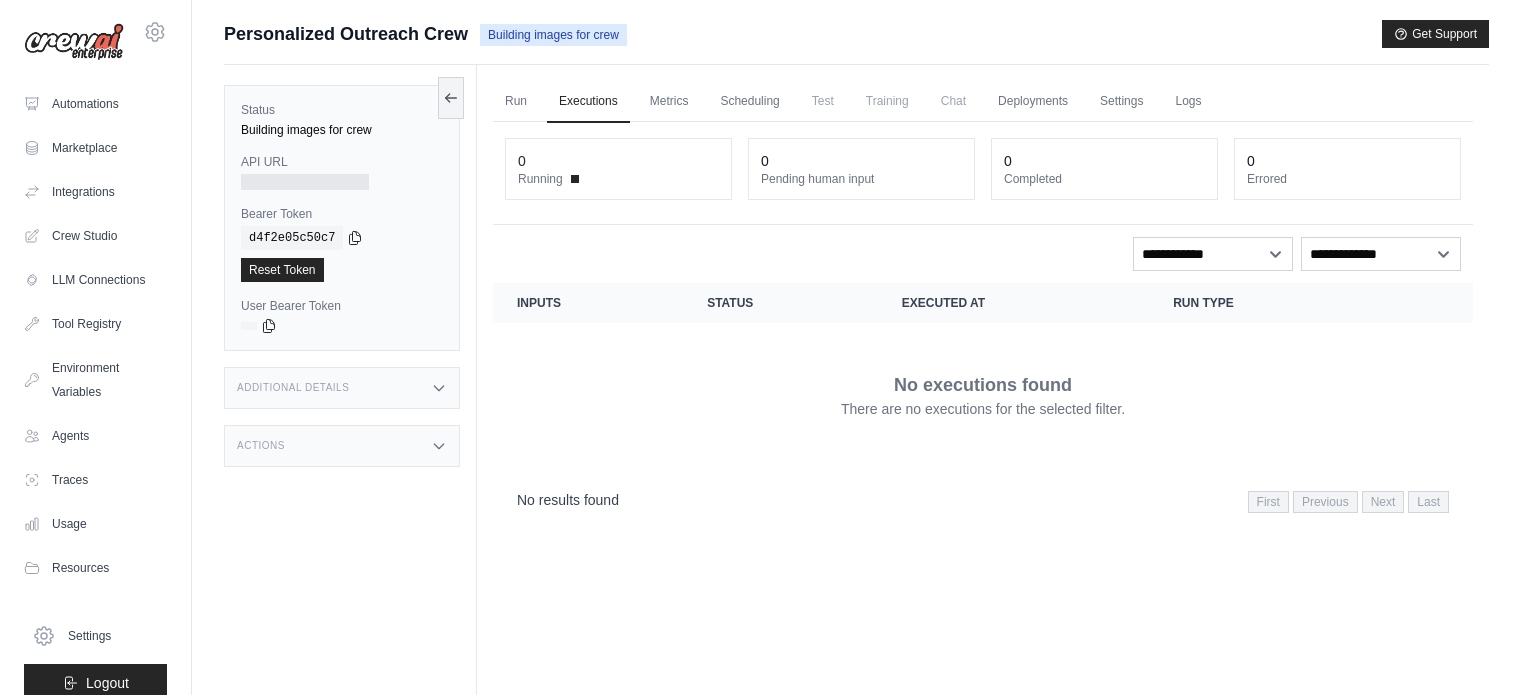 scroll, scrollTop: 0, scrollLeft: 0, axis: both 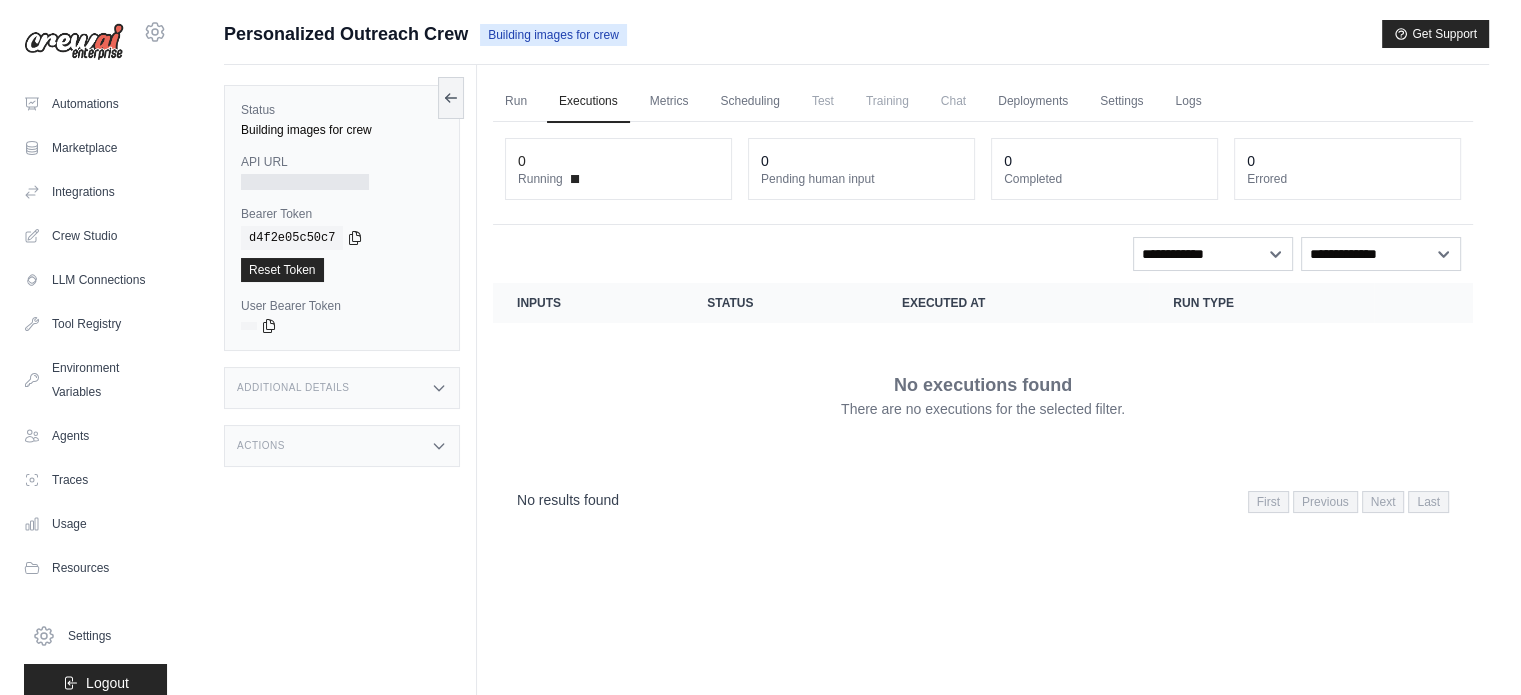 click on "Additional Details" at bounding box center (342, 388) 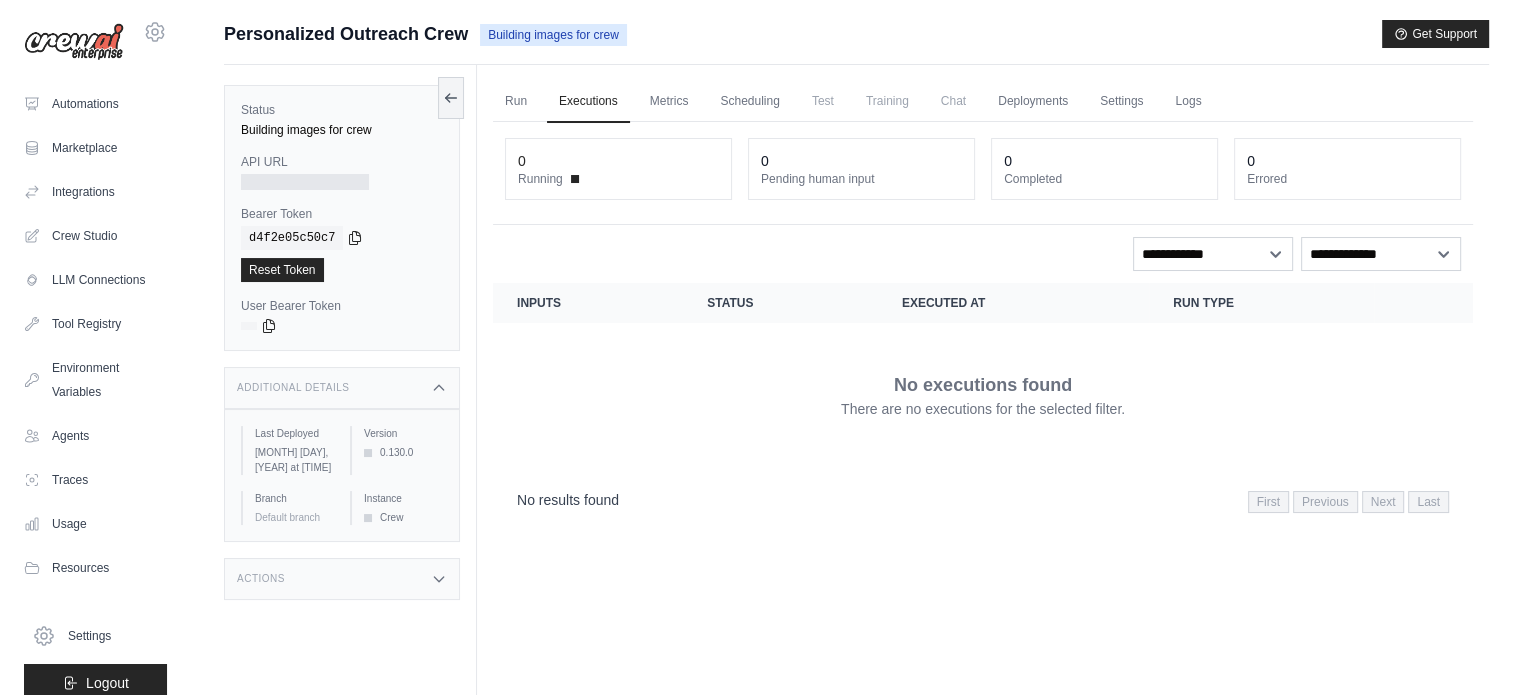 click on "Additional Details" at bounding box center [342, 388] 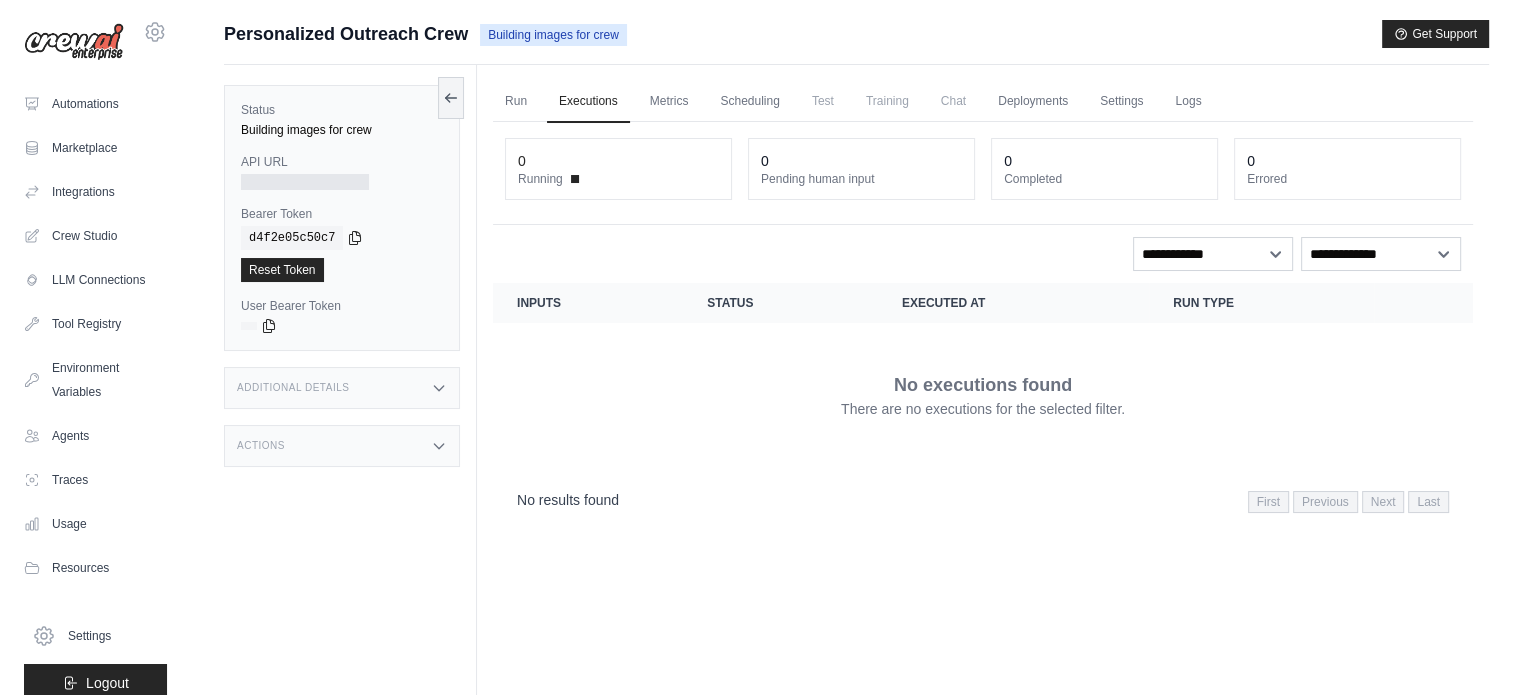 click on "Actions" at bounding box center (342, 446) 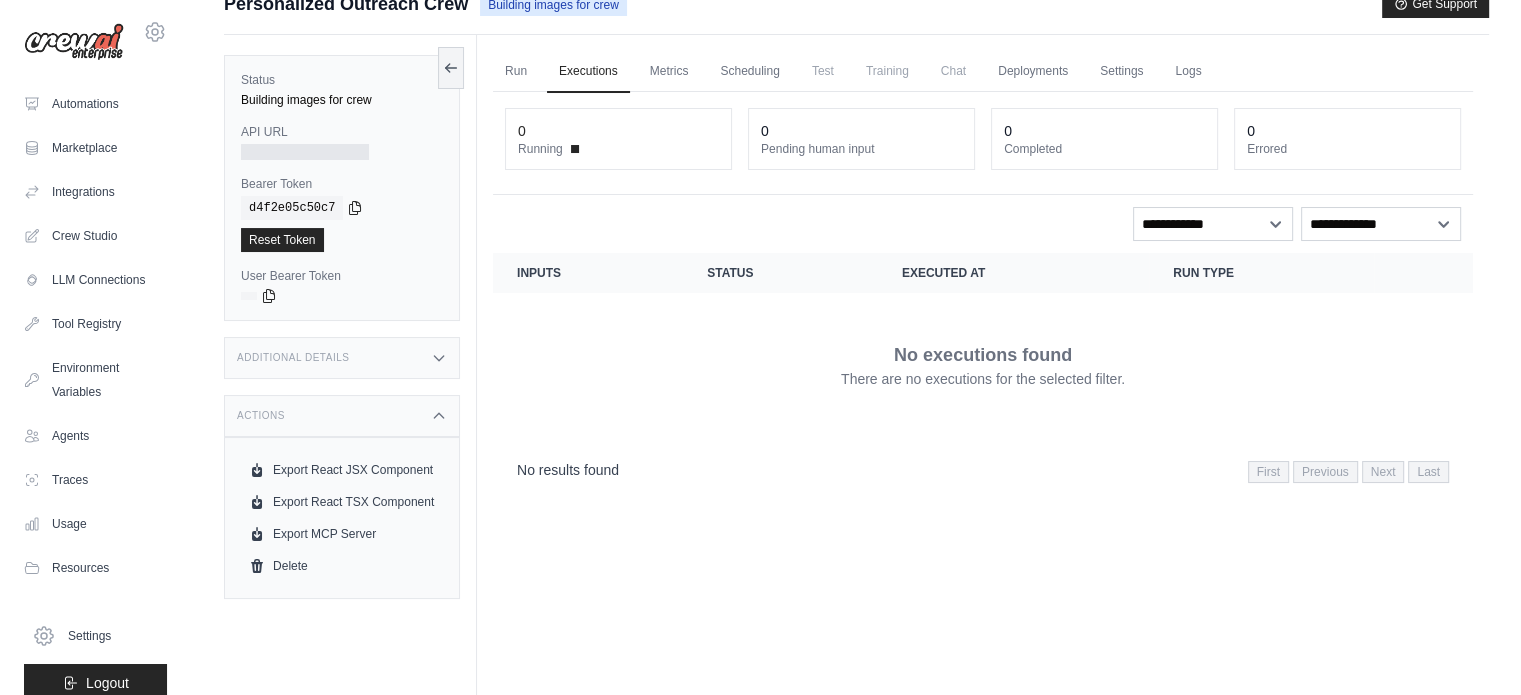 scroll, scrollTop: 84, scrollLeft: 0, axis: vertical 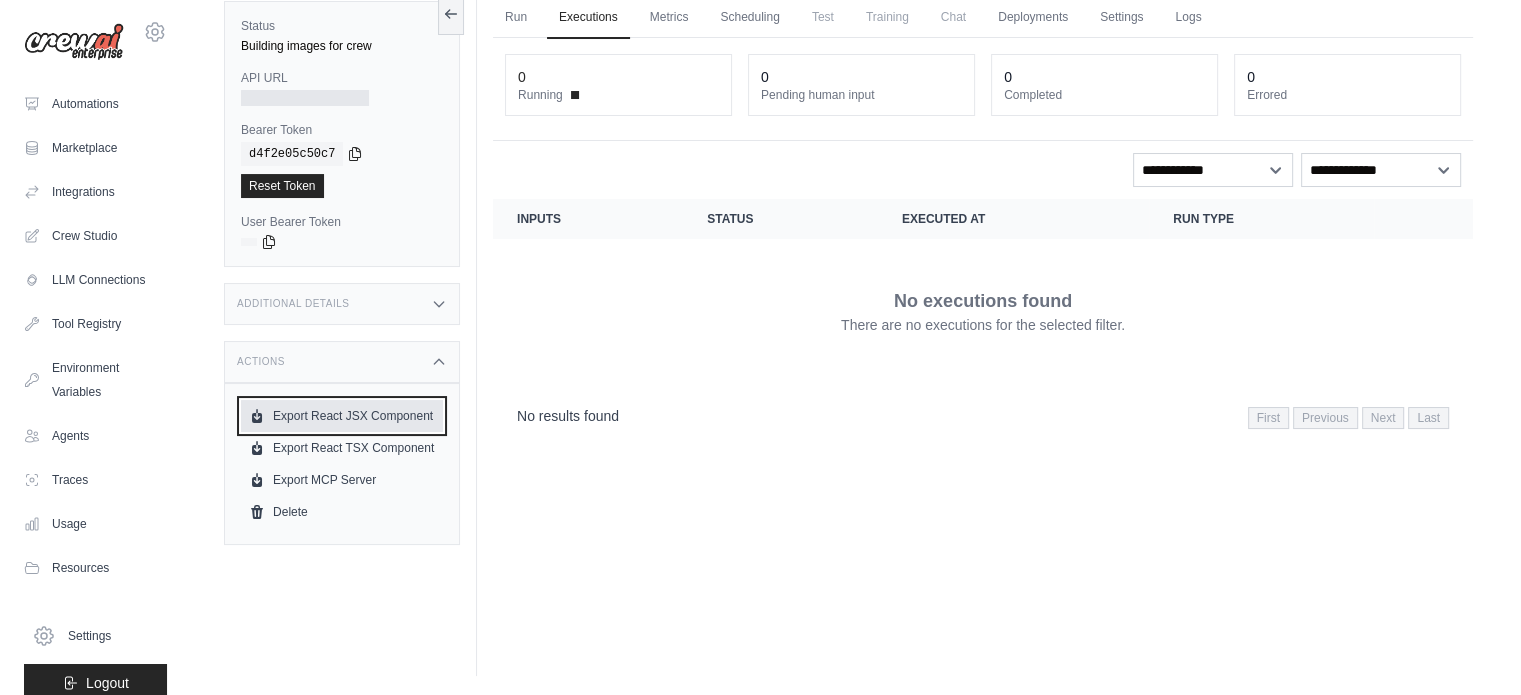 click on "Export React JSX Component" at bounding box center (342, 416) 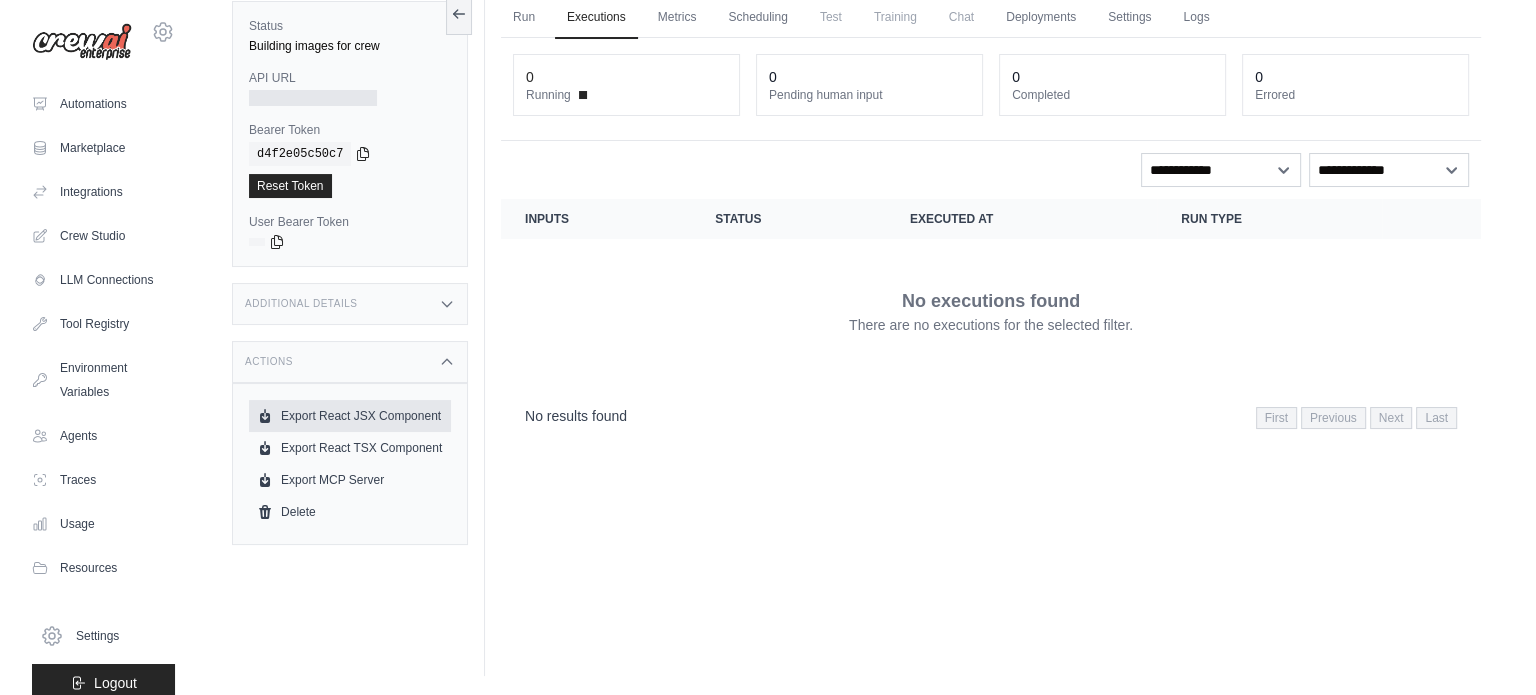 scroll, scrollTop: 0, scrollLeft: 0, axis: both 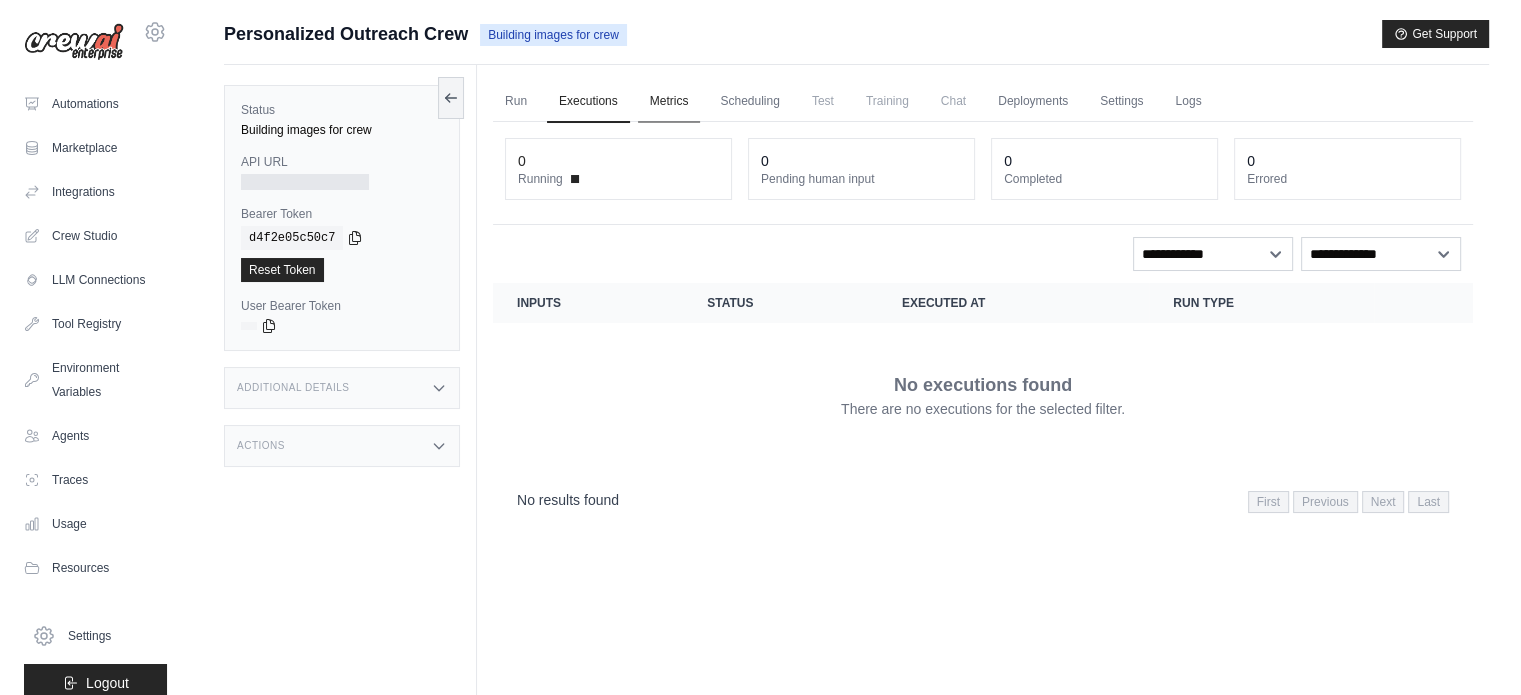 click on "Metrics" at bounding box center [669, 102] 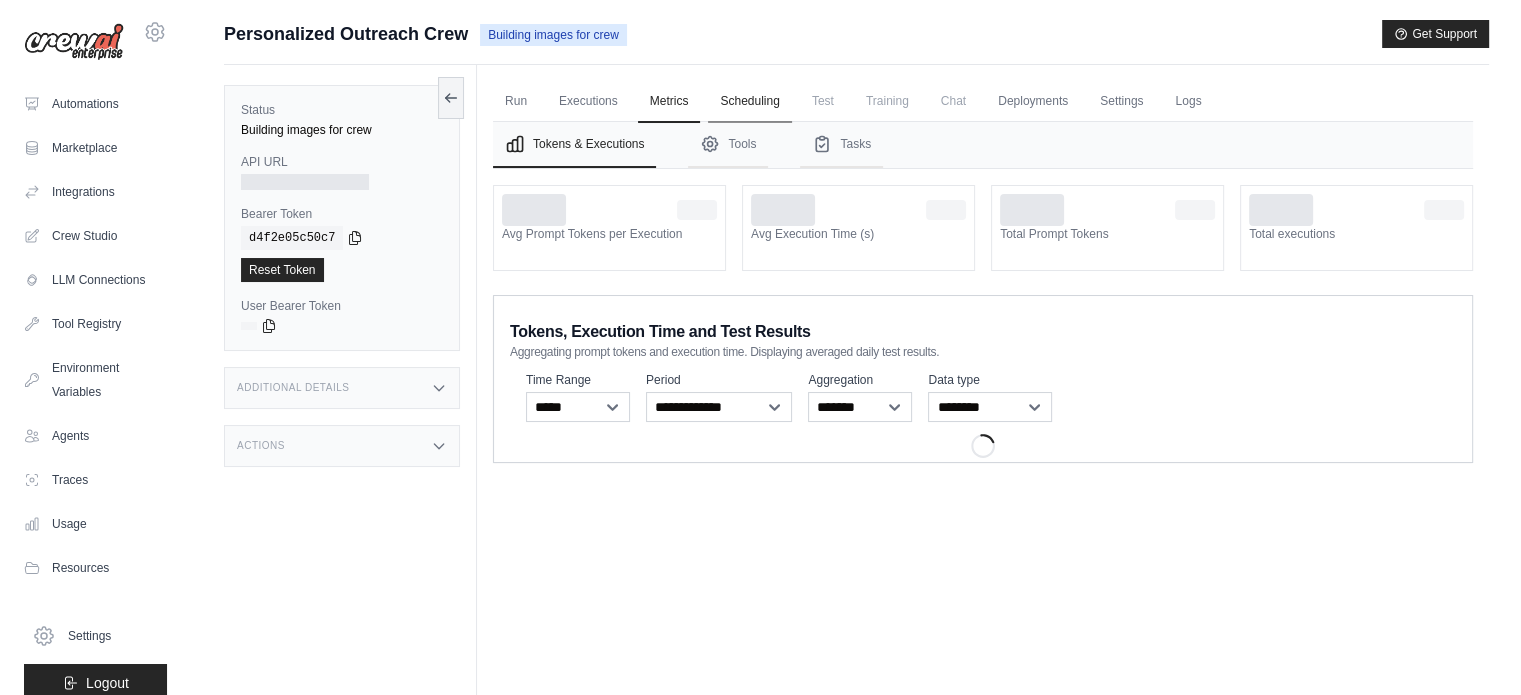 click on "Scheduling" at bounding box center (749, 102) 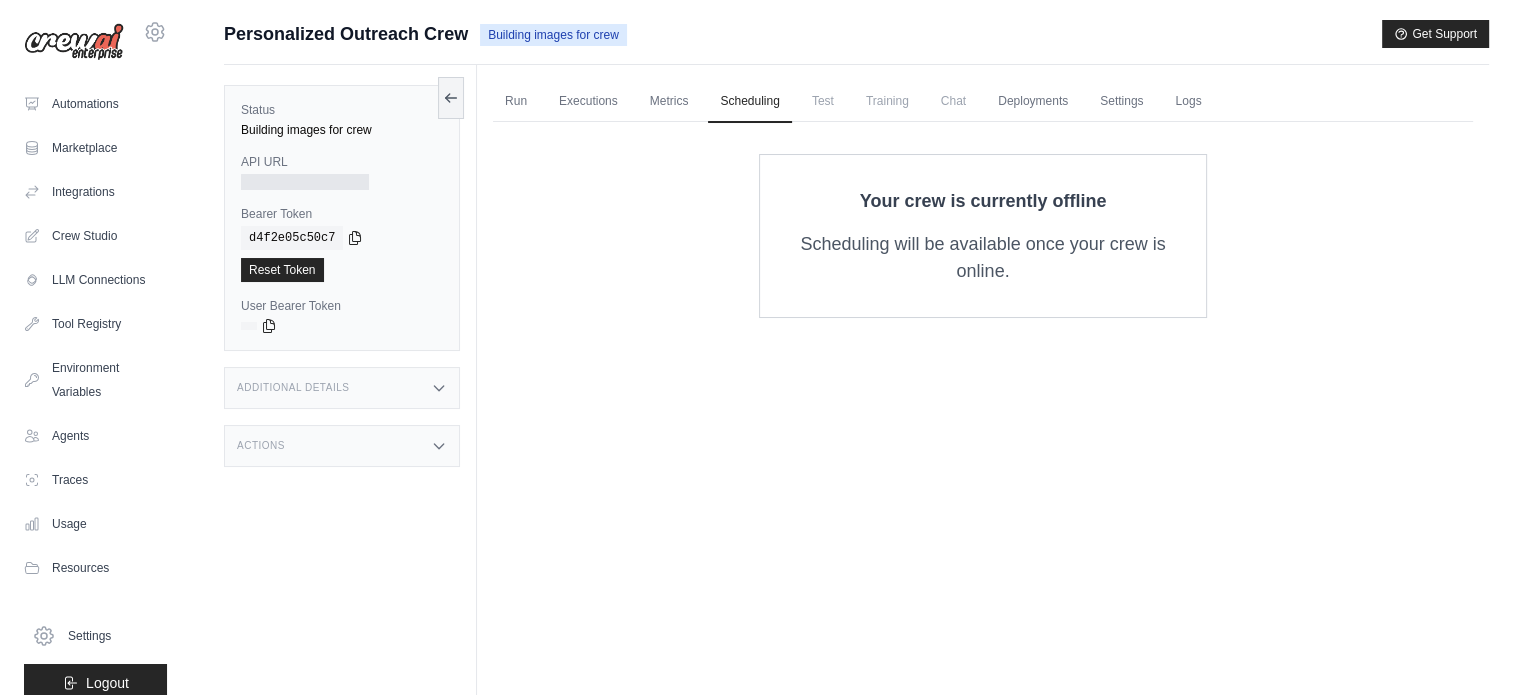 click on "Test" at bounding box center (823, 101) 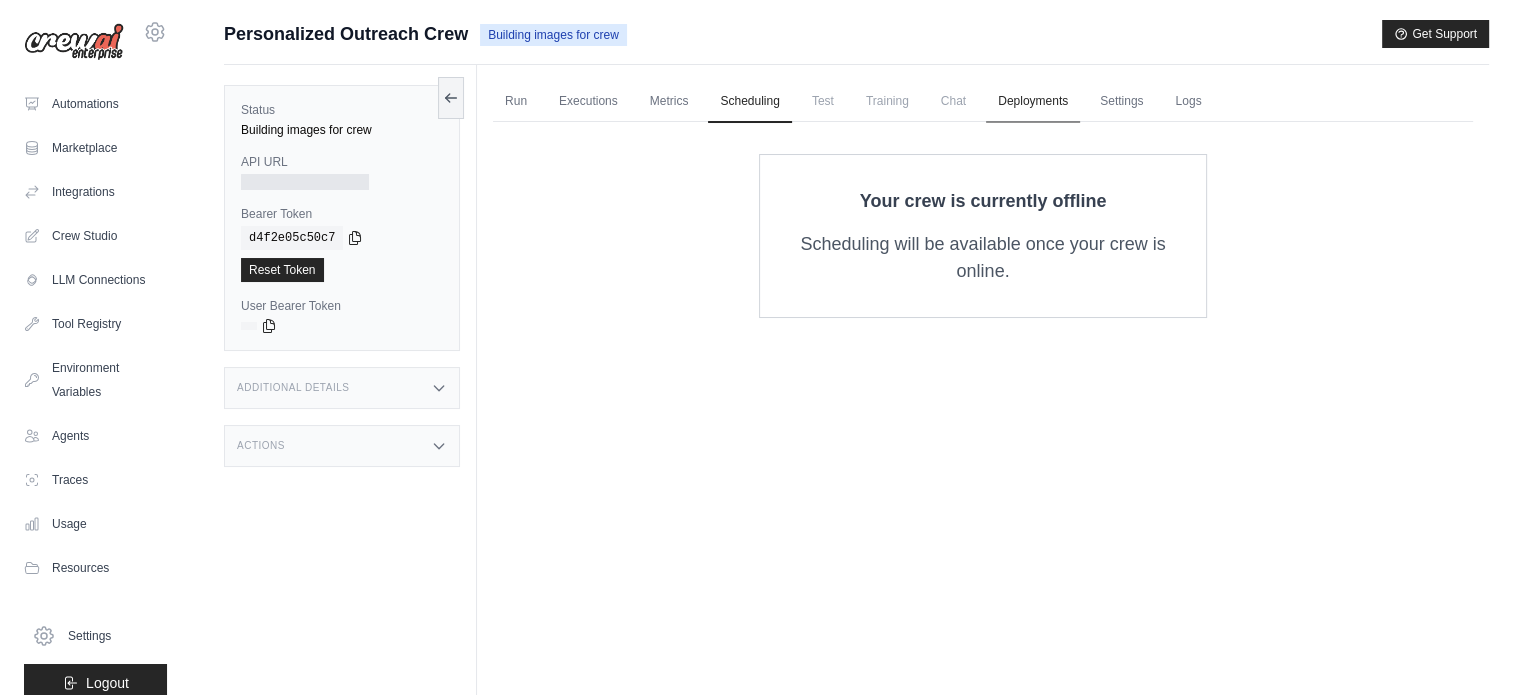 click on "Deployments" at bounding box center (1033, 102) 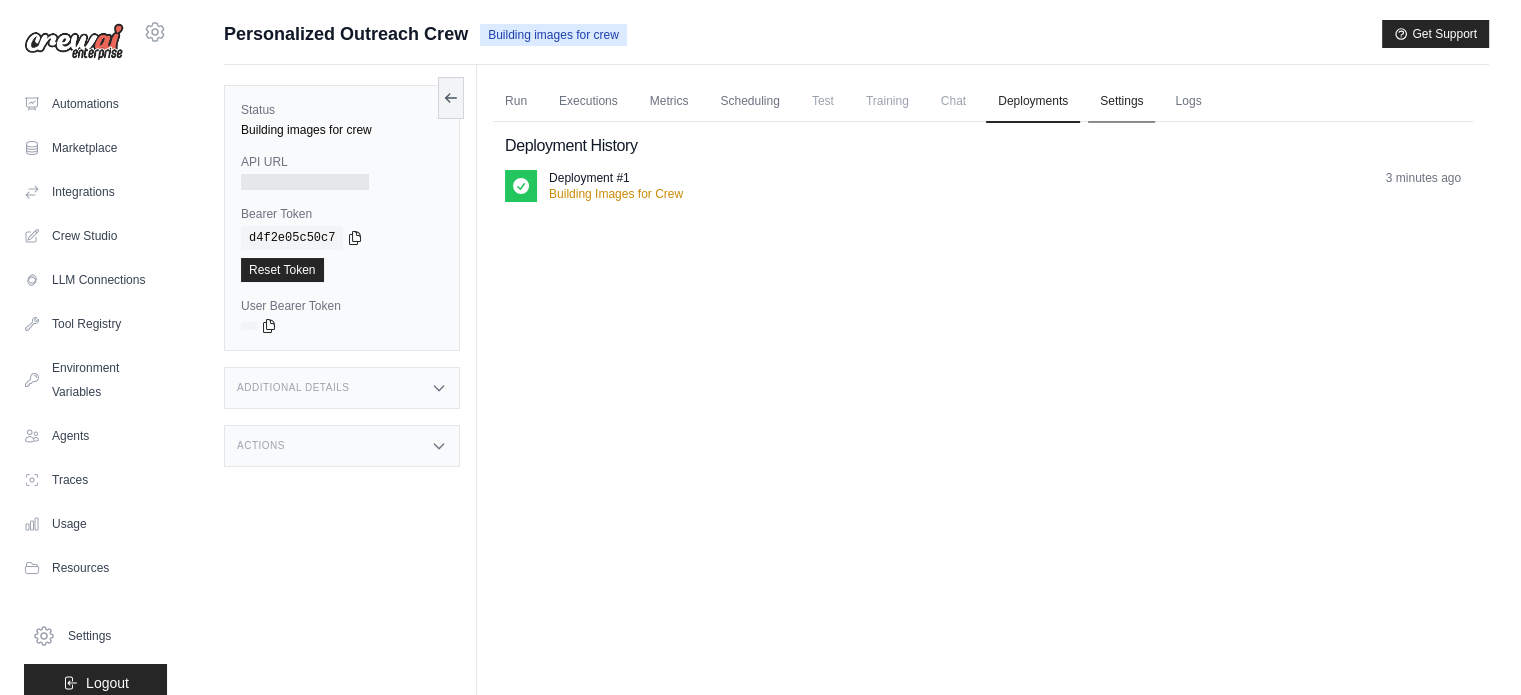 click on "Settings" at bounding box center [1121, 102] 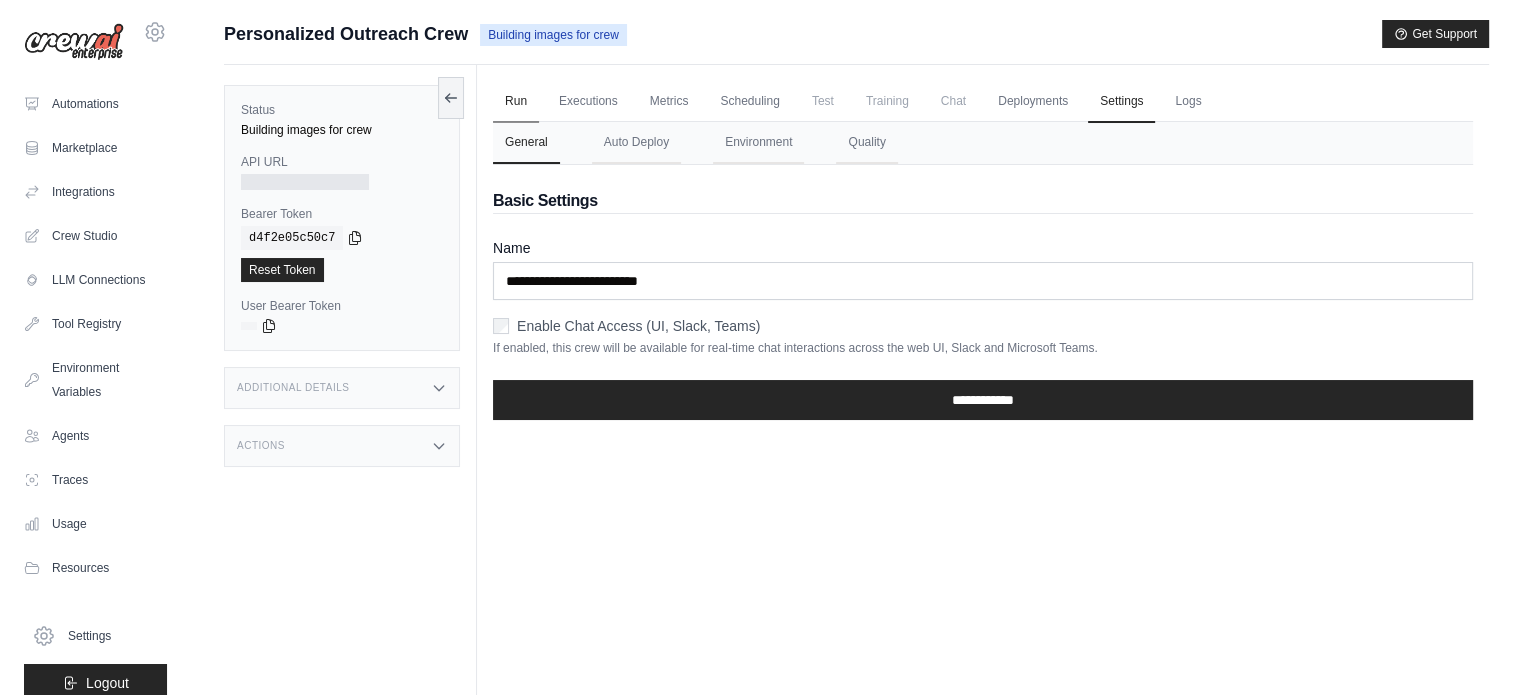 click on "Run" at bounding box center [516, 102] 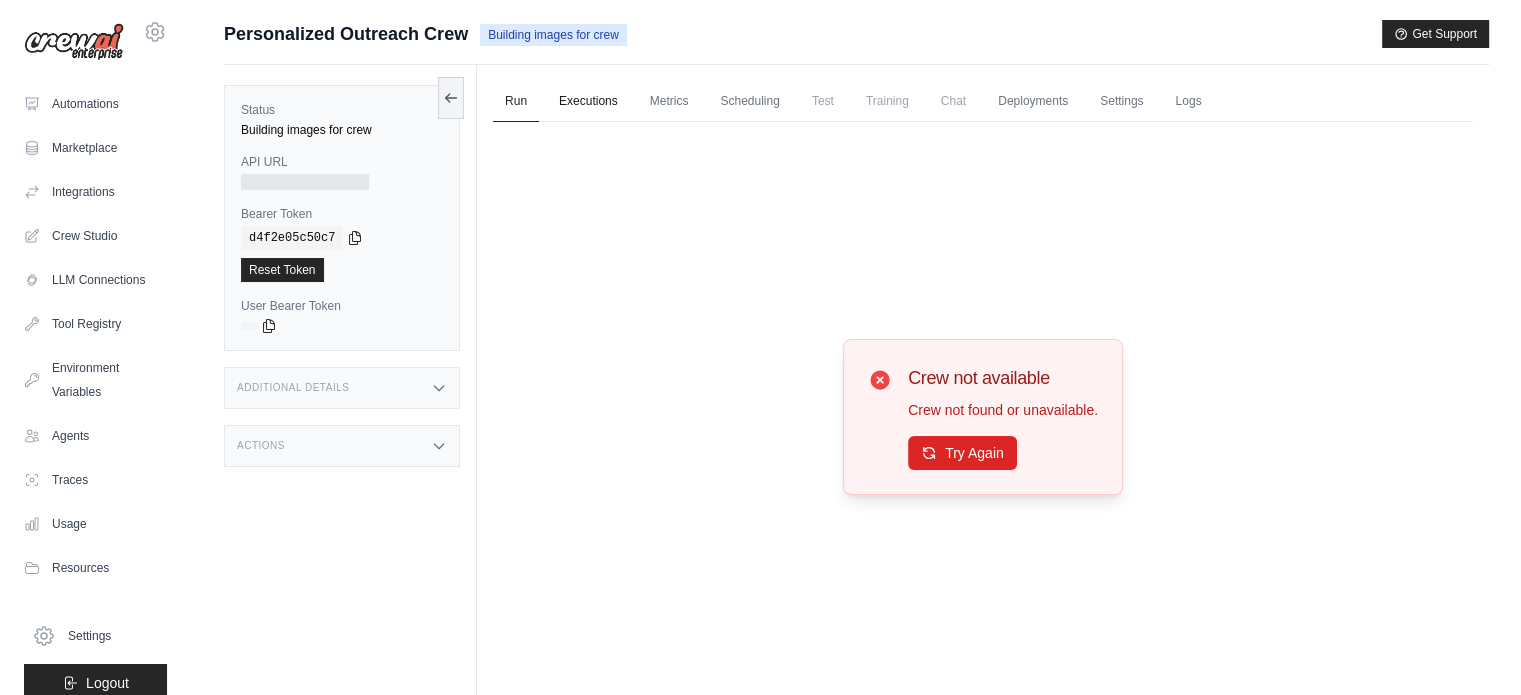 click on "Executions" at bounding box center [588, 102] 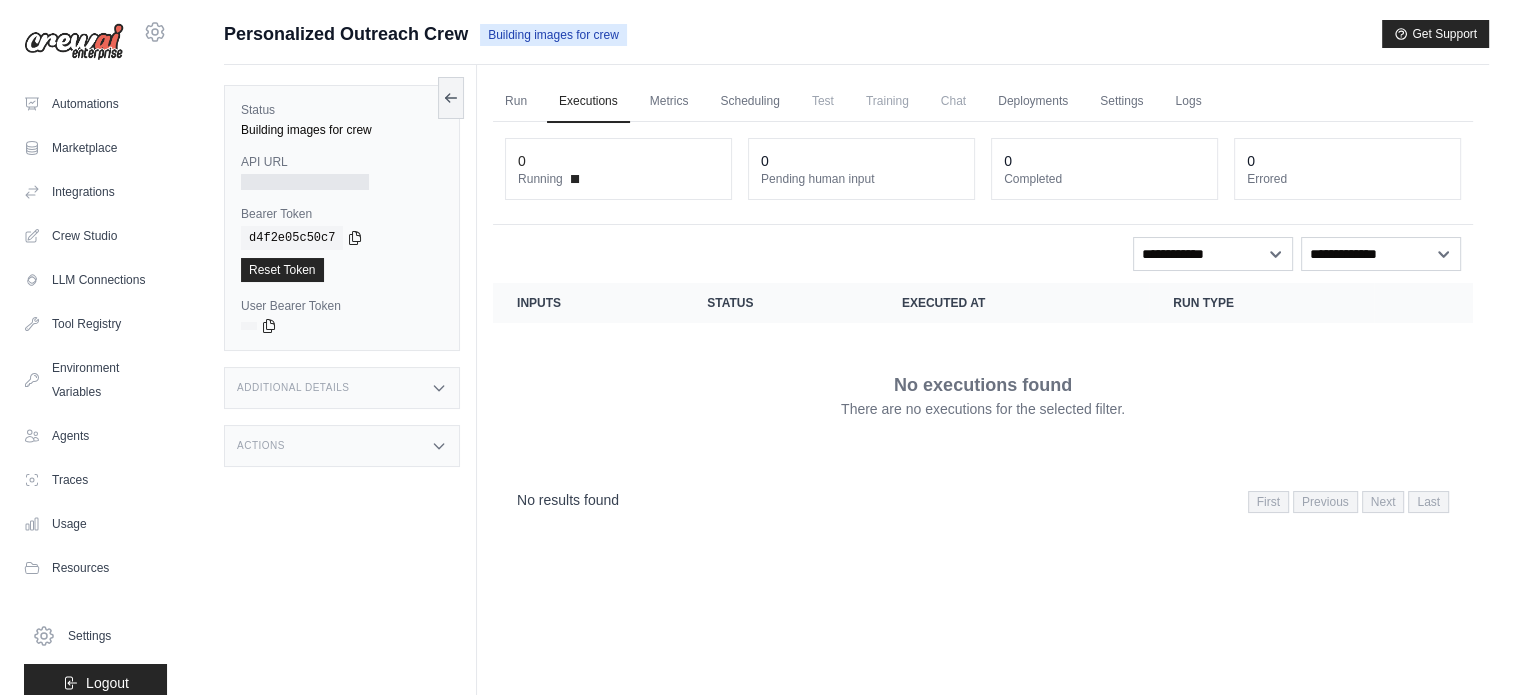 click at bounding box center (305, 182) 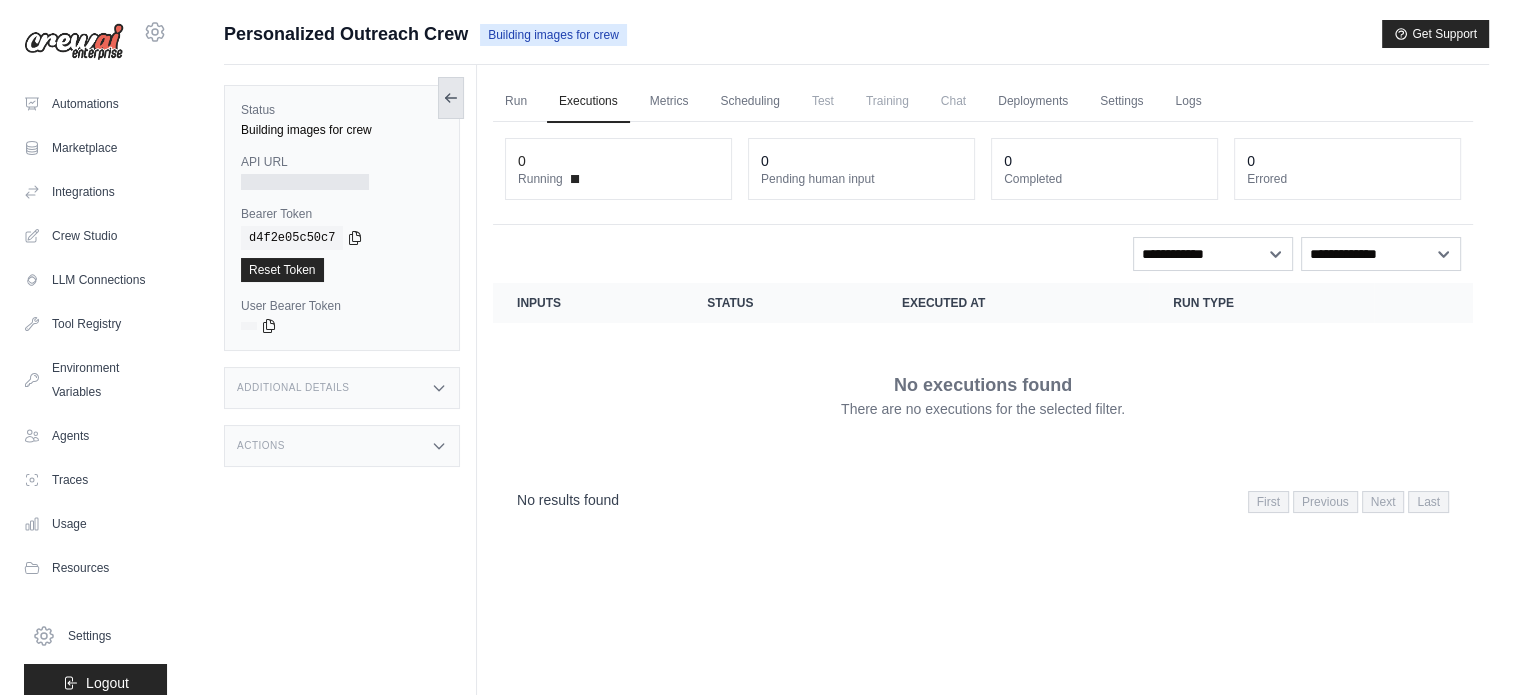 click 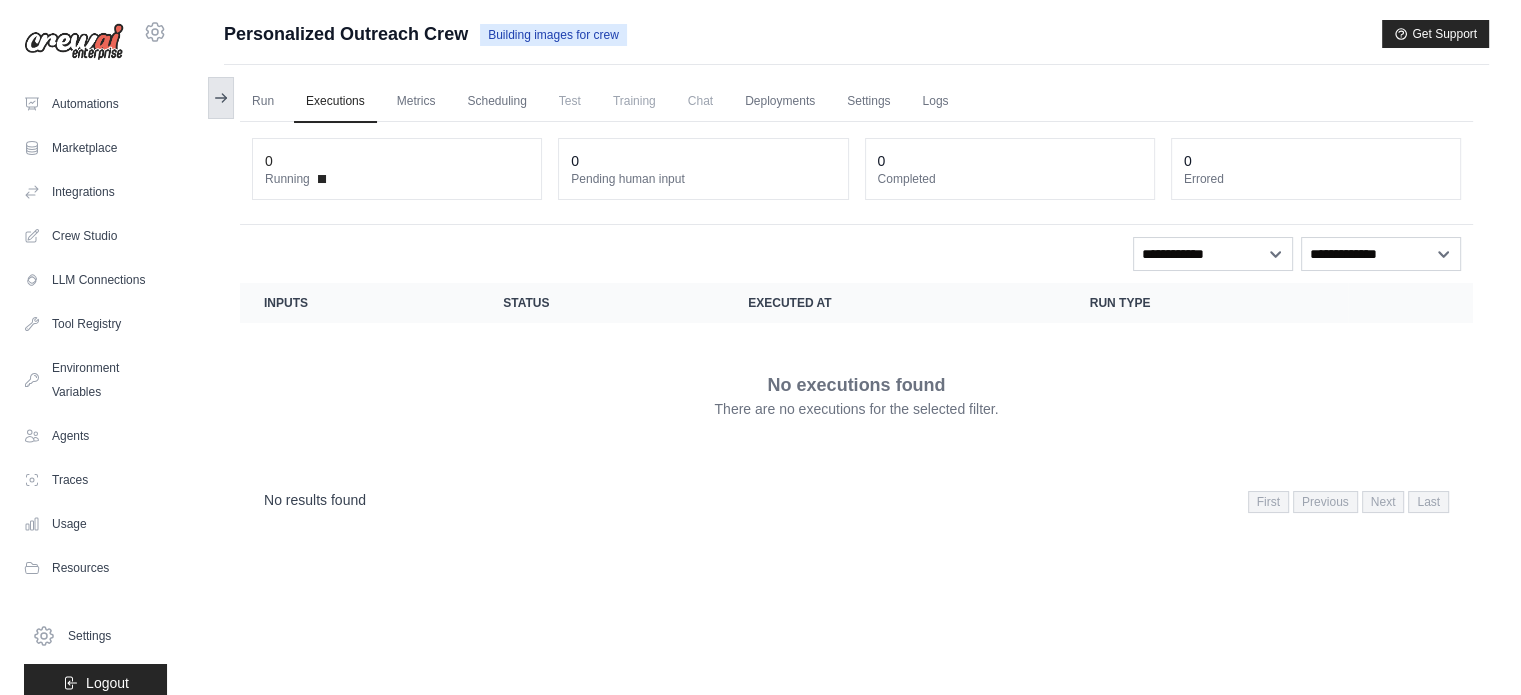 click 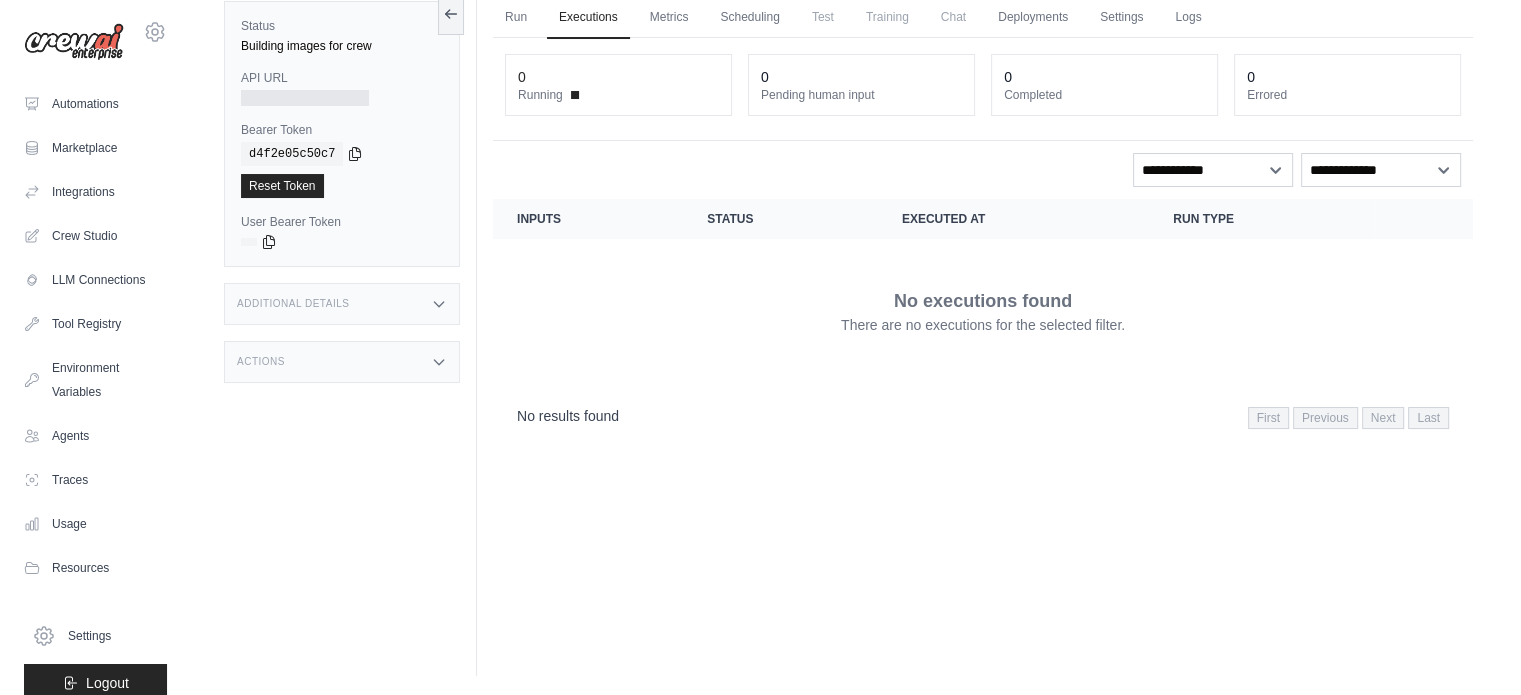 scroll, scrollTop: 0, scrollLeft: 0, axis: both 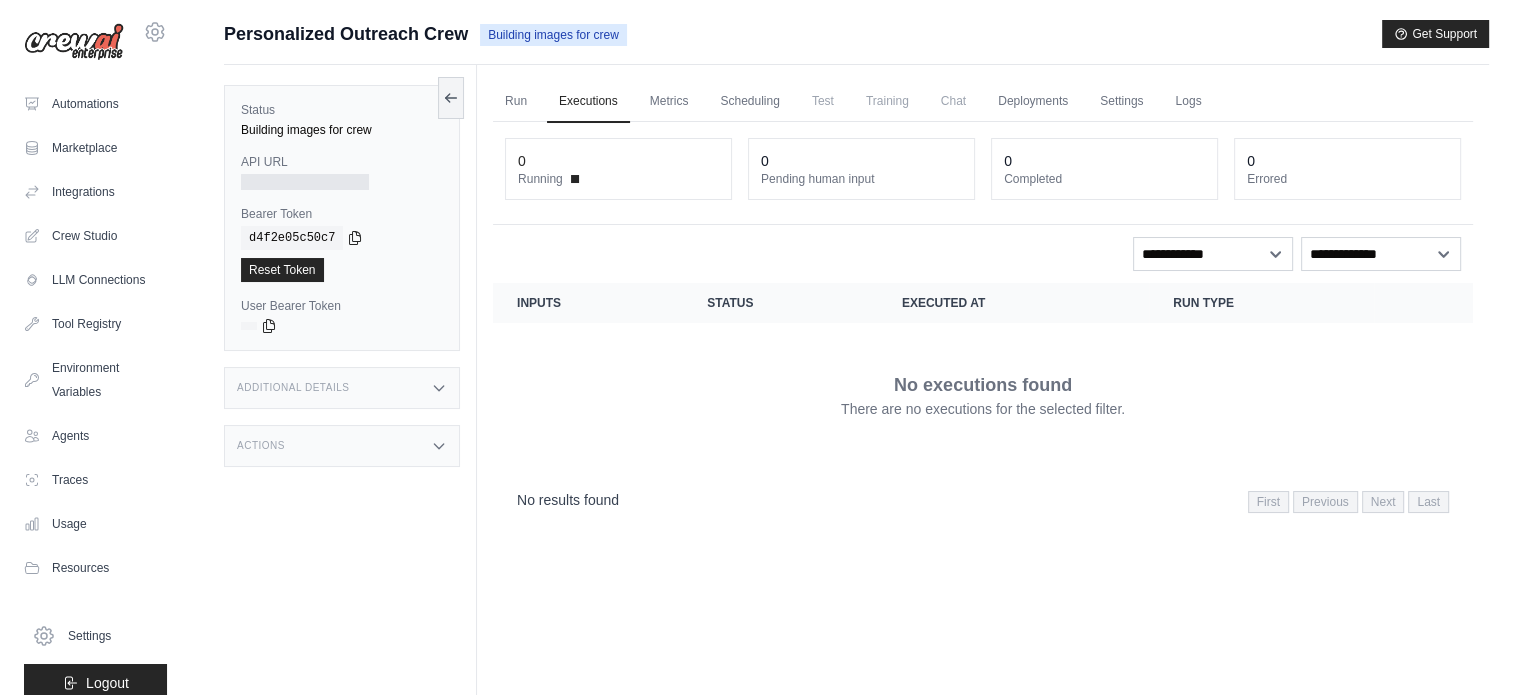 click on "Building images for crew" at bounding box center [553, 35] 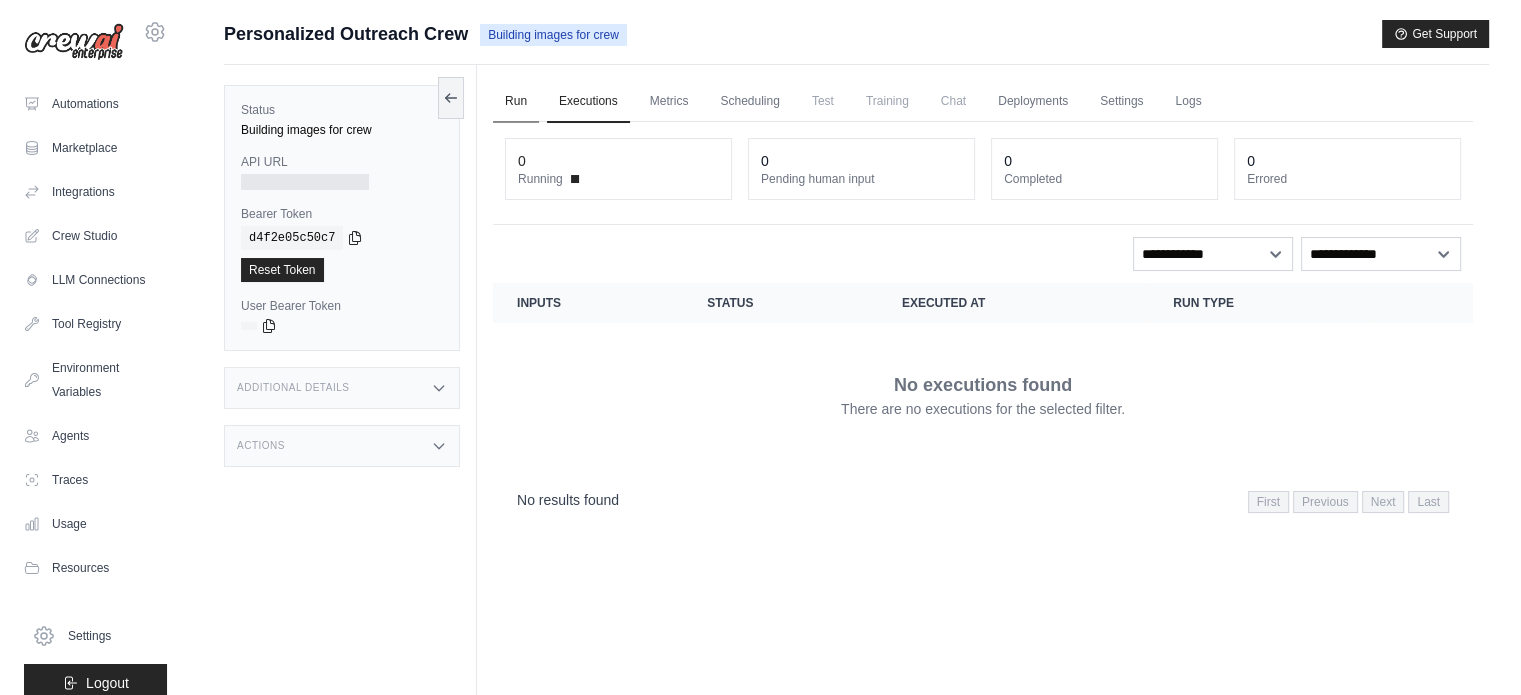 click on "Run" at bounding box center (516, 102) 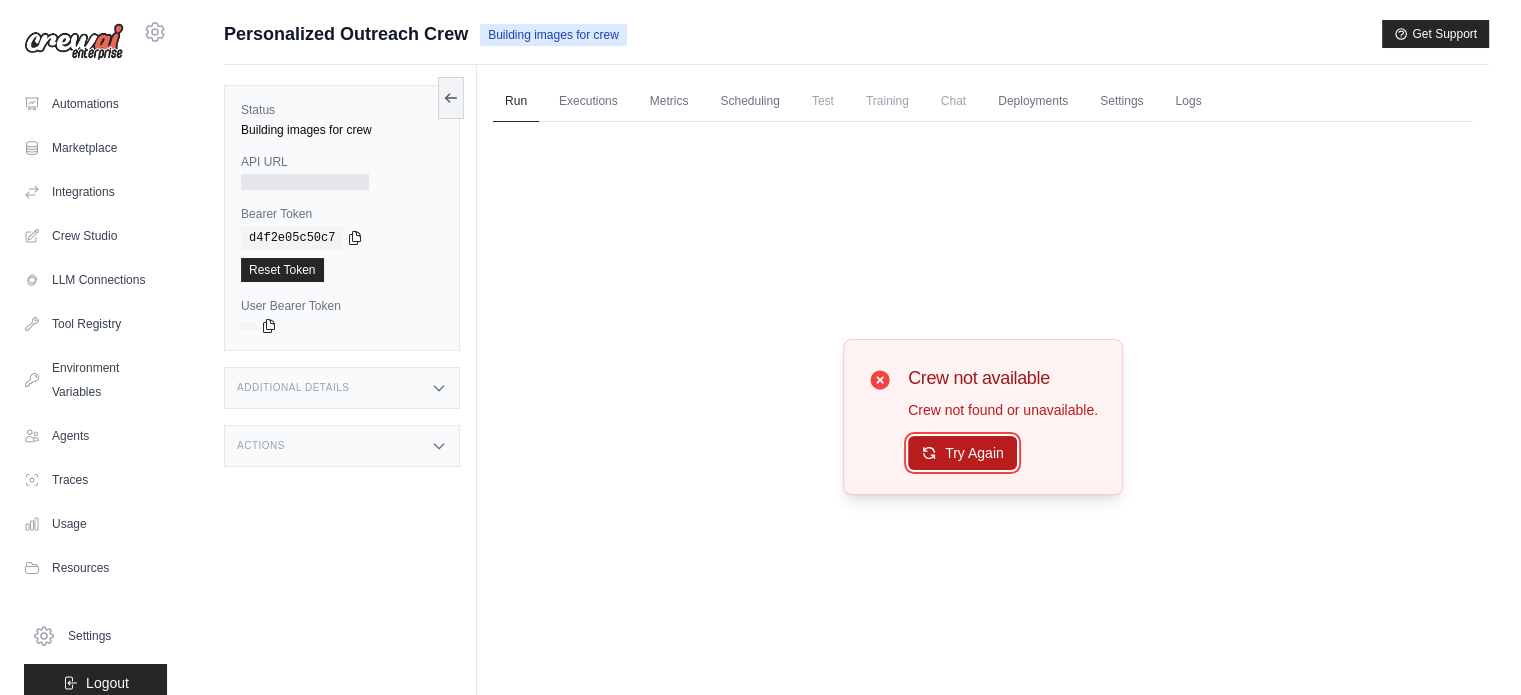 click on "Try Again" at bounding box center (962, 453) 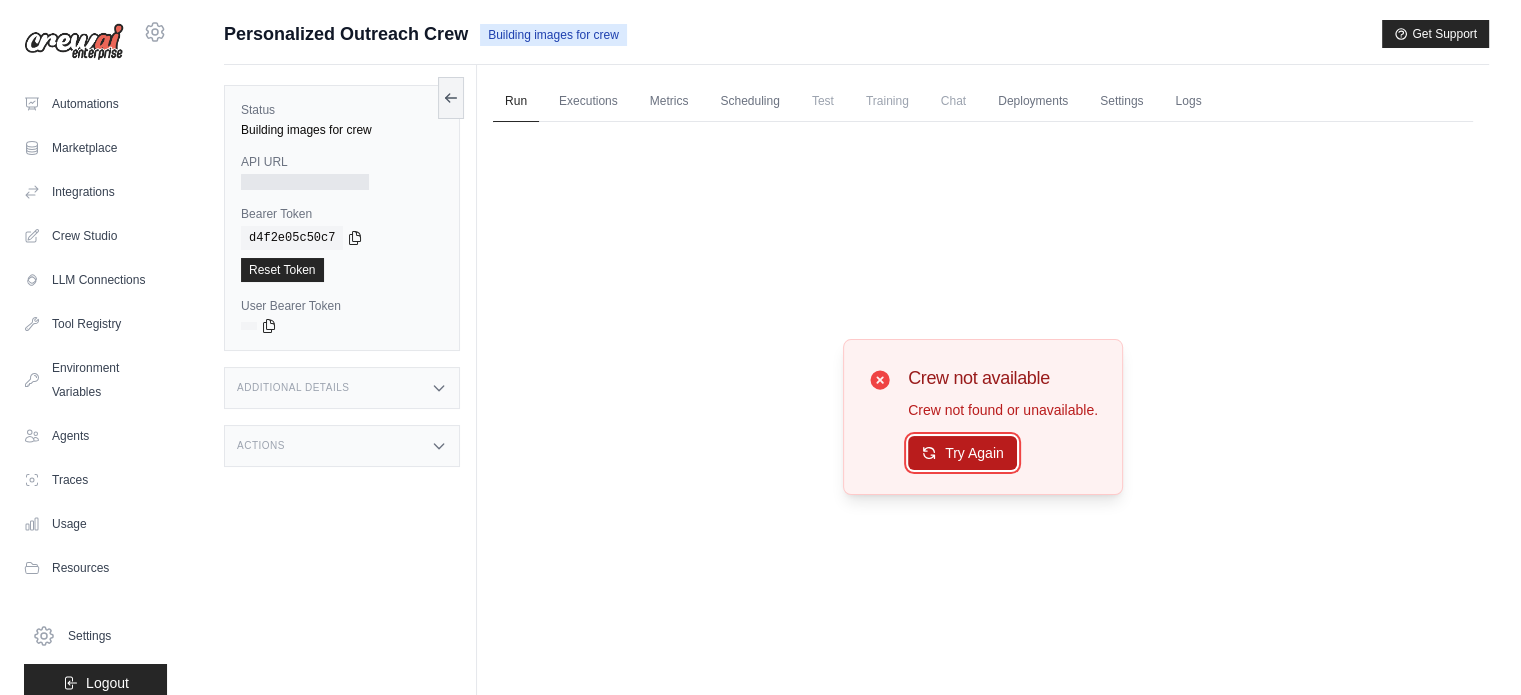 click on "Try Again" at bounding box center [962, 453] 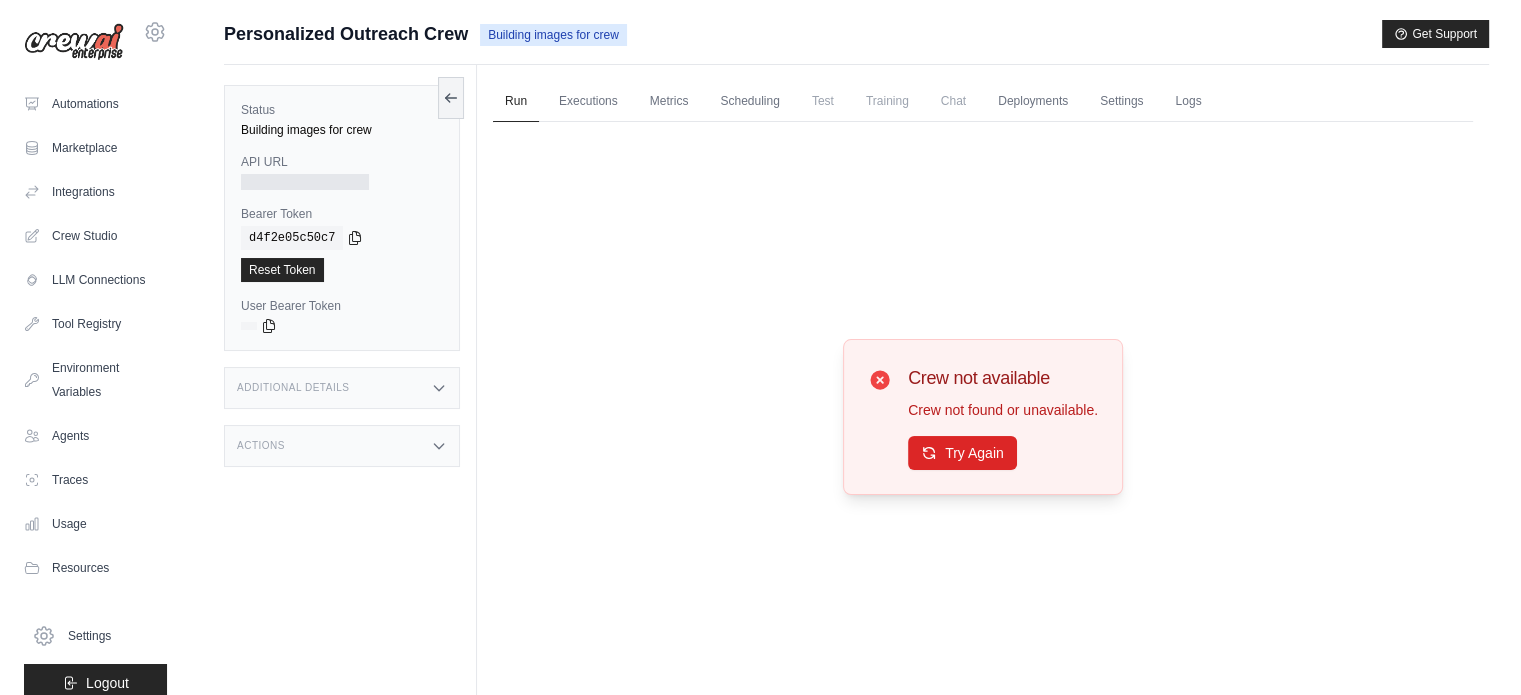 click on "Actions" at bounding box center [342, 446] 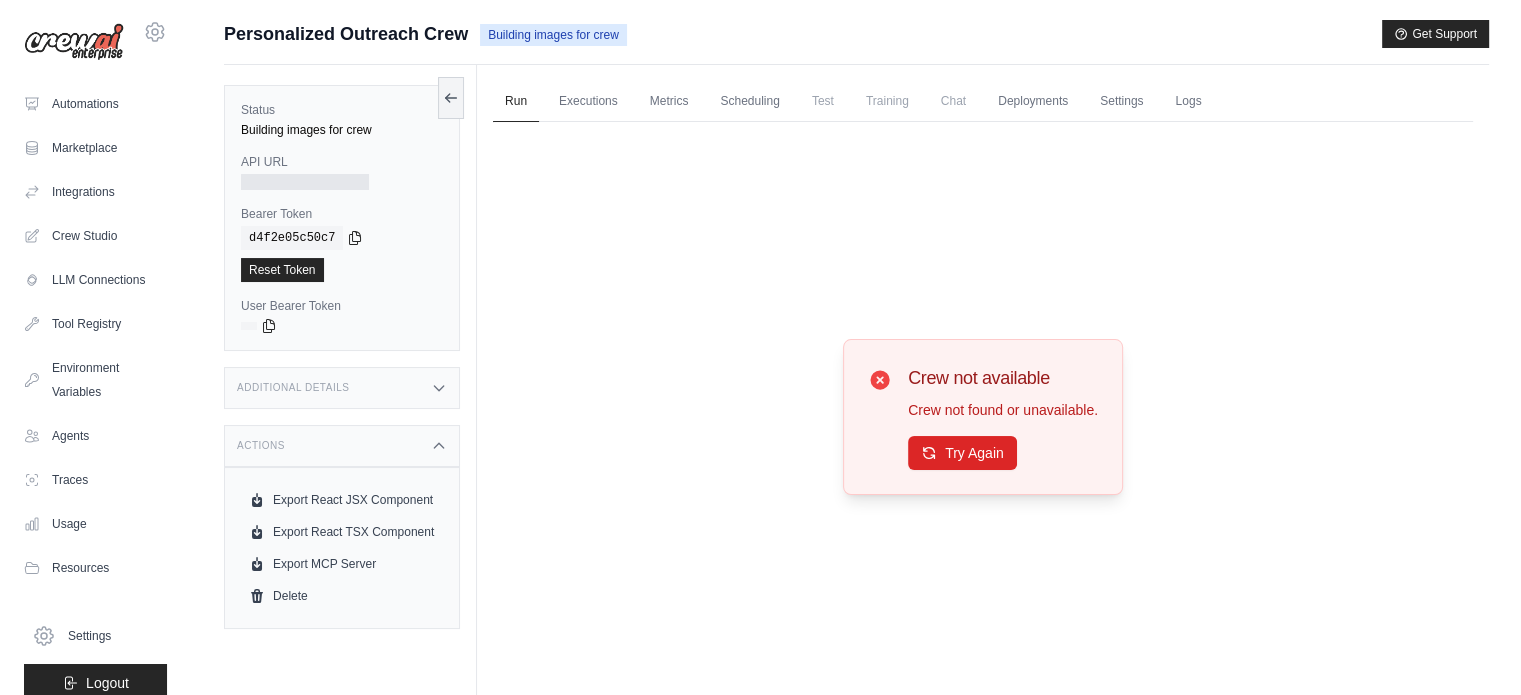 click on "Actions" at bounding box center [342, 446] 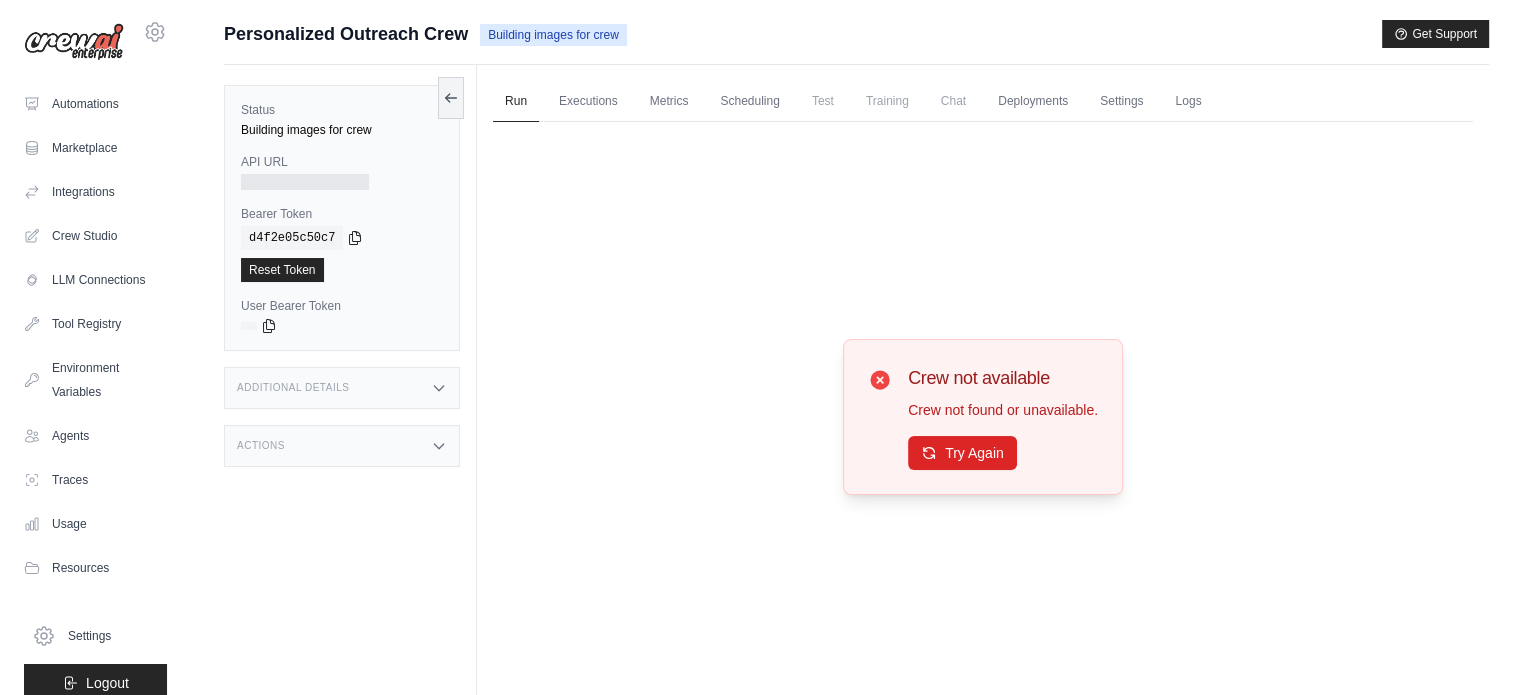 click on "Additional Details" at bounding box center [342, 388] 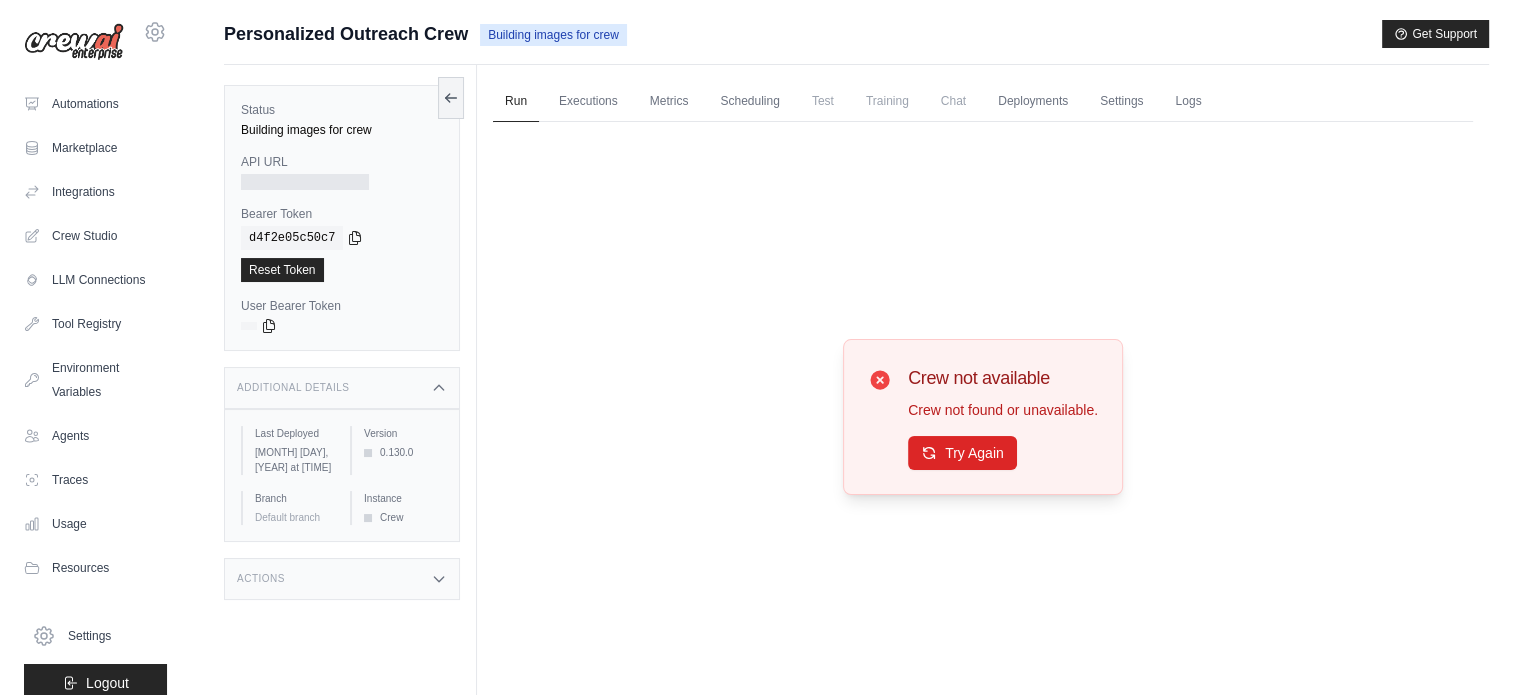 click on "Additional Details" at bounding box center (342, 388) 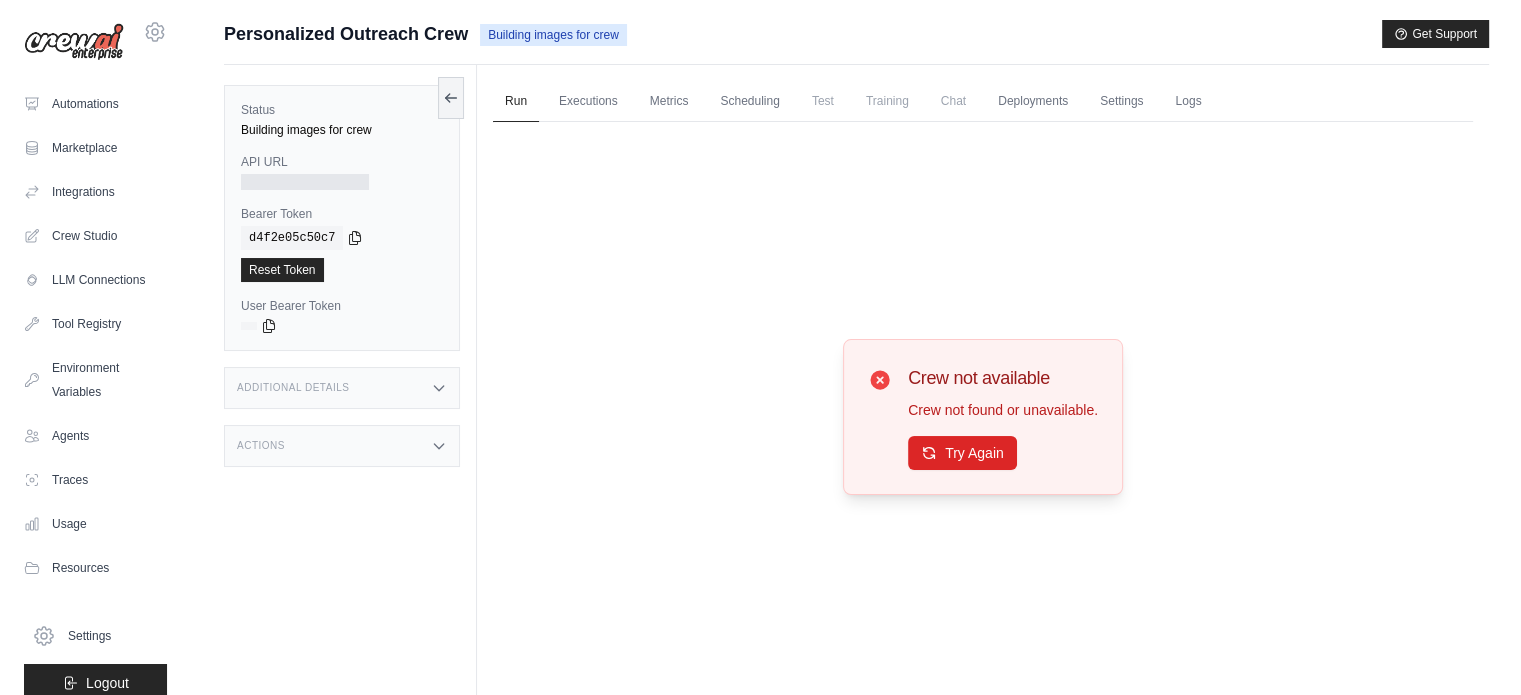 drag, startPoint x: 377, startPoint y: 458, endPoint x: 416, endPoint y: 452, distance: 39.45884 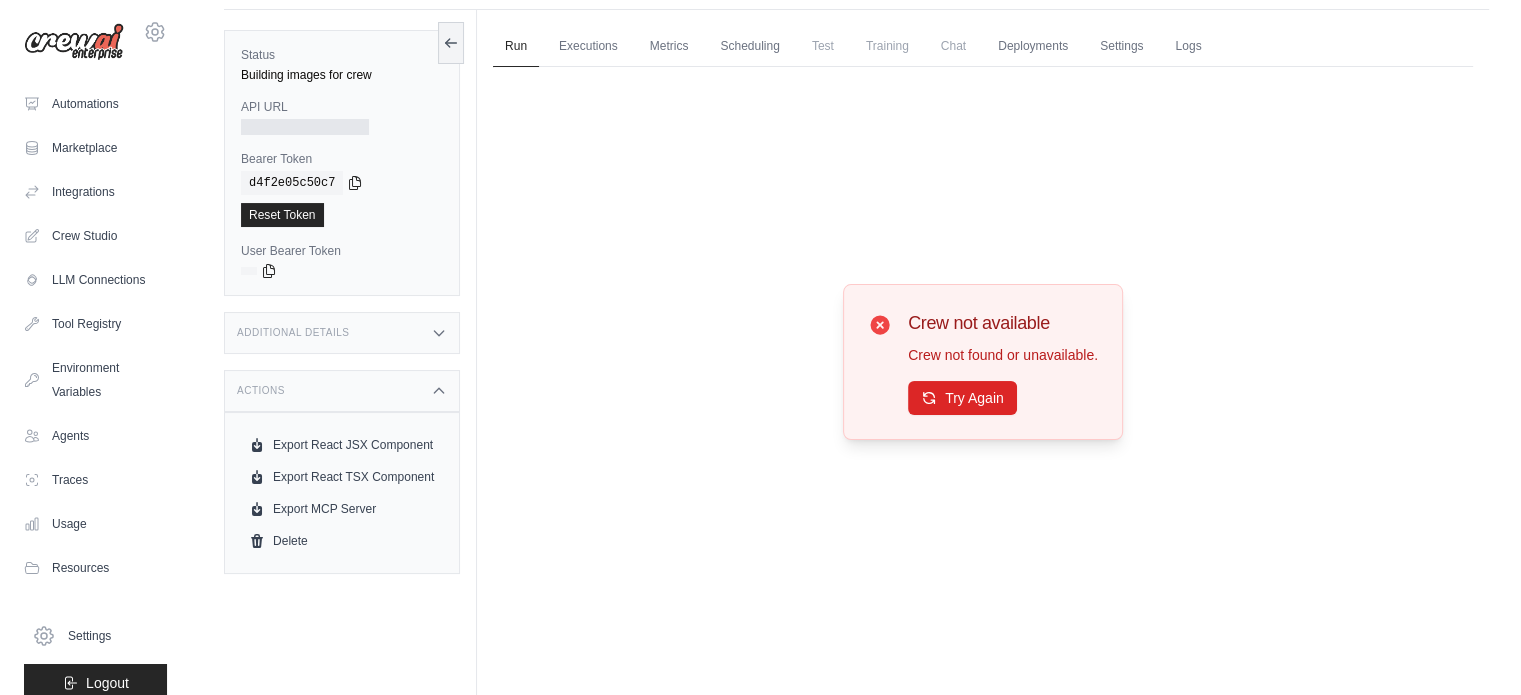 scroll, scrollTop: 84, scrollLeft: 0, axis: vertical 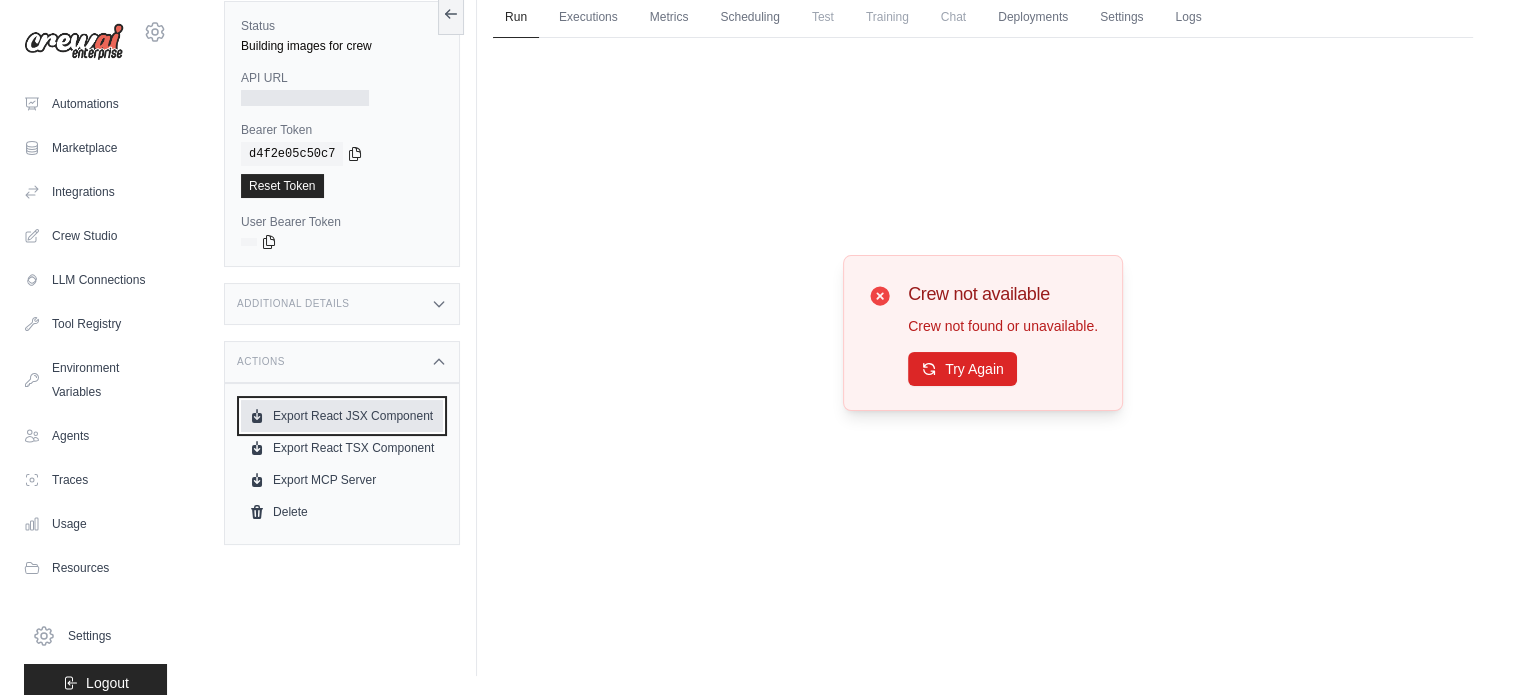 click 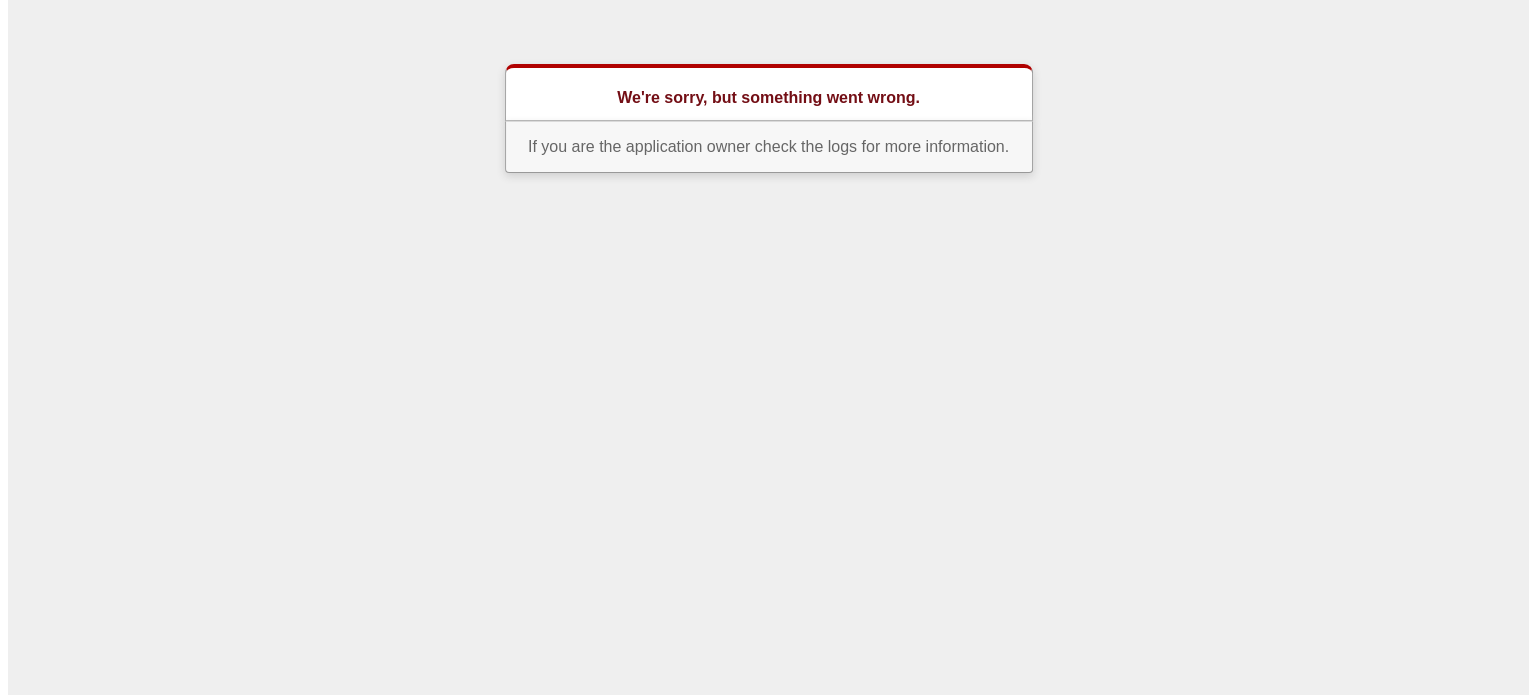 scroll, scrollTop: 0, scrollLeft: 0, axis: both 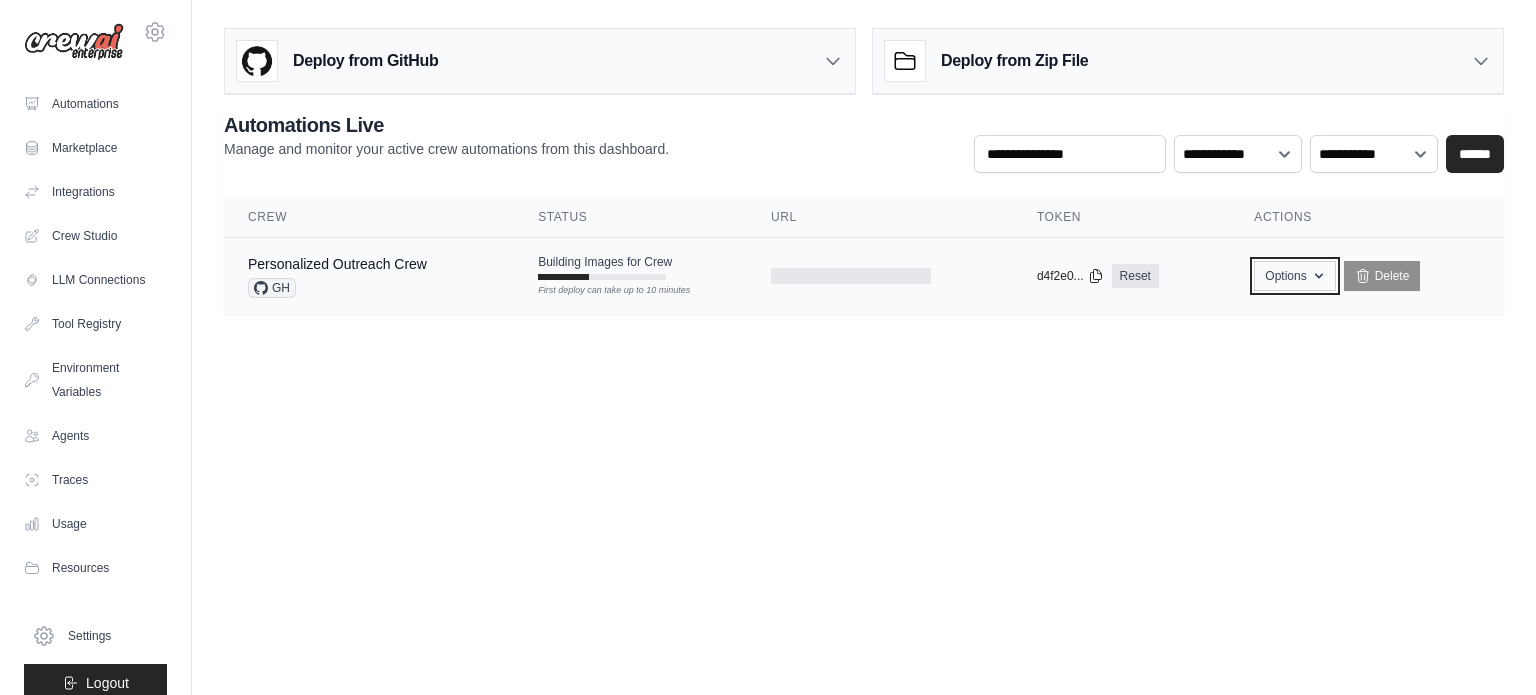 click on "Options" at bounding box center (1294, 276) 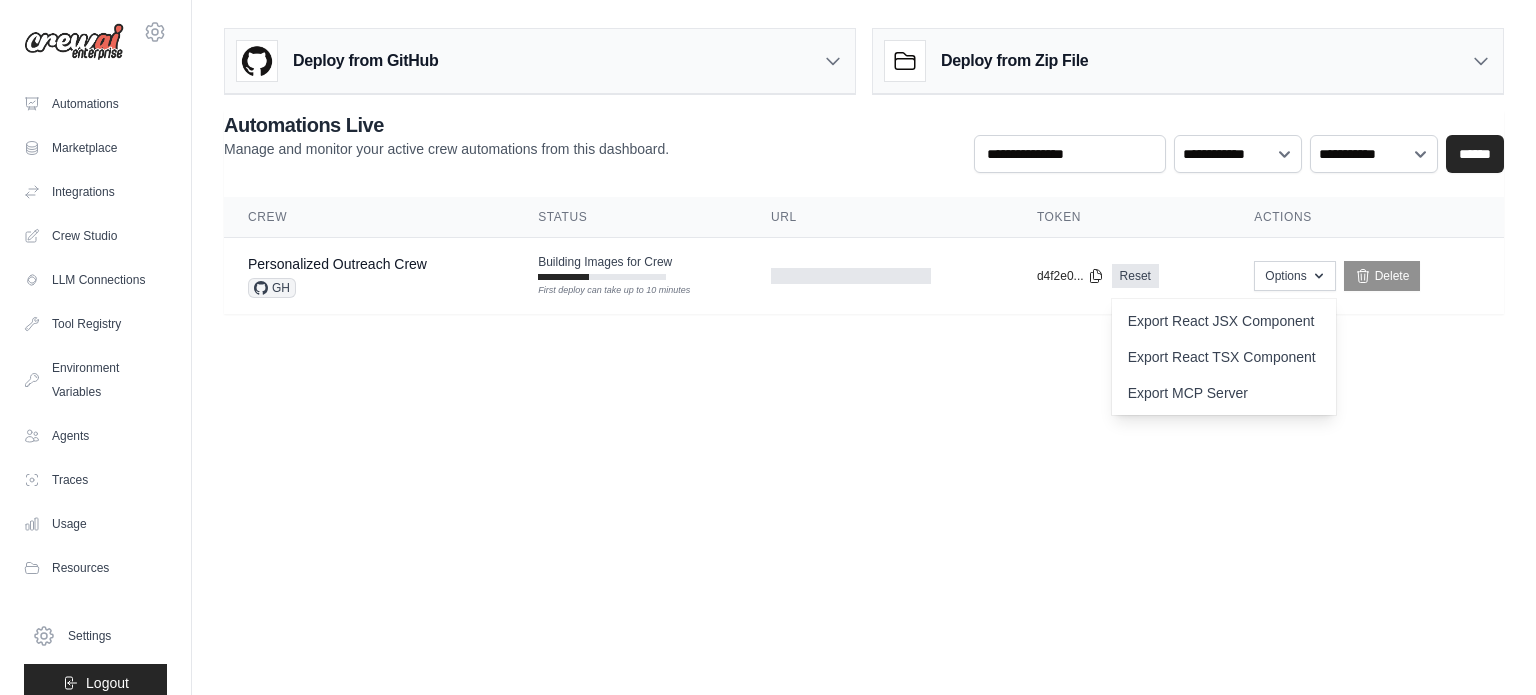 click on "[EMAIL]
Settings
Automations
Marketplace
Integrations" at bounding box center [768, 347] 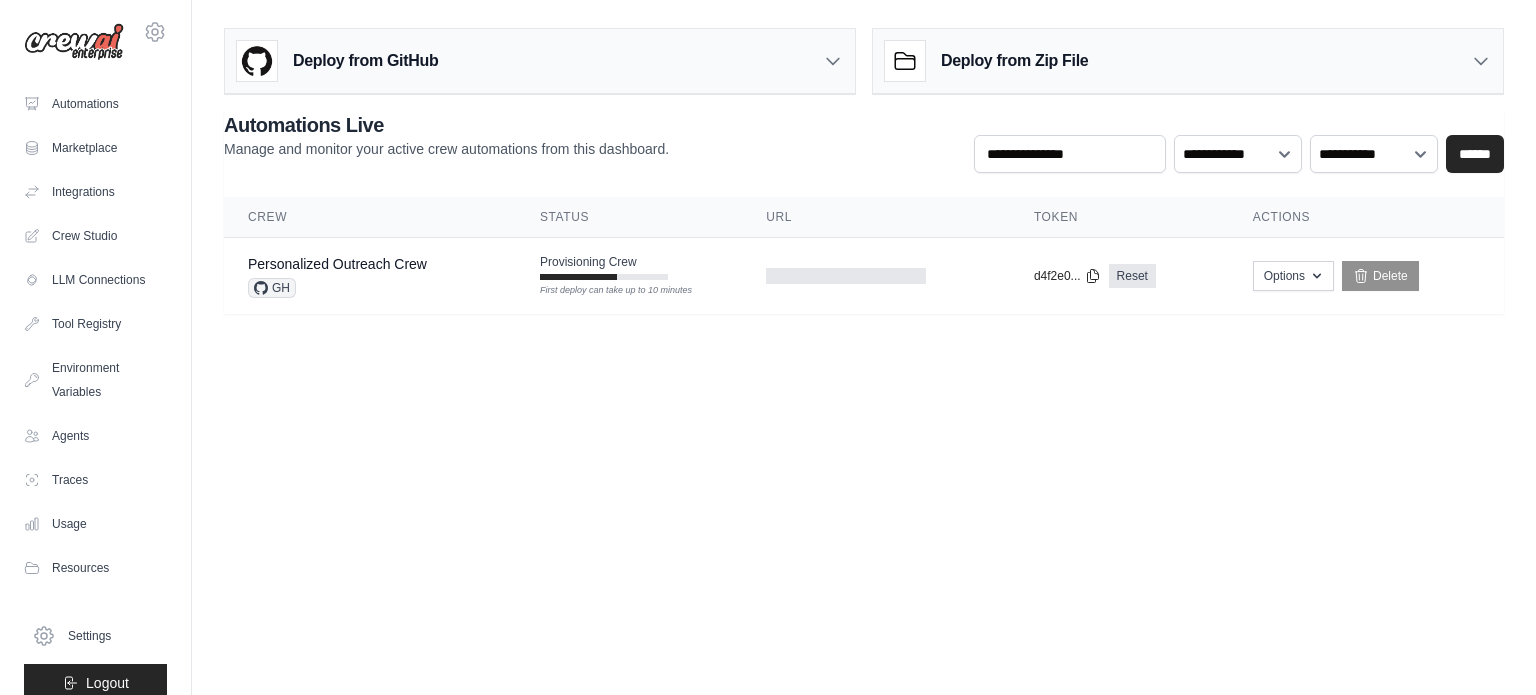 click on "Deploy from Zip File" at bounding box center [1188, 61] 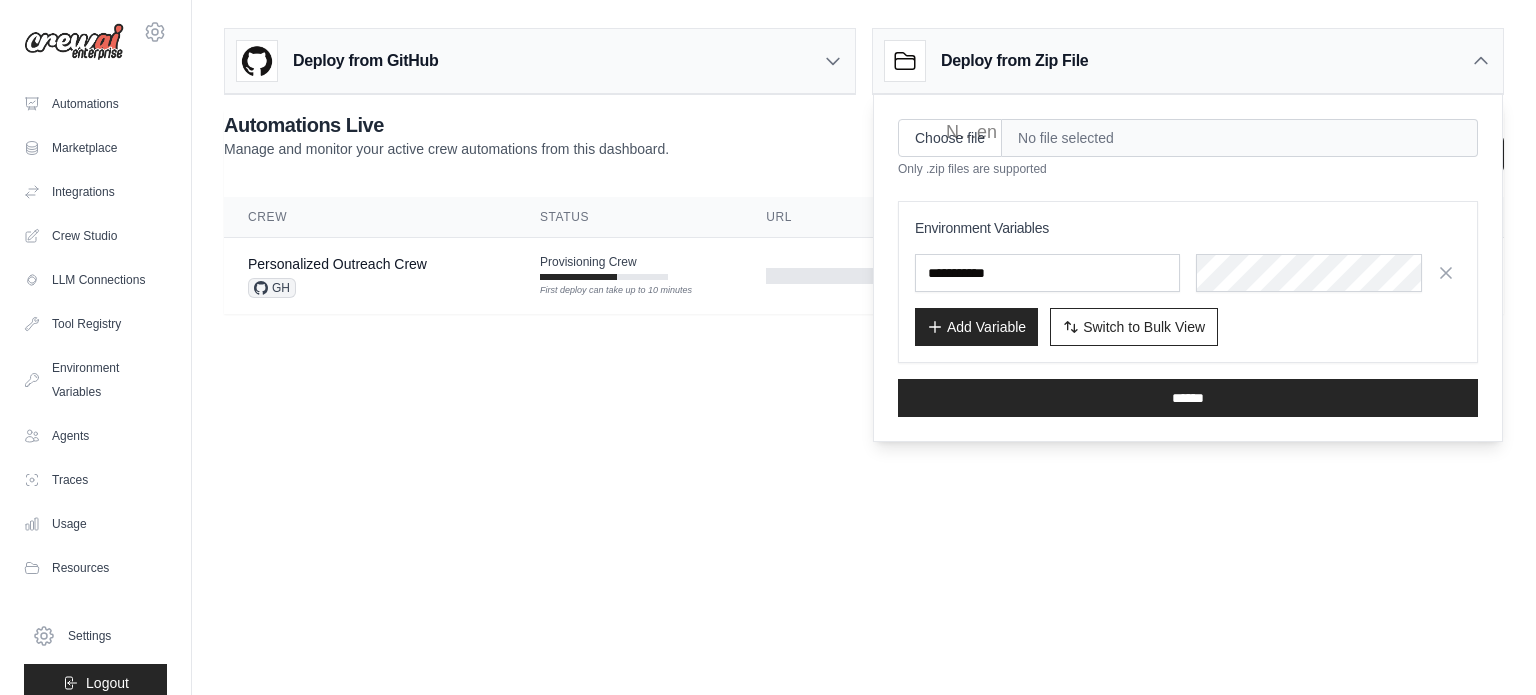 click on "Deploy from Zip File" at bounding box center [1188, 61] 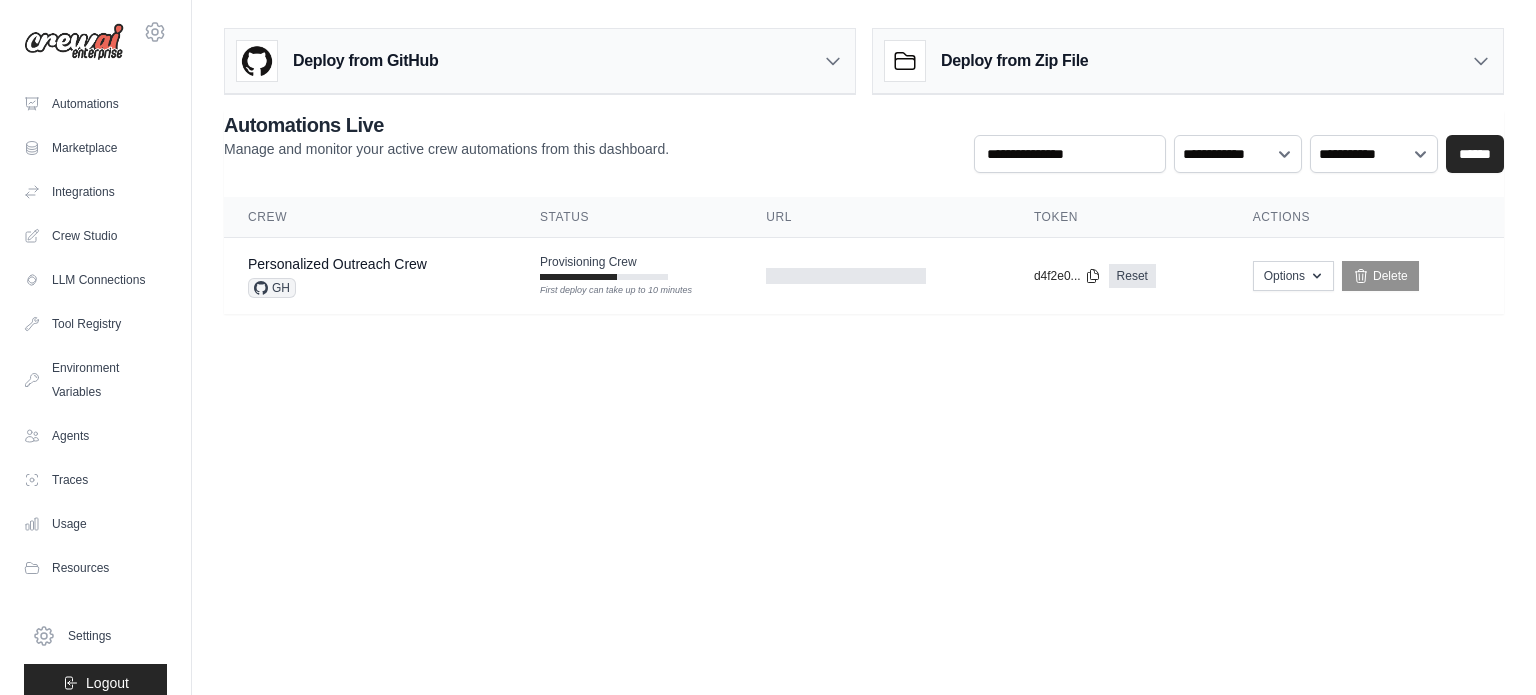 click on "[EMAIL]
Settings
Automations
Marketplace
Integrations" at bounding box center (768, 347) 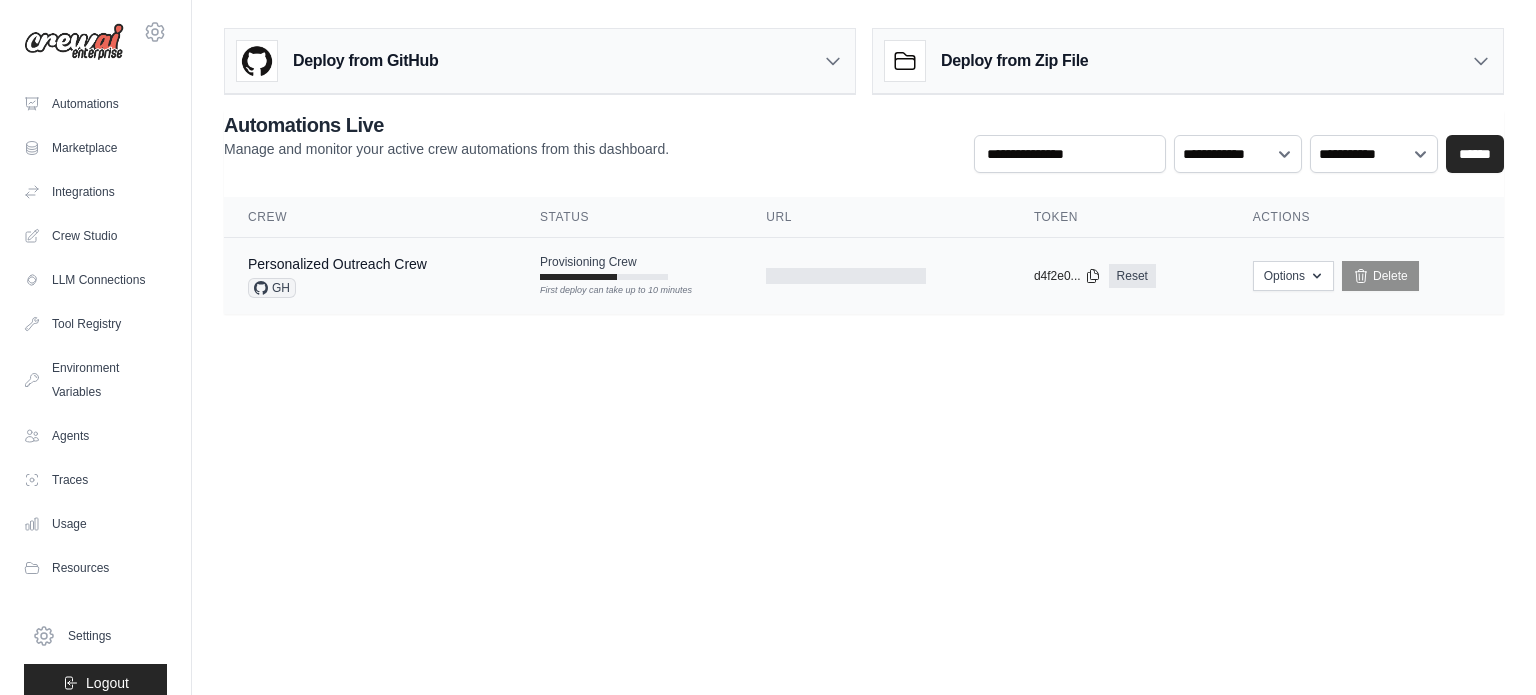 click on "Personalized Outreach Crew
GH" at bounding box center (370, 276) 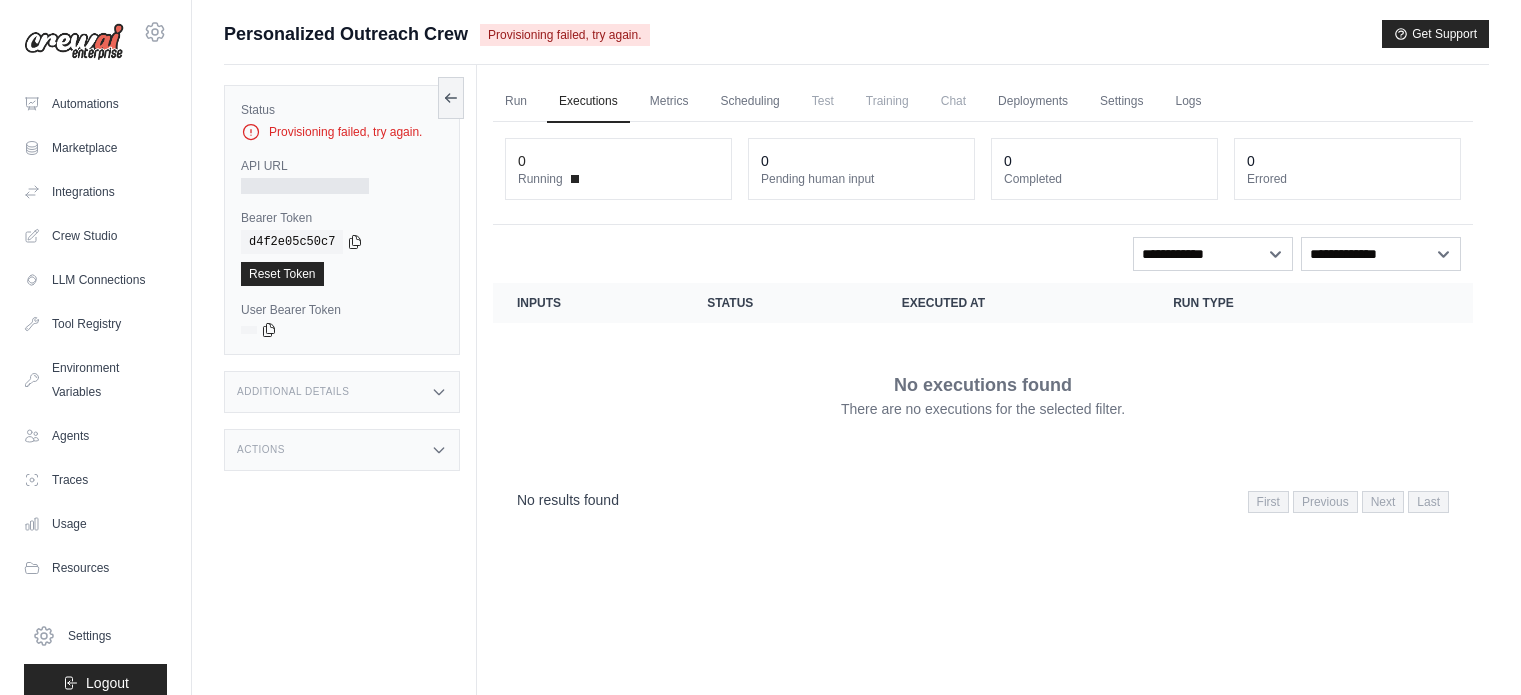 scroll, scrollTop: 0, scrollLeft: 0, axis: both 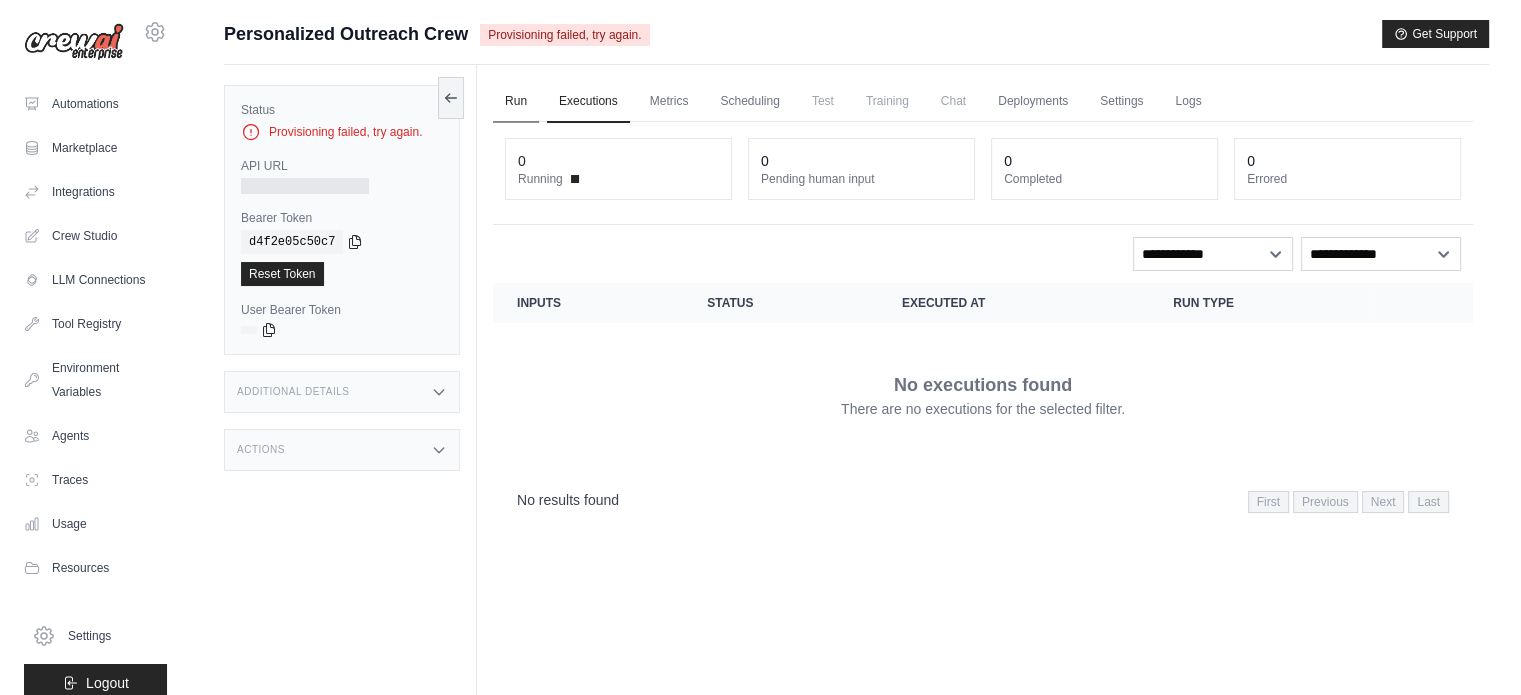 click on "Run" at bounding box center [516, 102] 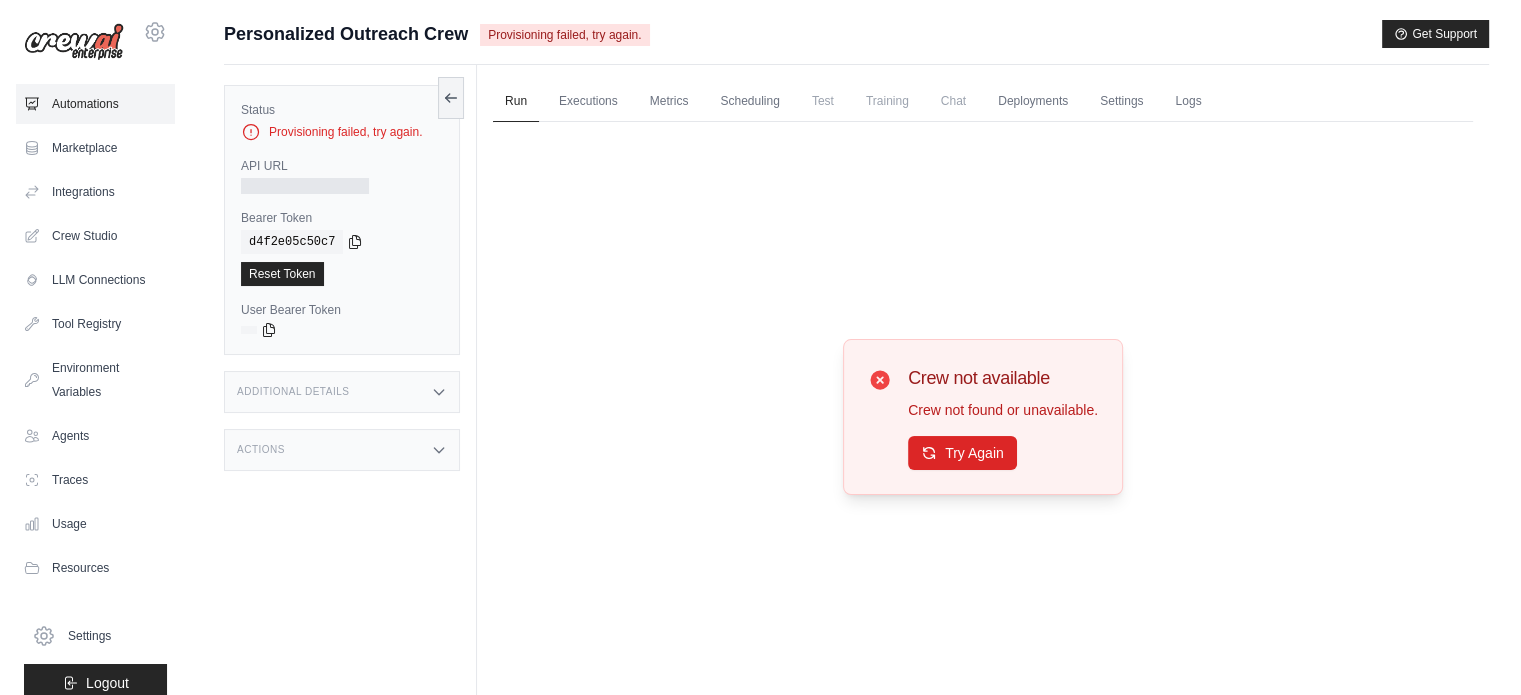 click on "Automations" at bounding box center [95, 104] 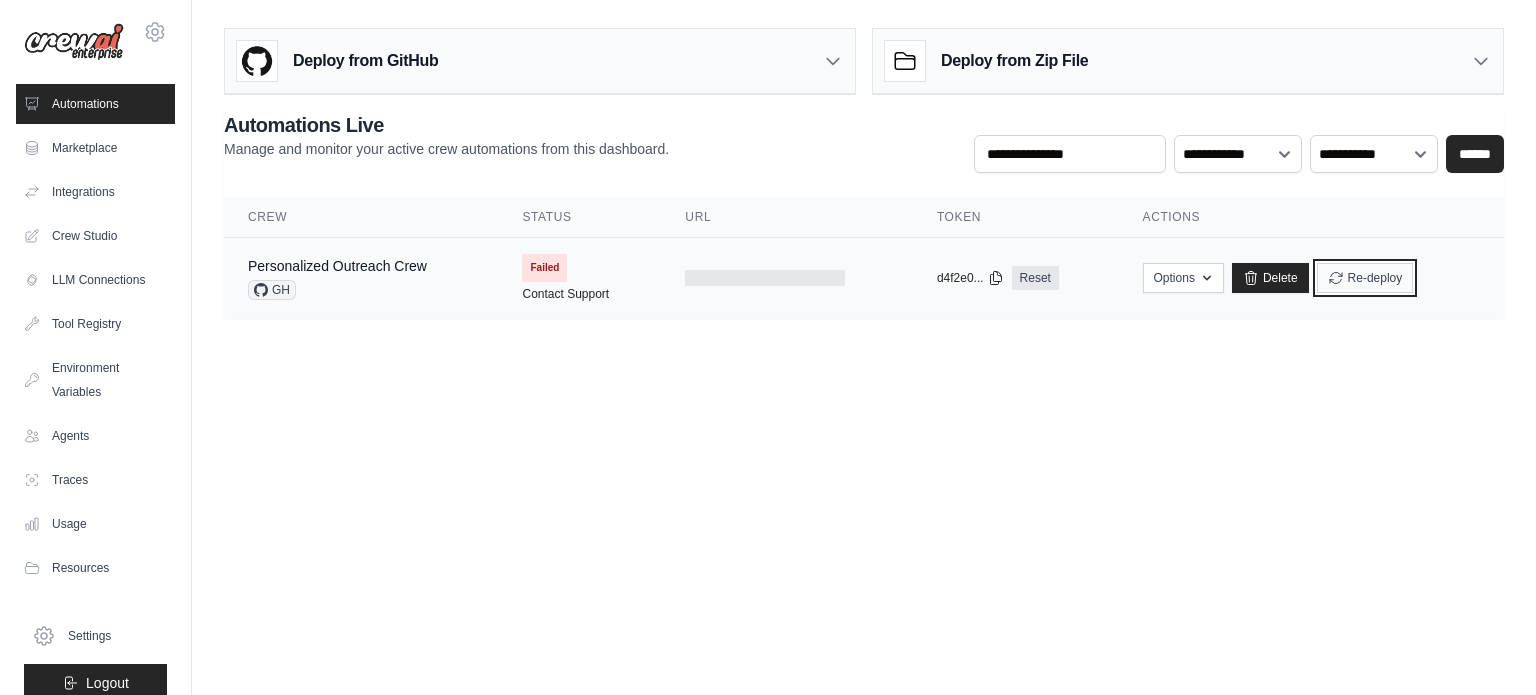 click on "Re-deploy" at bounding box center (1365, 278) 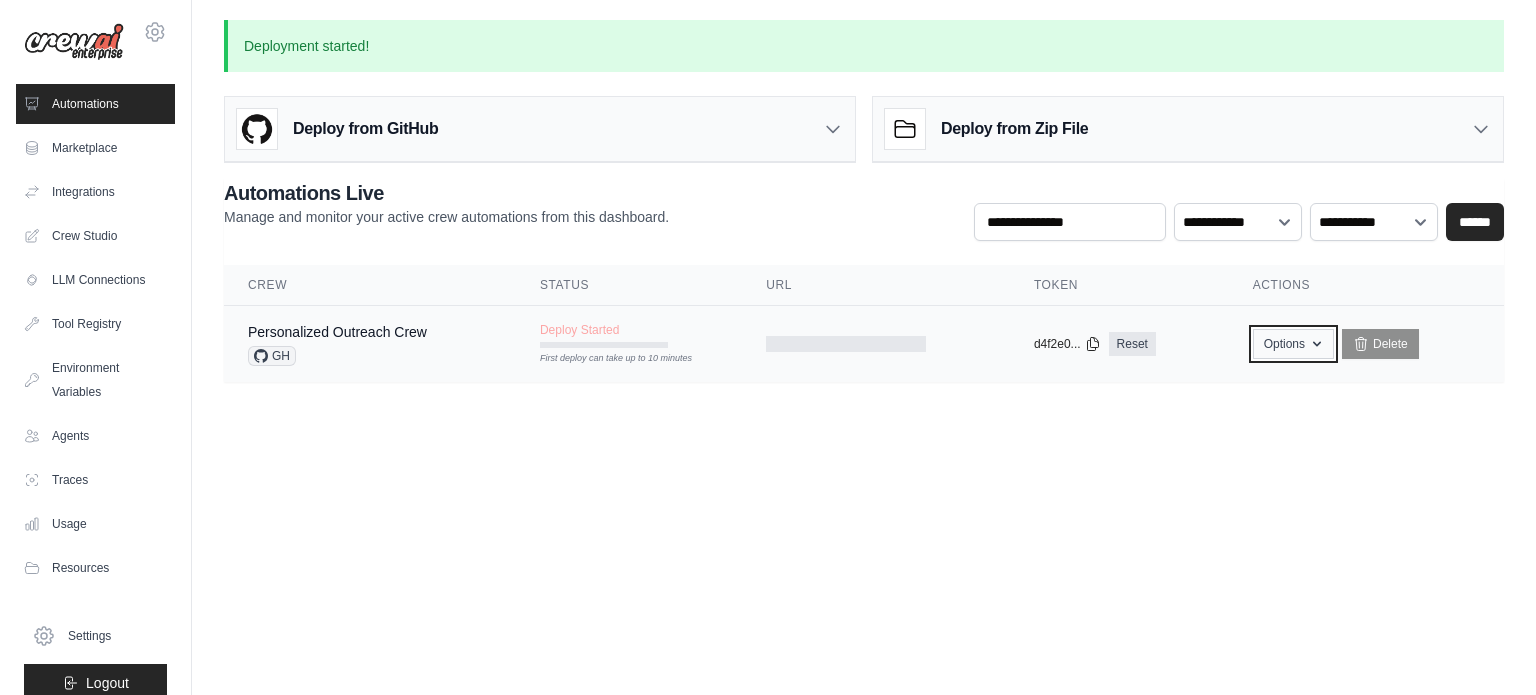 click 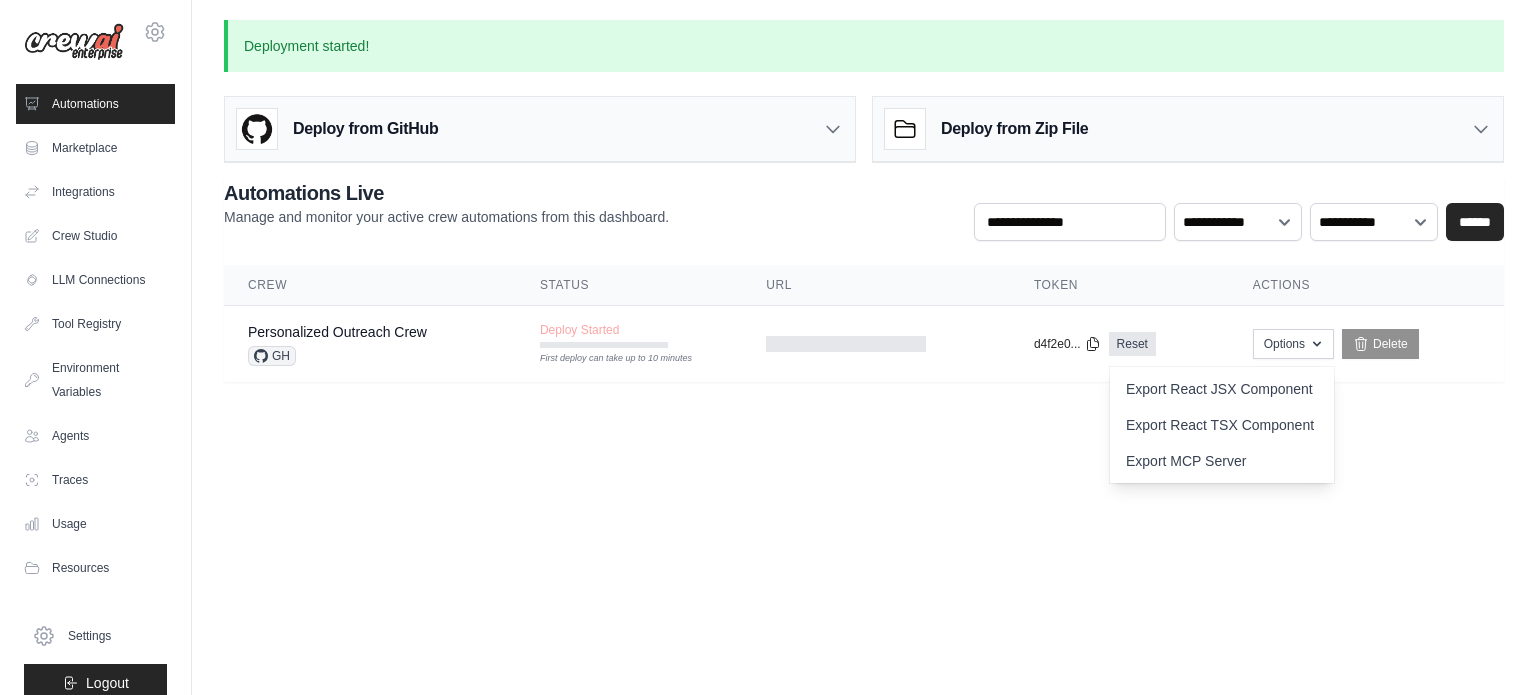 click on "[EMAIL]
Settings
Automations
Marketplace
Integrations" at bounding box center (768, 347) 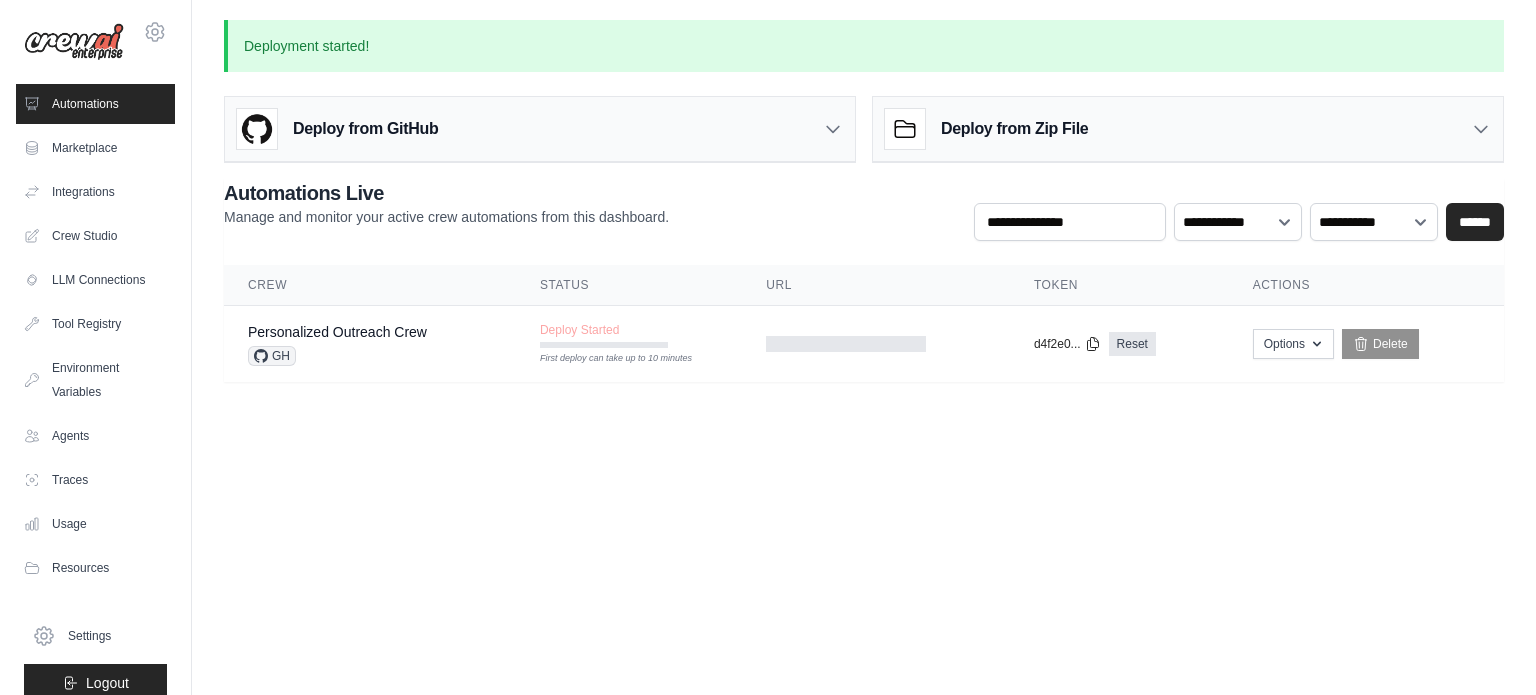 click on "Deploy from Zip File" at bounding box center (1188, 129) 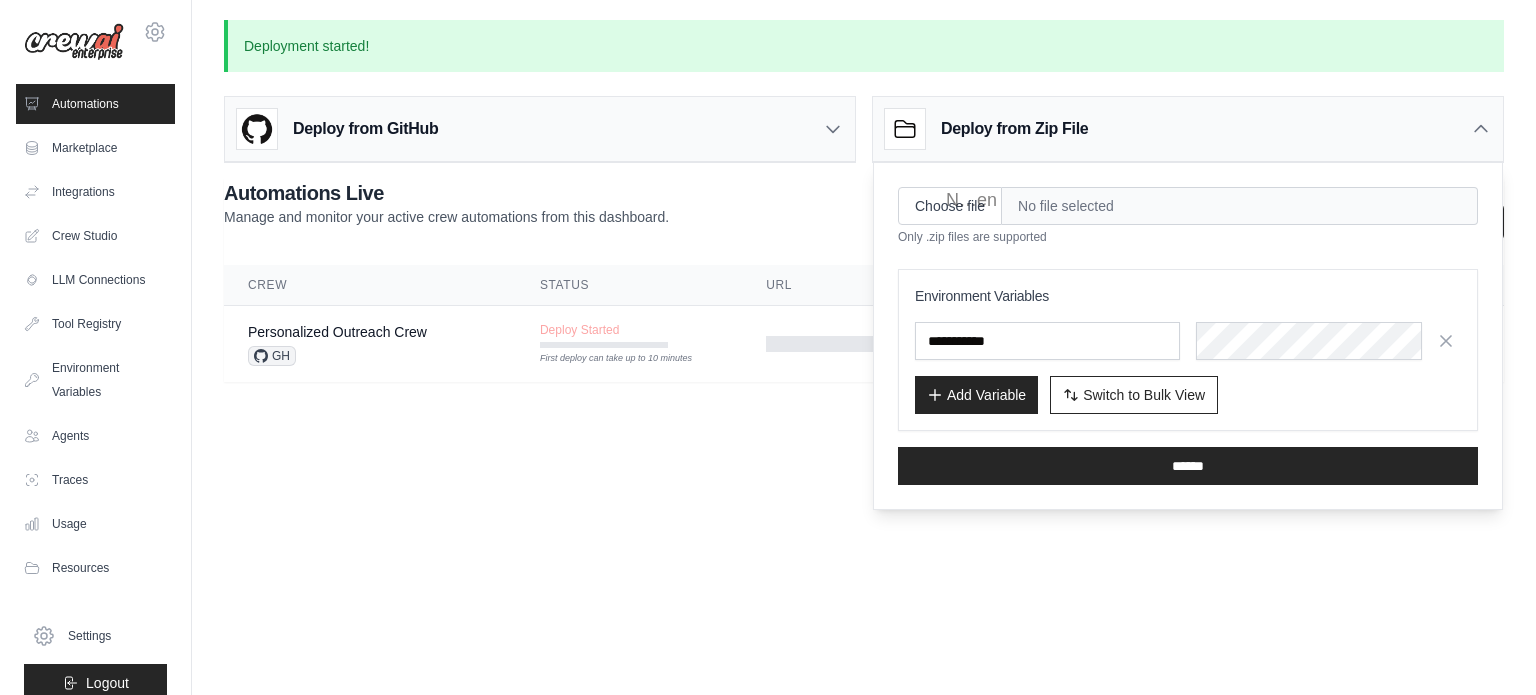 click on "Deploy from Zip File" at bounding box center (1188, 129) 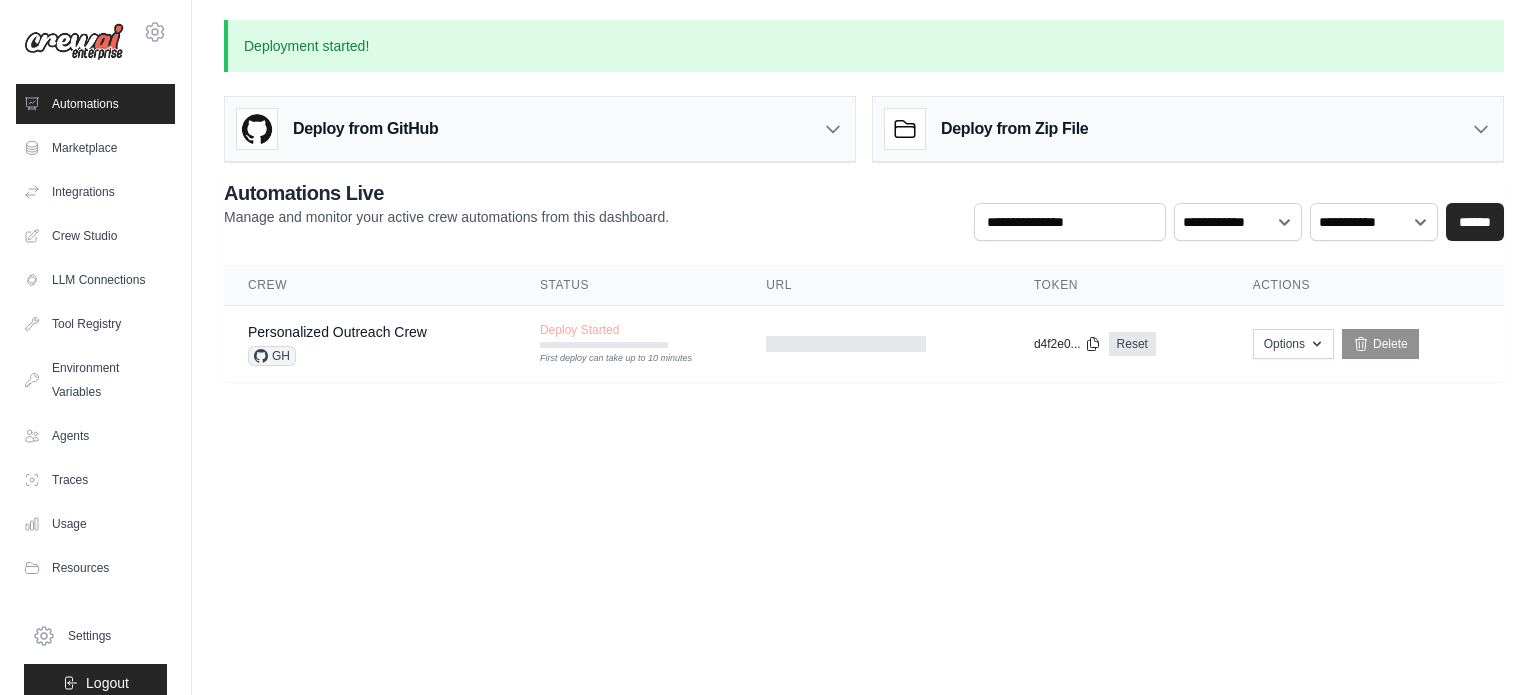 click on "Deploy from Zip File" at bounding box center [1188, 129] 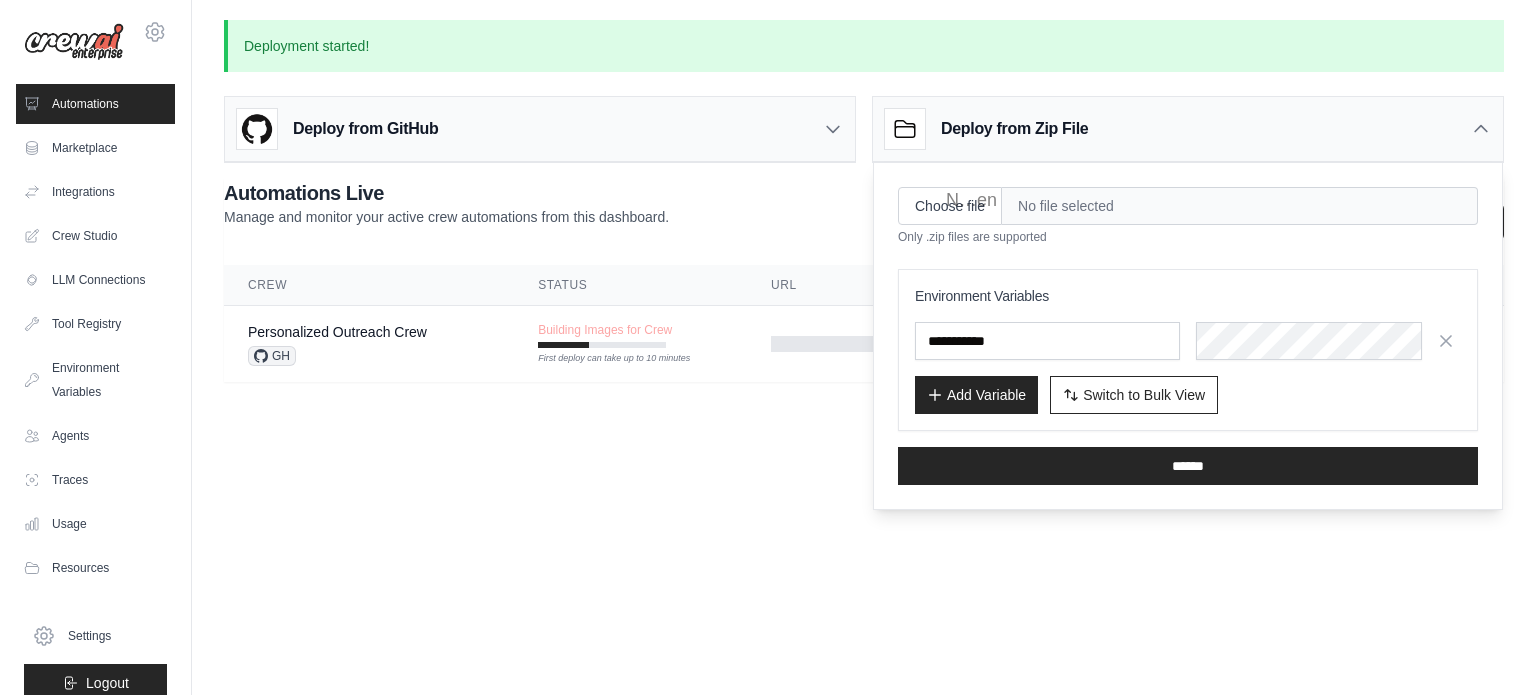 click on "Add Variable" at bounding box center (976, 395) 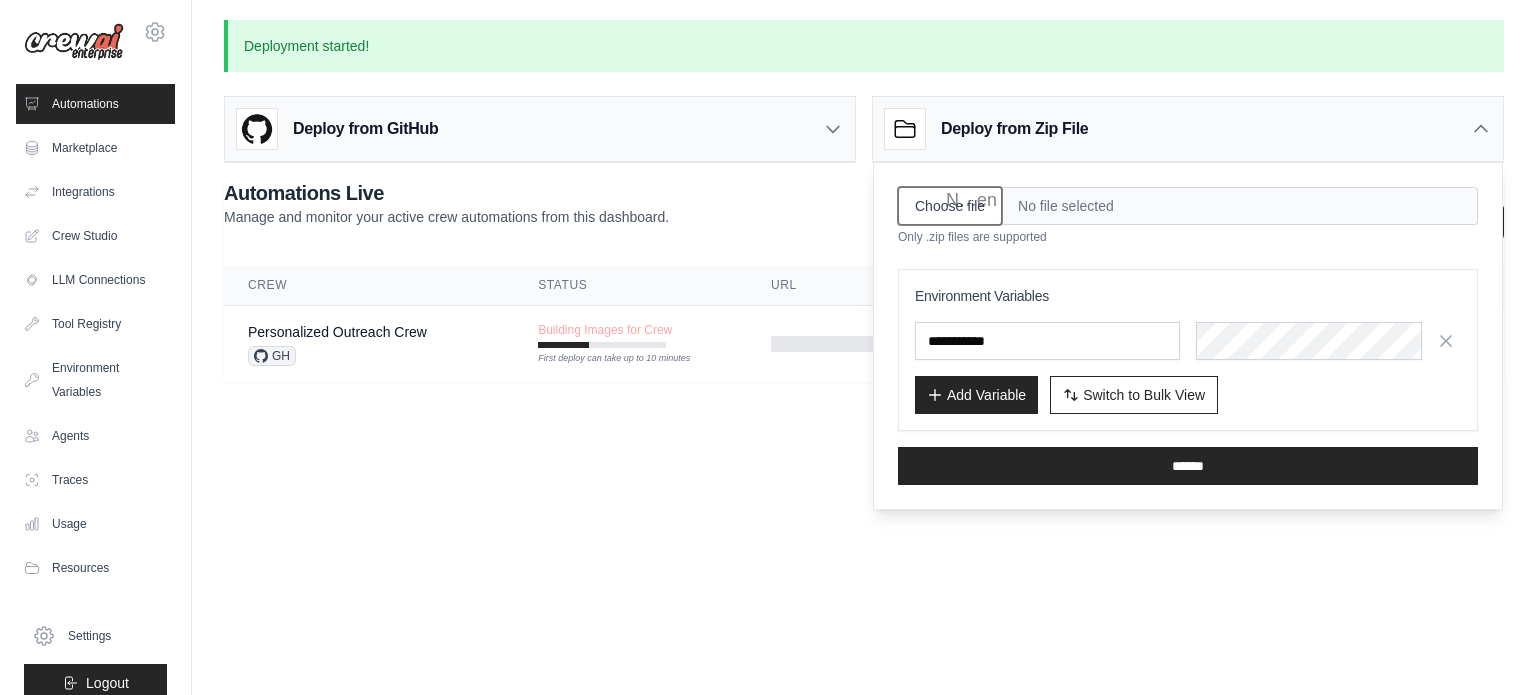 click on "Choose file" at bounding box center [950, 206] 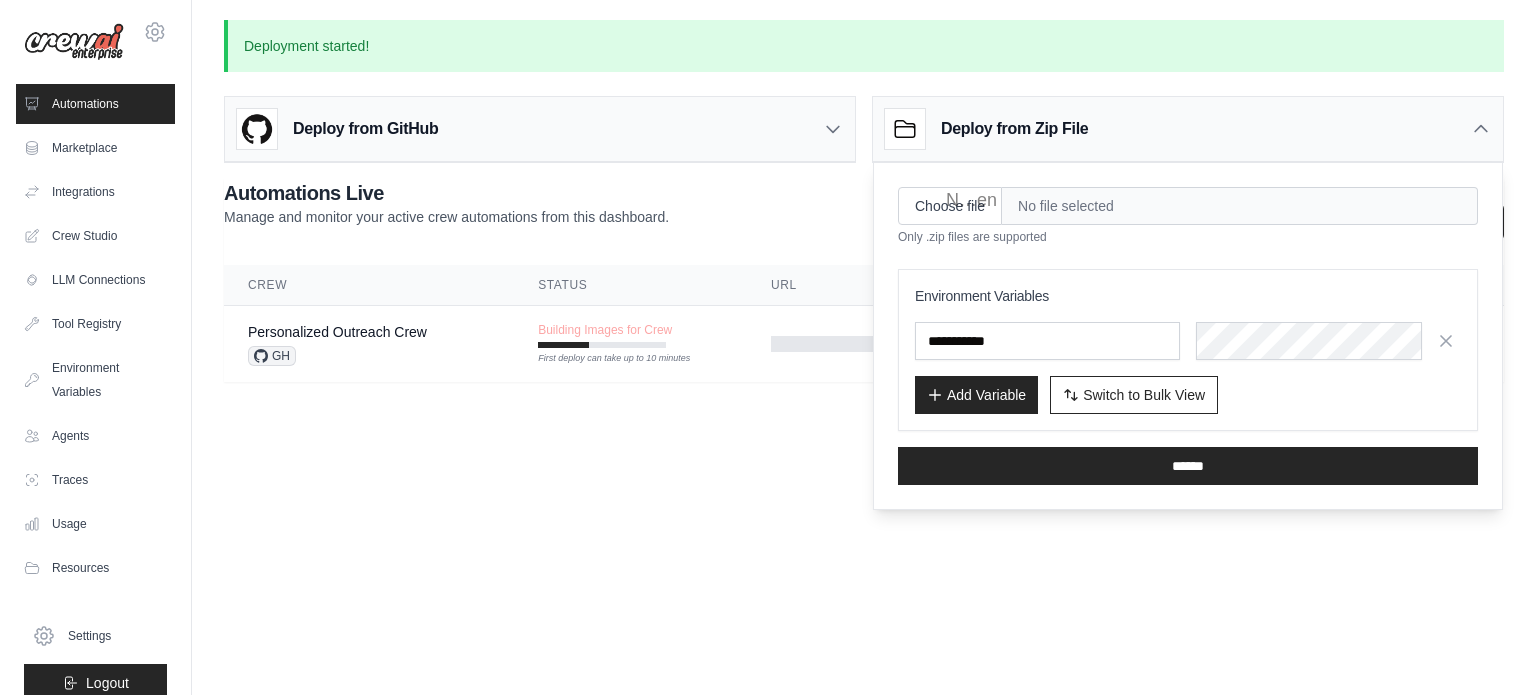 click on "rajuruda90@gmail.com
Settings
Automations
Marketplace
Integrations" at bounding box center (768, 347) 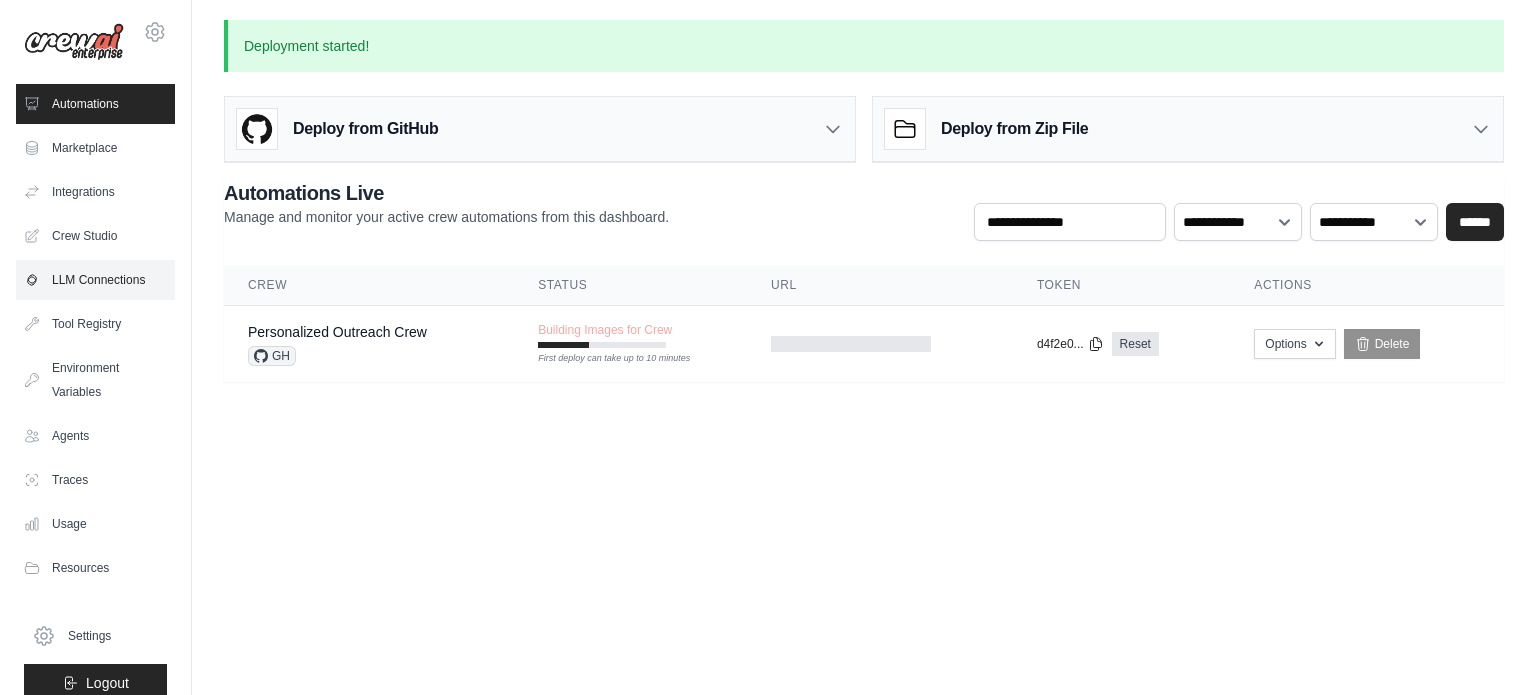 click on "LLM Connections" at bounding box center (95, 280) 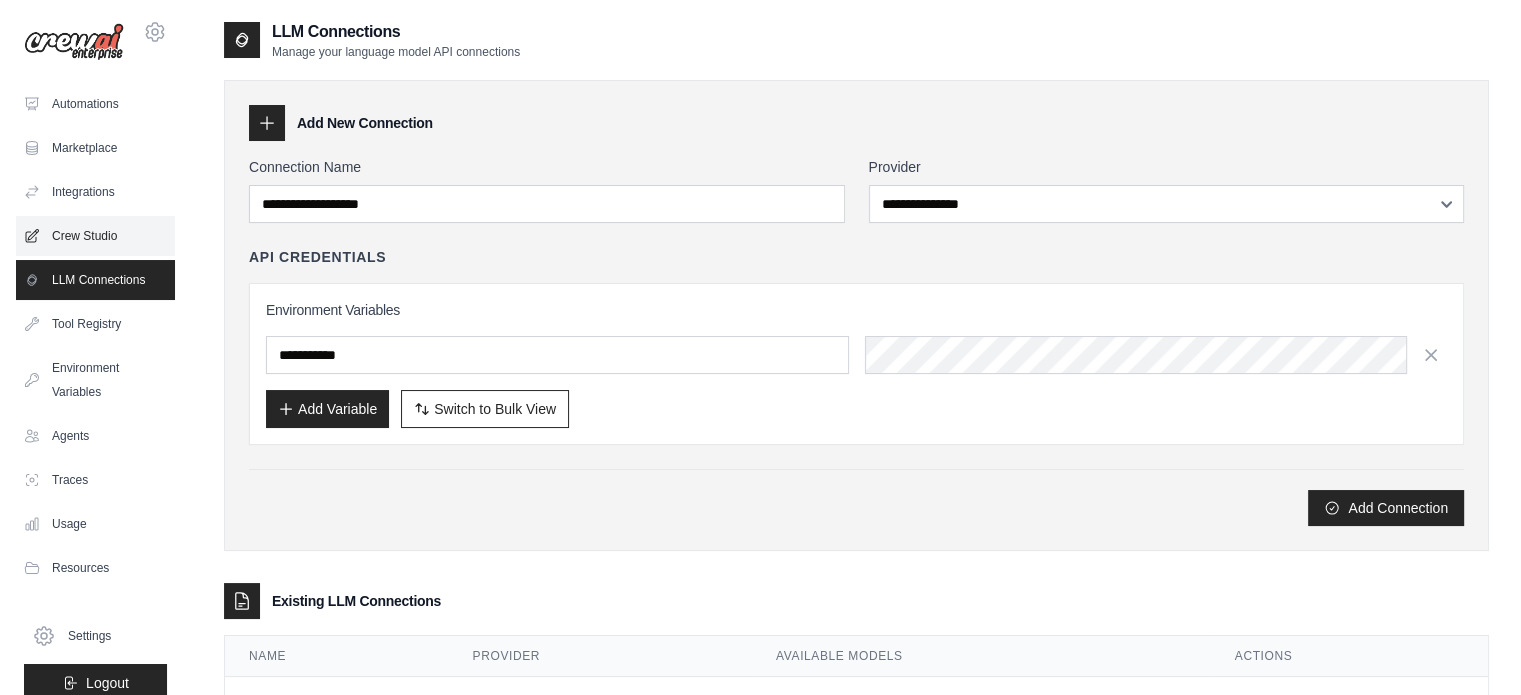 click on "Crew Studio" at bounding box center (95, 236) 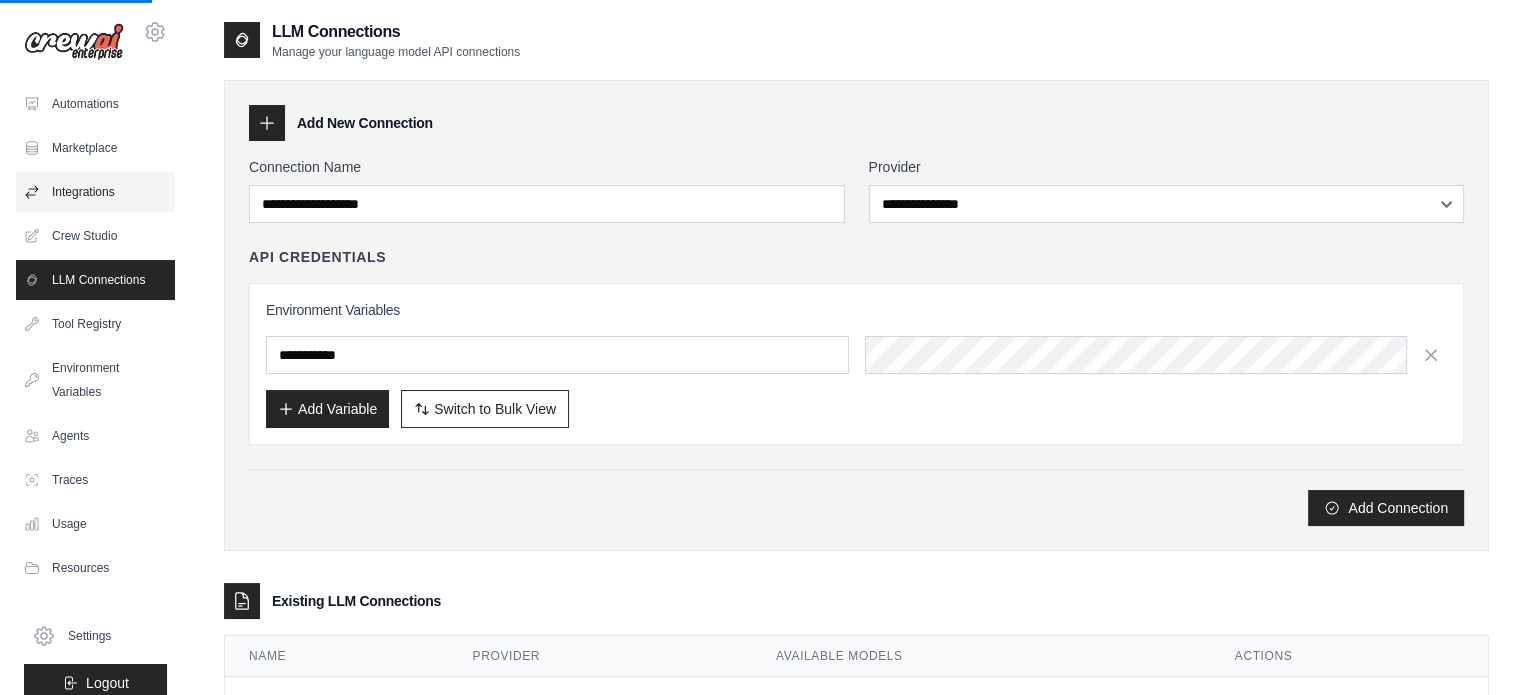 click on "Integrations" at bounding box center [95, 192] 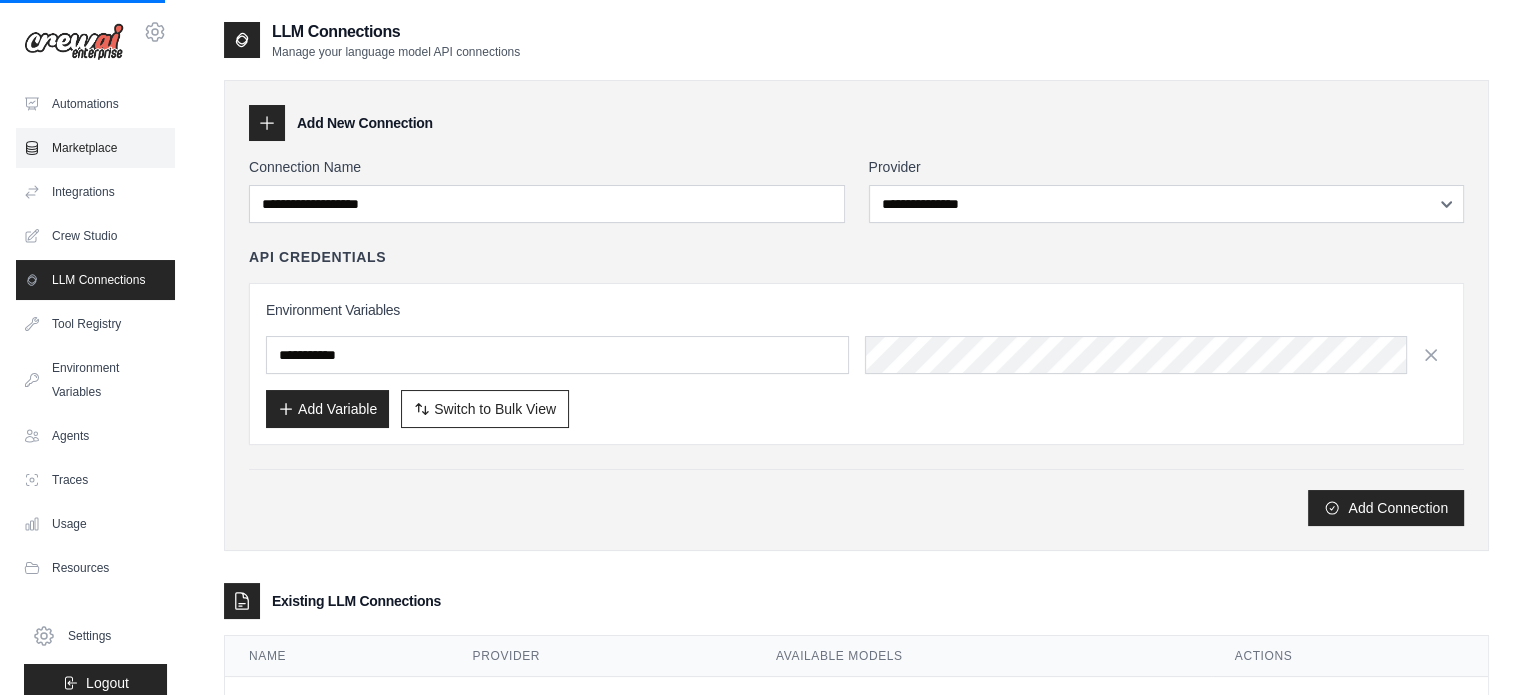 click on "Marketplace" at bounding box center (95, 148) 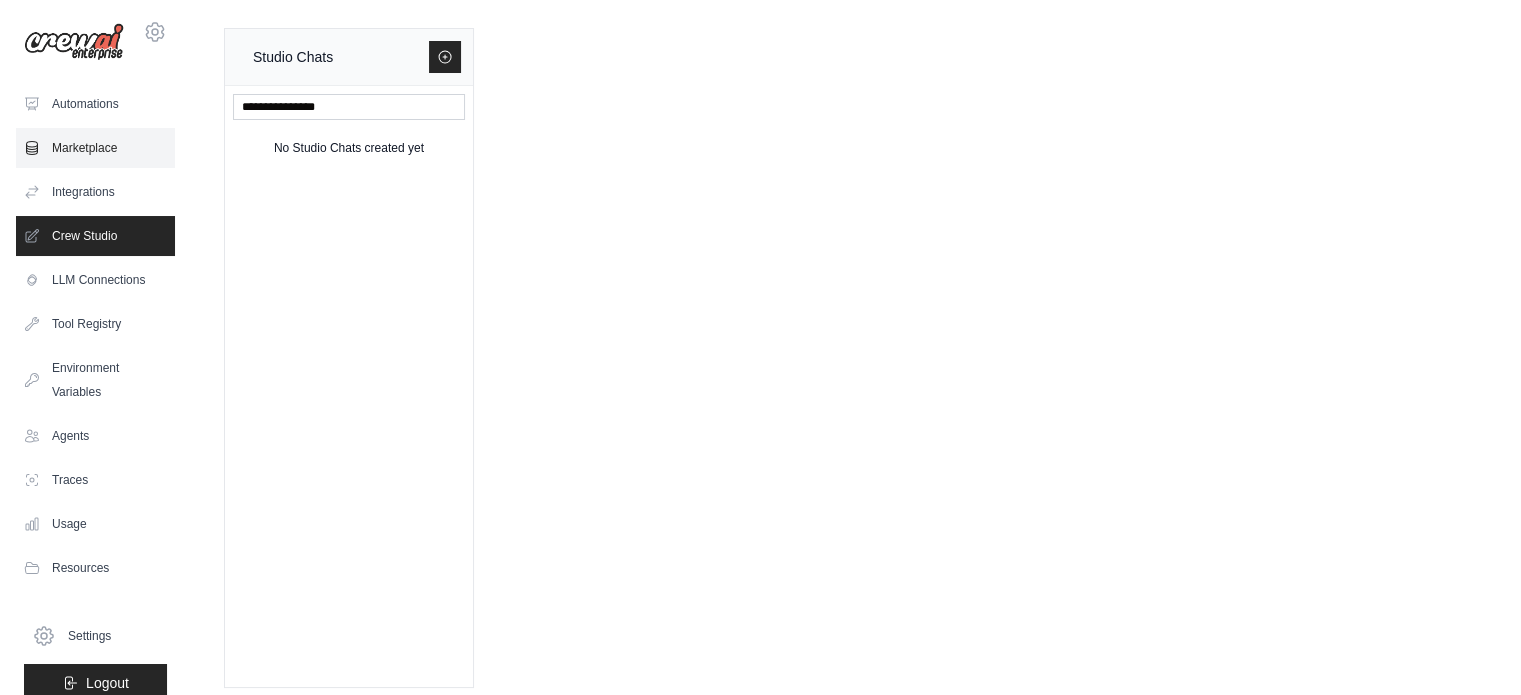 click on "Marketplace" at bounding box center [95, 148] 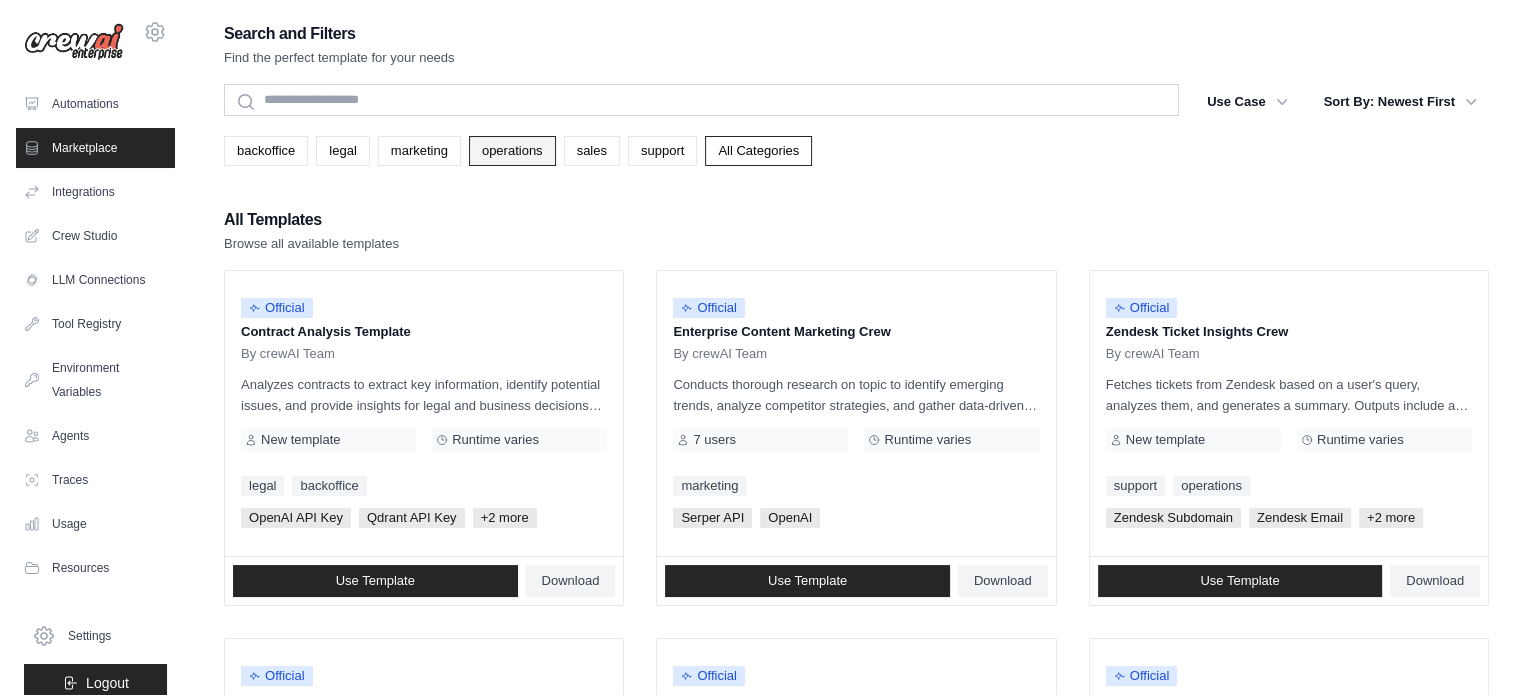 click on "operations" at bounding box center (512, 151) 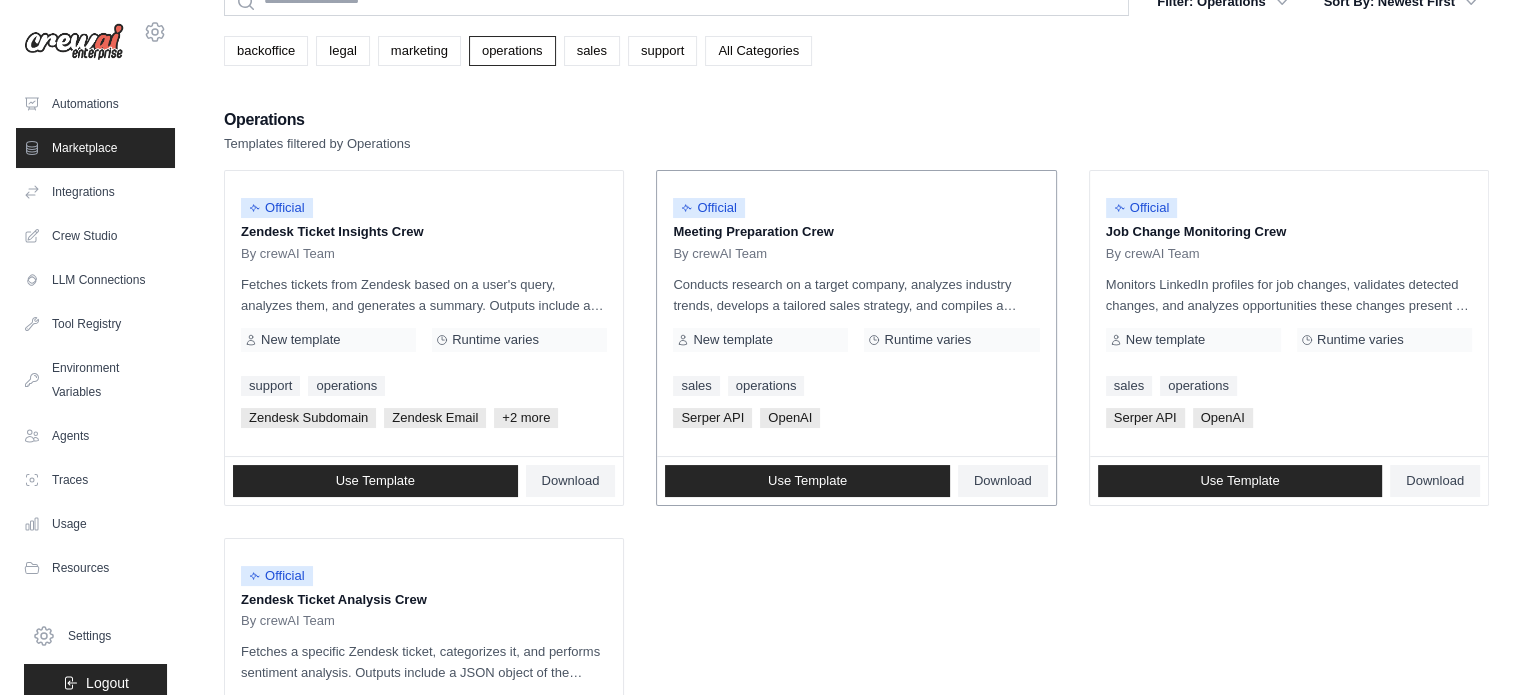 scroll, scrollTop: 0, scrollLeft: 0, axis: both 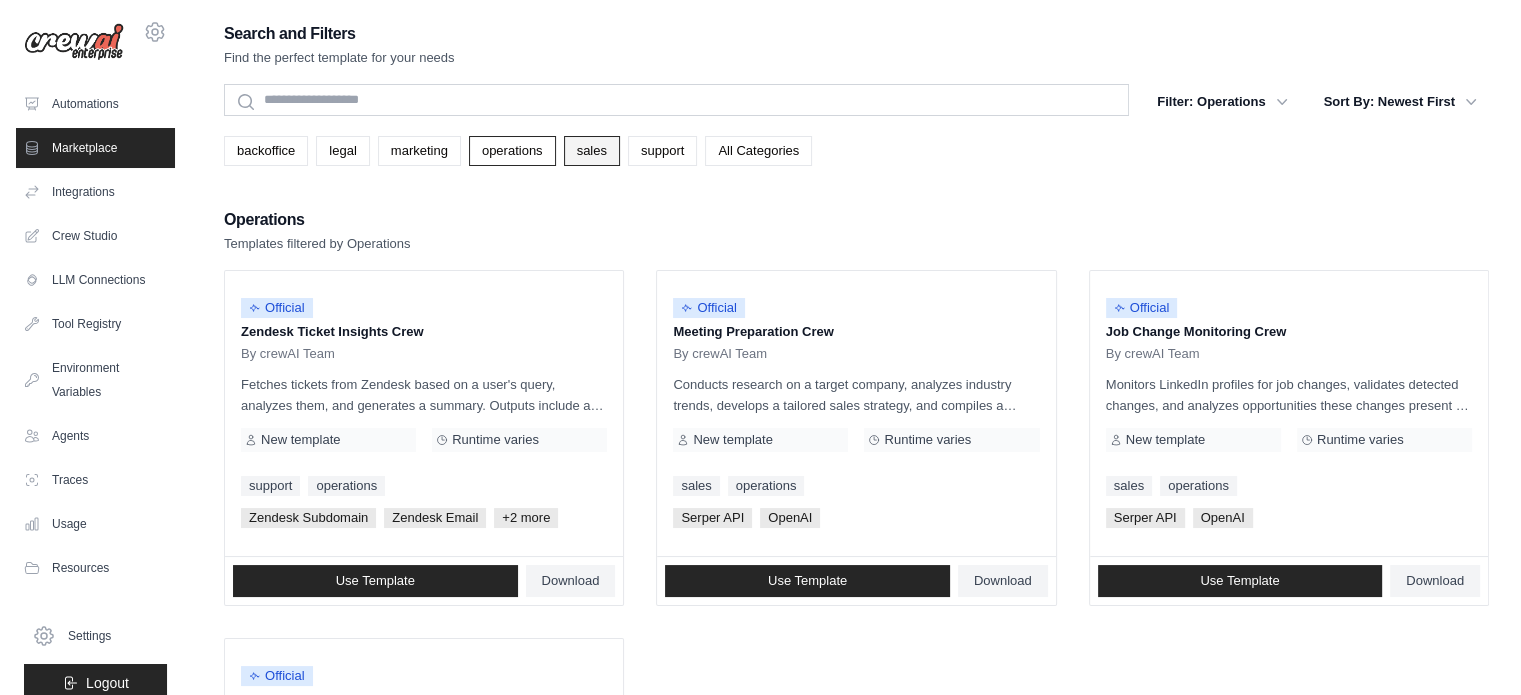 click on "sales" at bounding box center (592, 151) 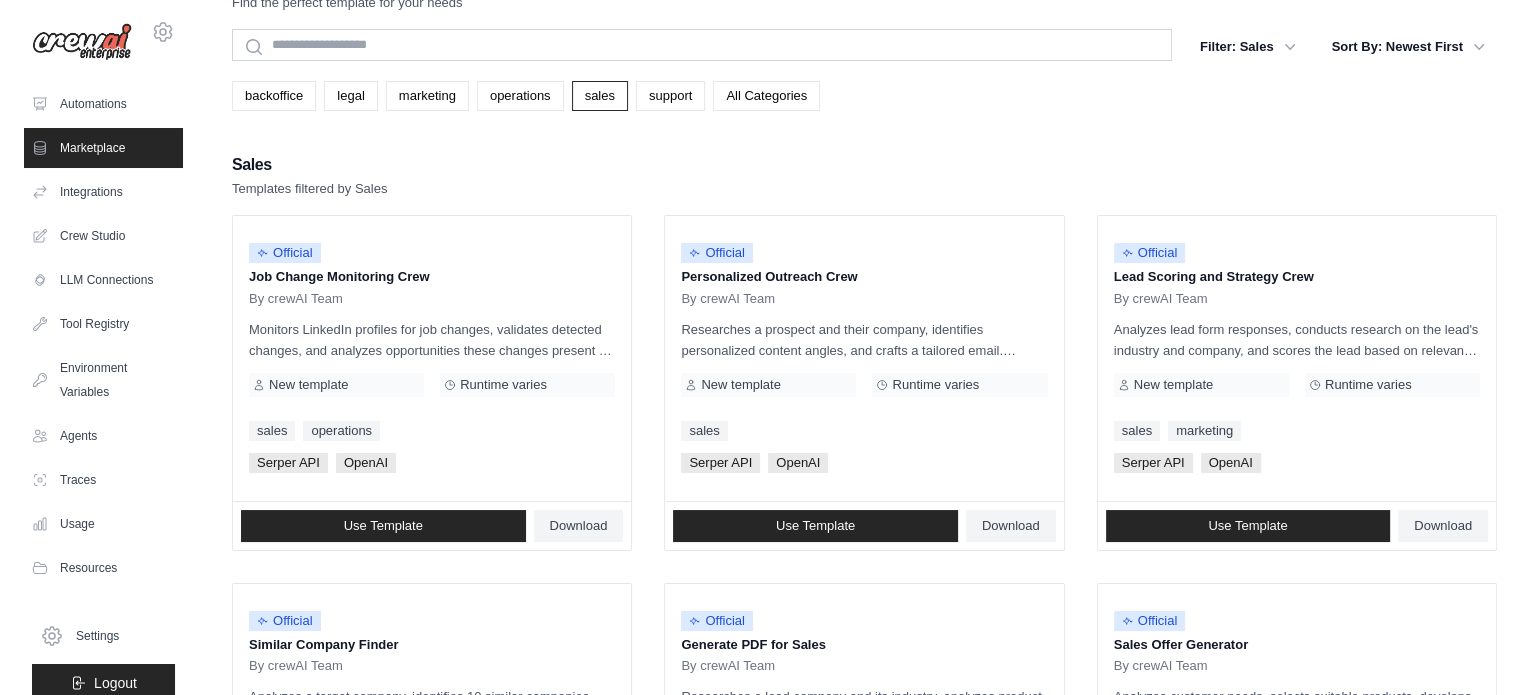 scroll, scrollTop: 0, scrollLeft: 0, axis: both 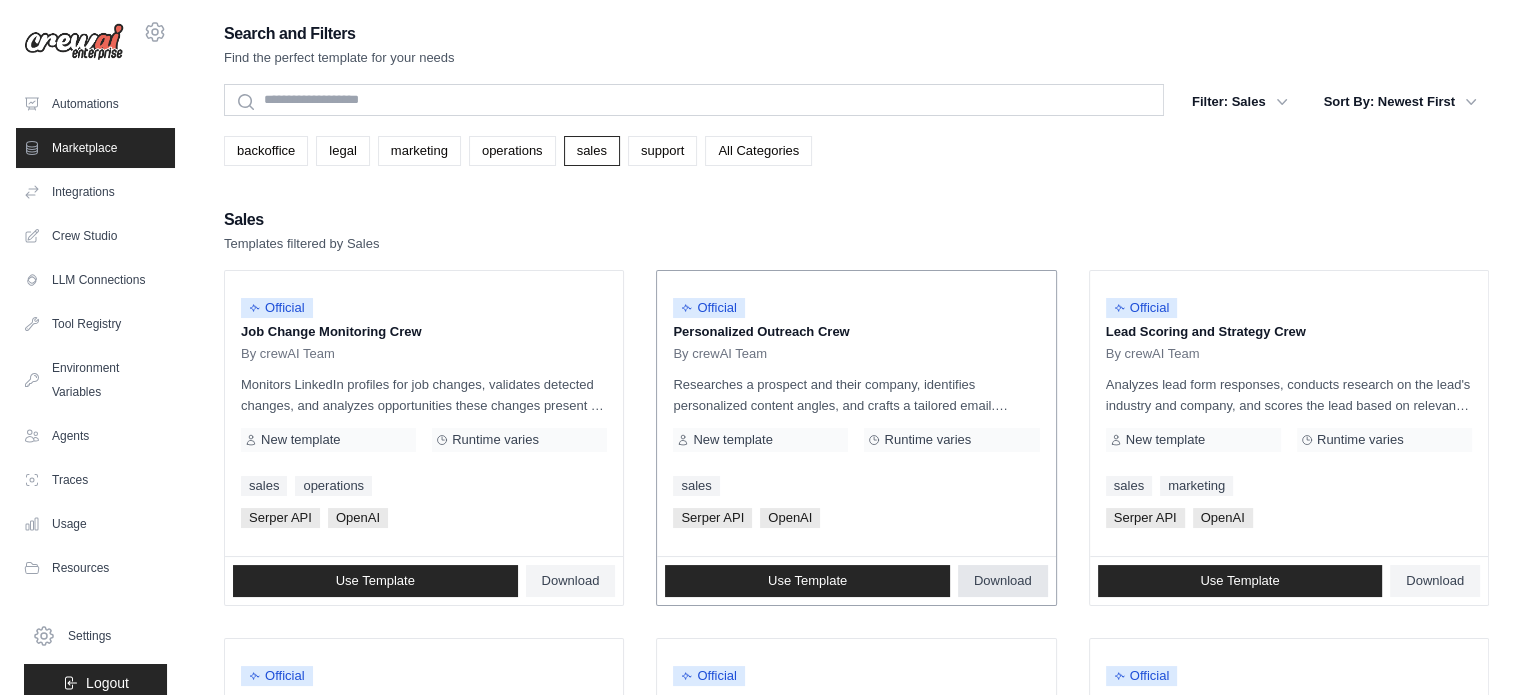 click on "Download" at bounding box center [1003, 581] 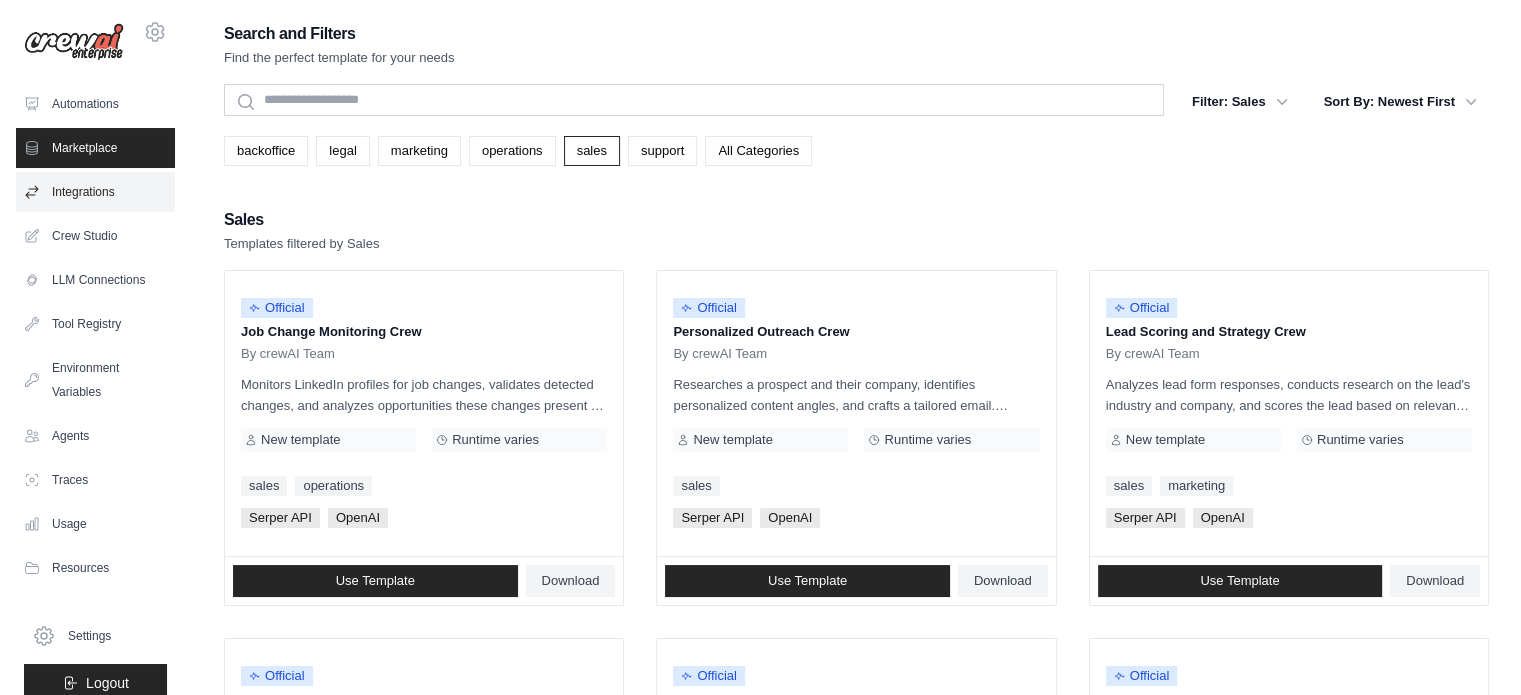 click on "Integrations" at bounding box center (95, 192) 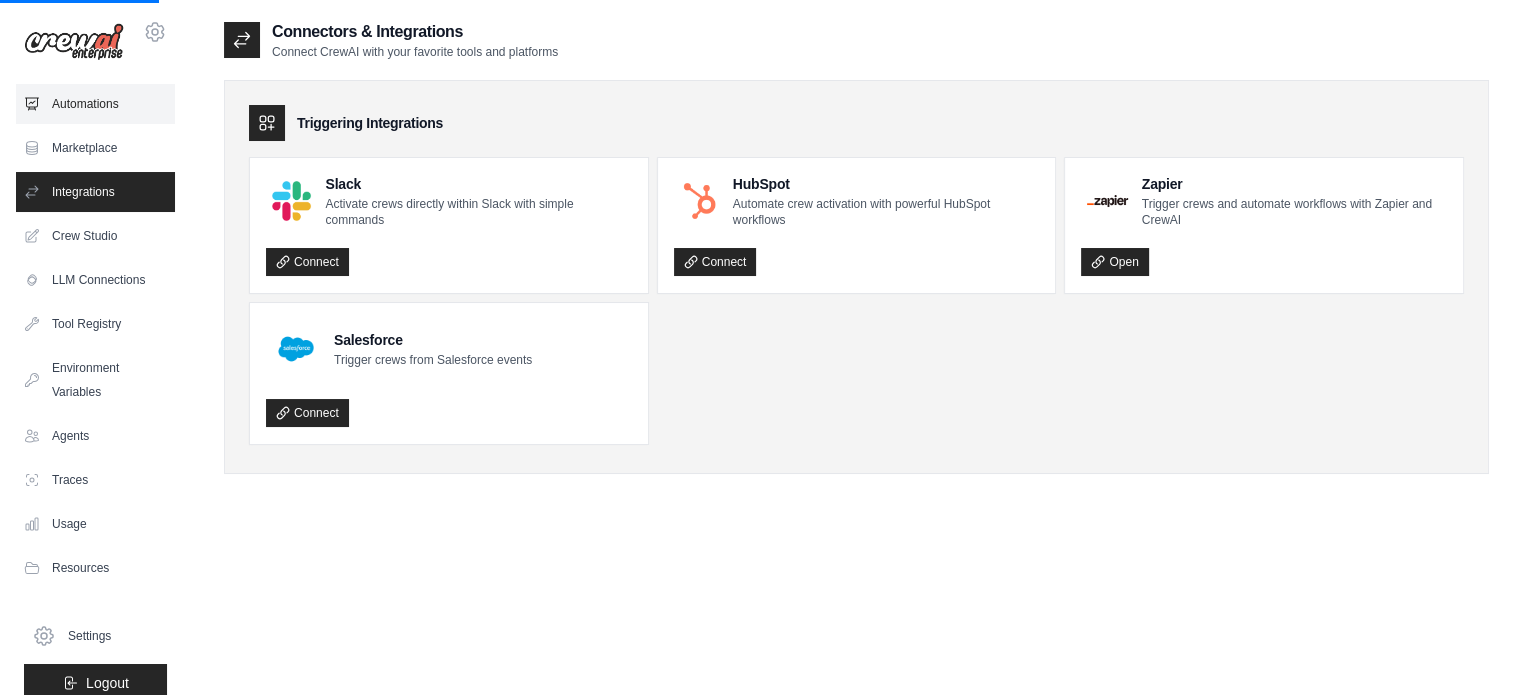 click on "Automations" at bounding box center (95, 104) 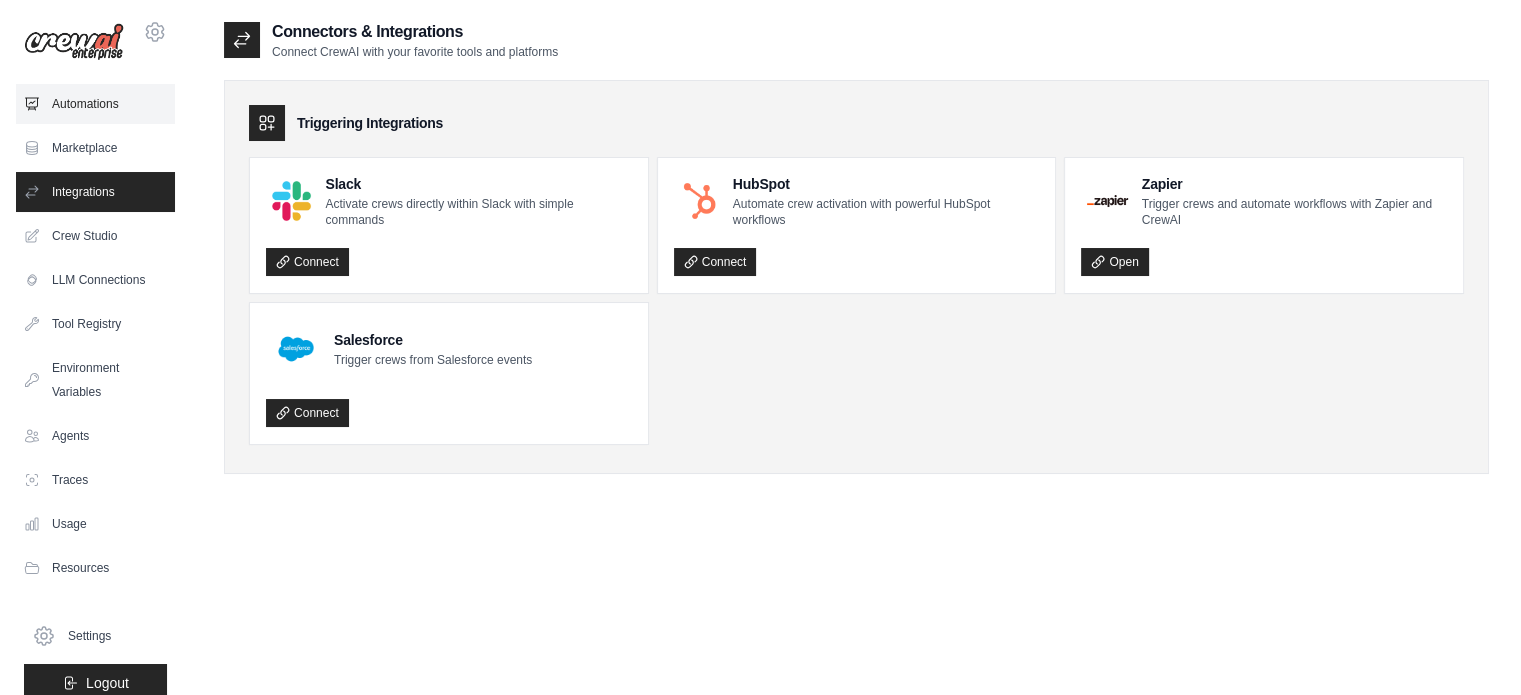 click on "Automations" at bounding box center (95, 104) 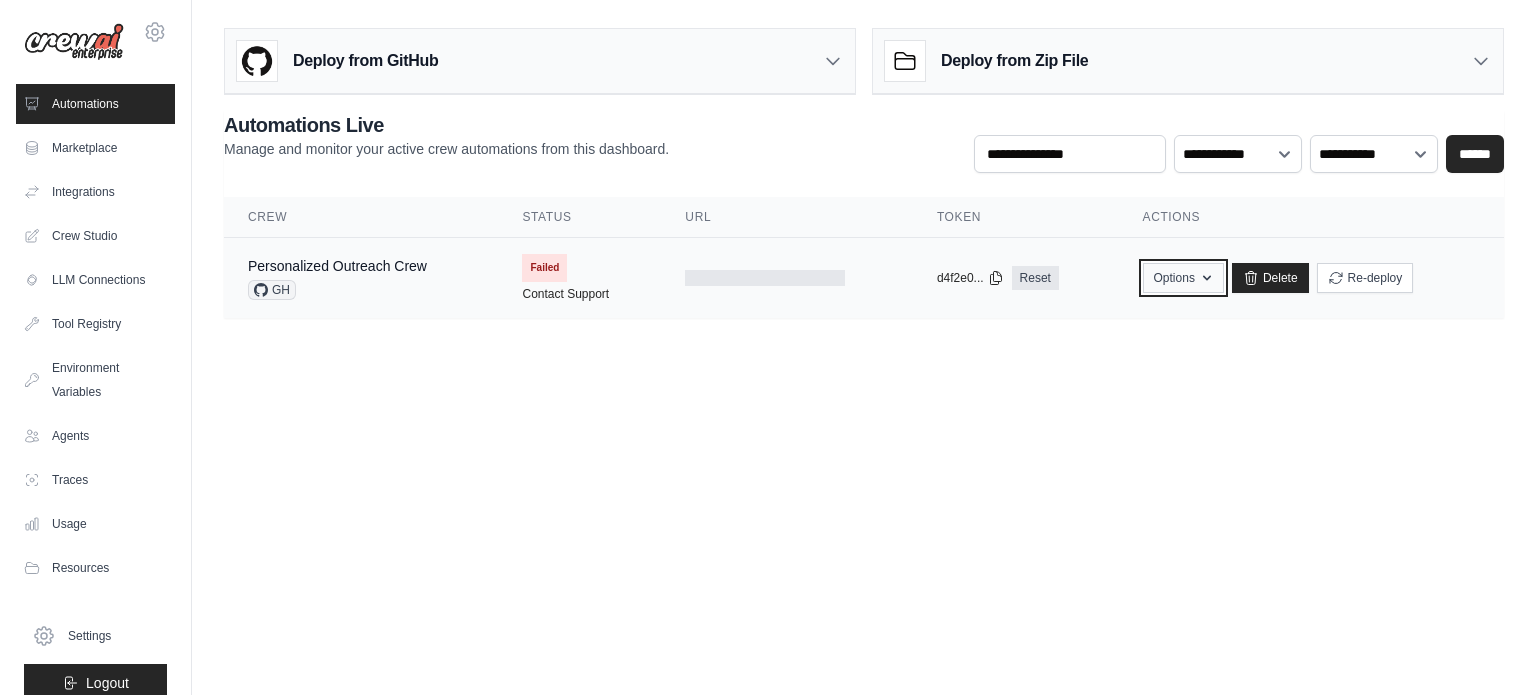 click on "Options" at bounding box center [1183, 278] 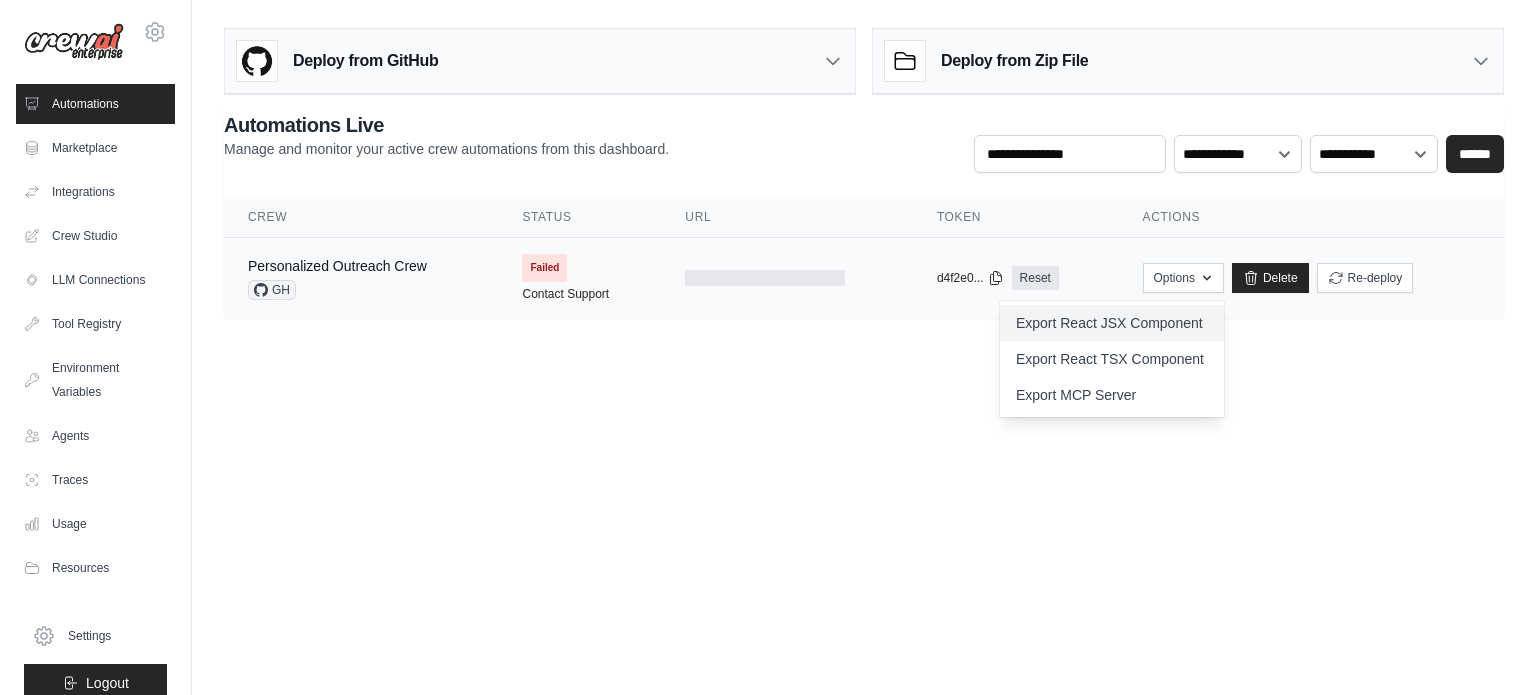 click on "Export React JSX Component" at bounding box center [1112, 323] 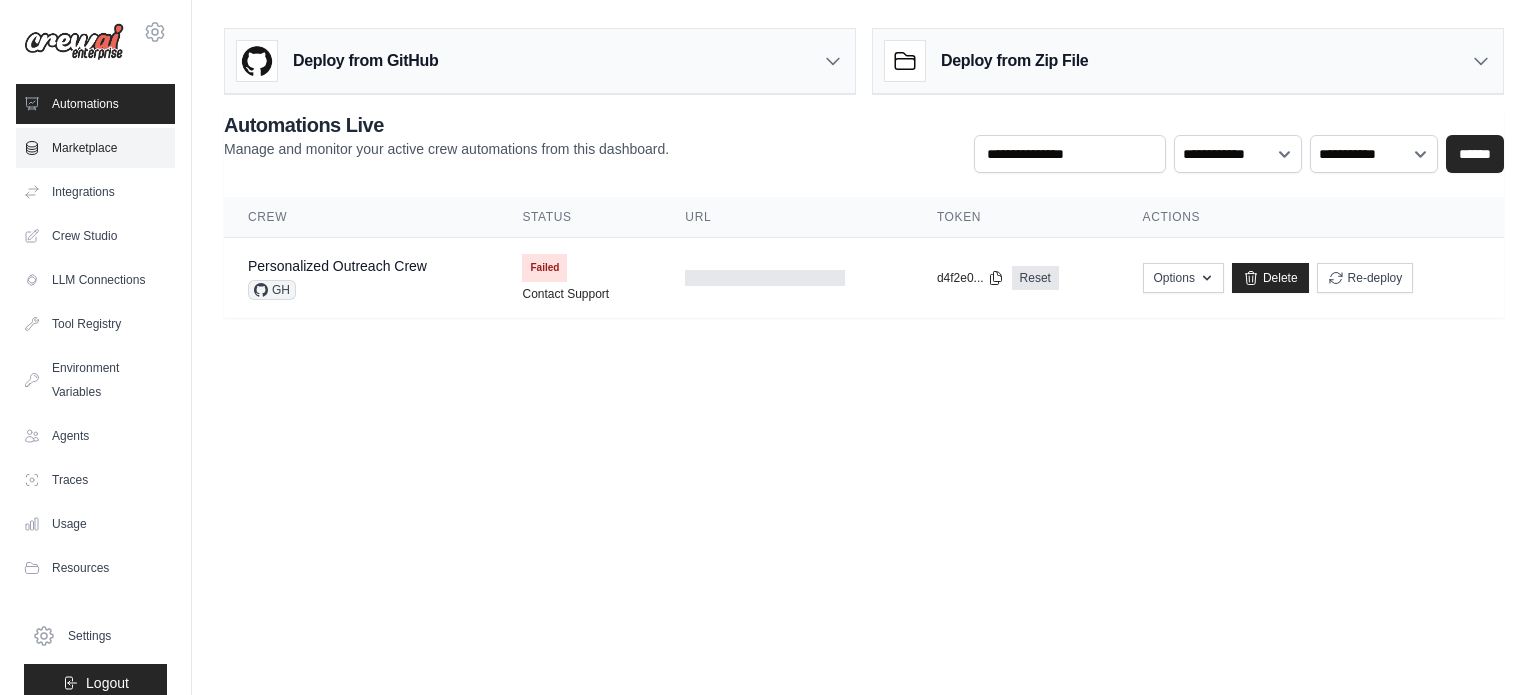scroll, scrollTop: 0, scrollLeft: 0, axis: both 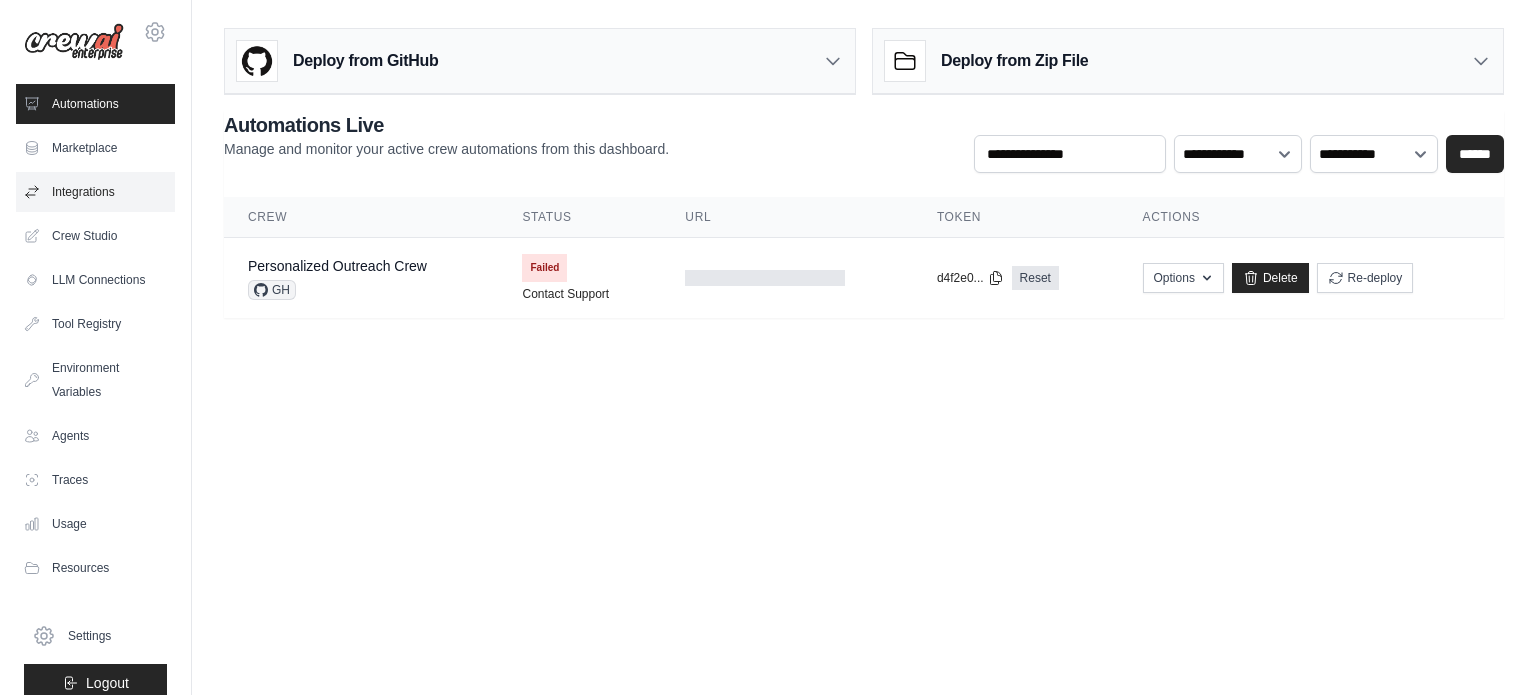 click on "Integrations" at bounding box center (95, 192) 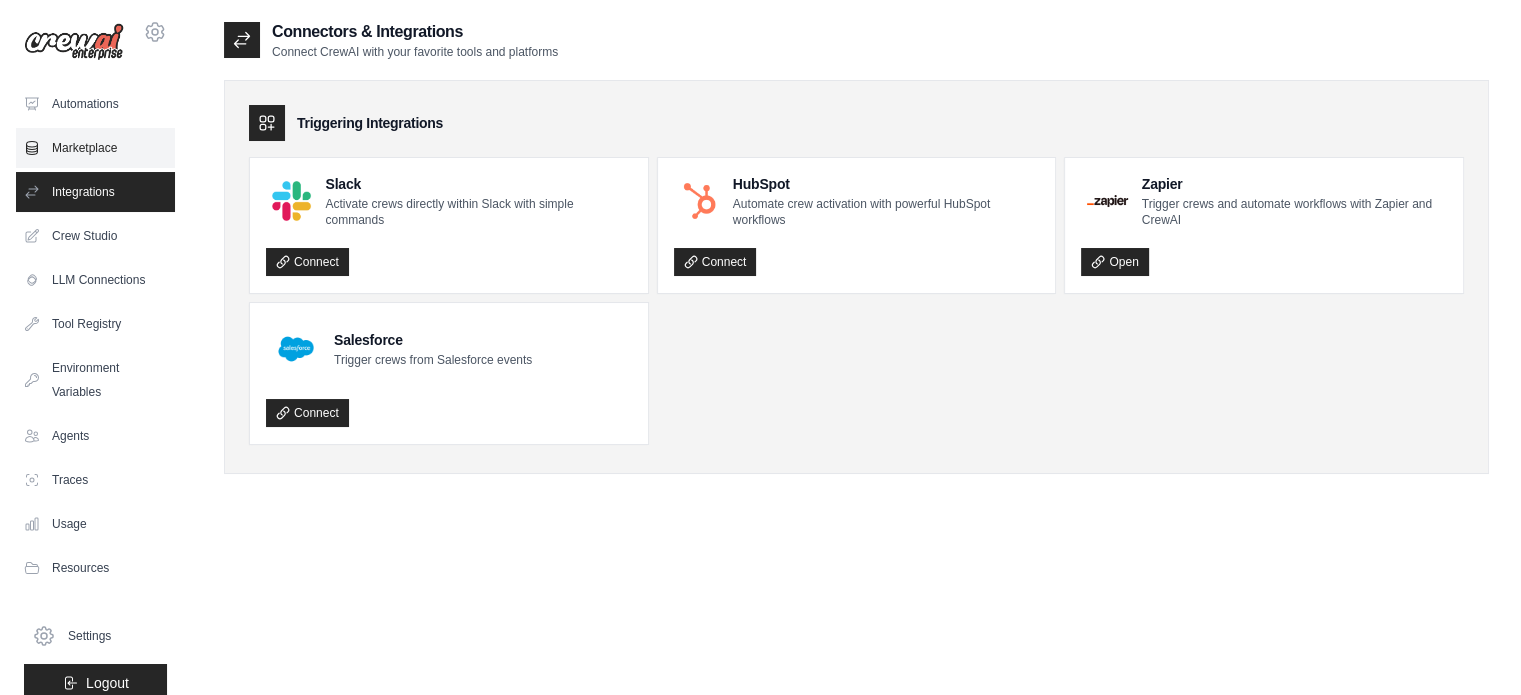 click on "Marketplace" at bounding box center (95, 148) 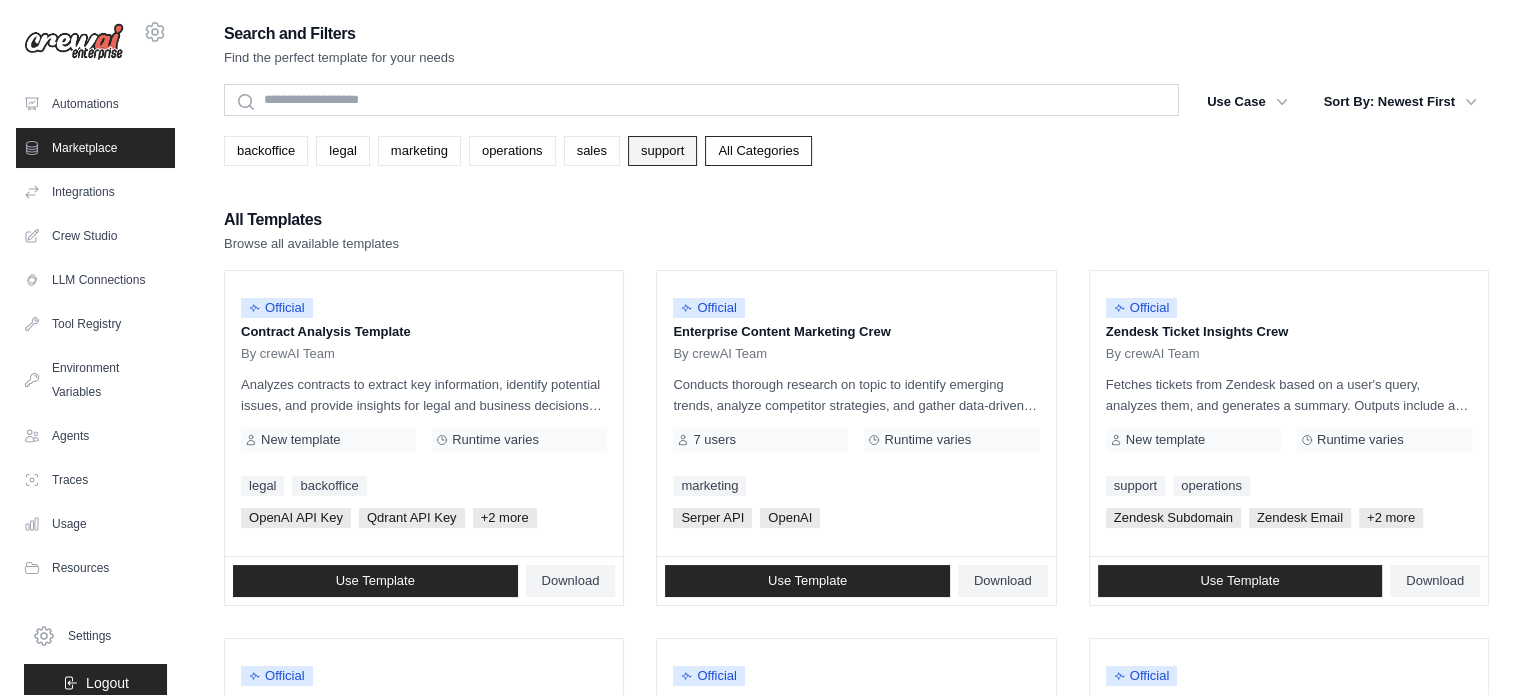 click on "support" at bounding box center [662, 151] 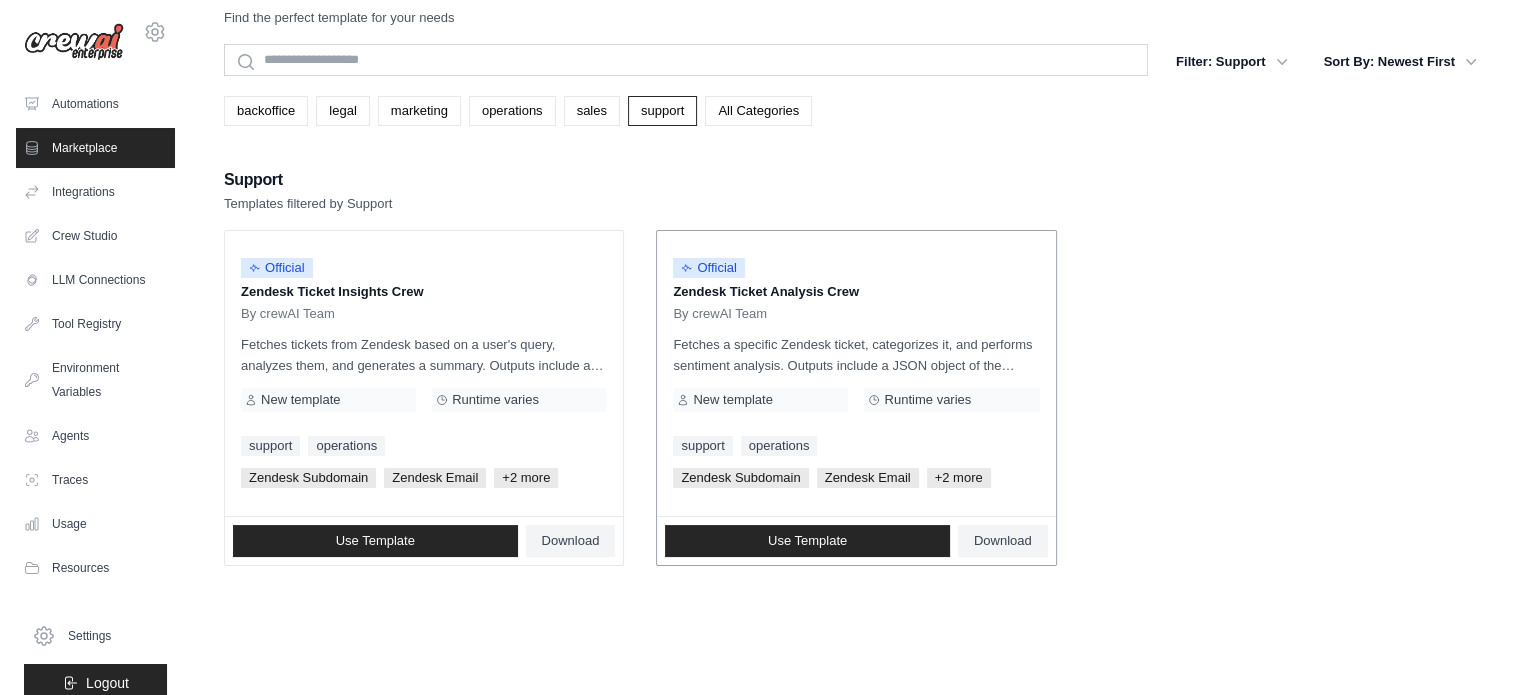 scroll, scrollTop: 0, scrollLeft: 0, axis: both 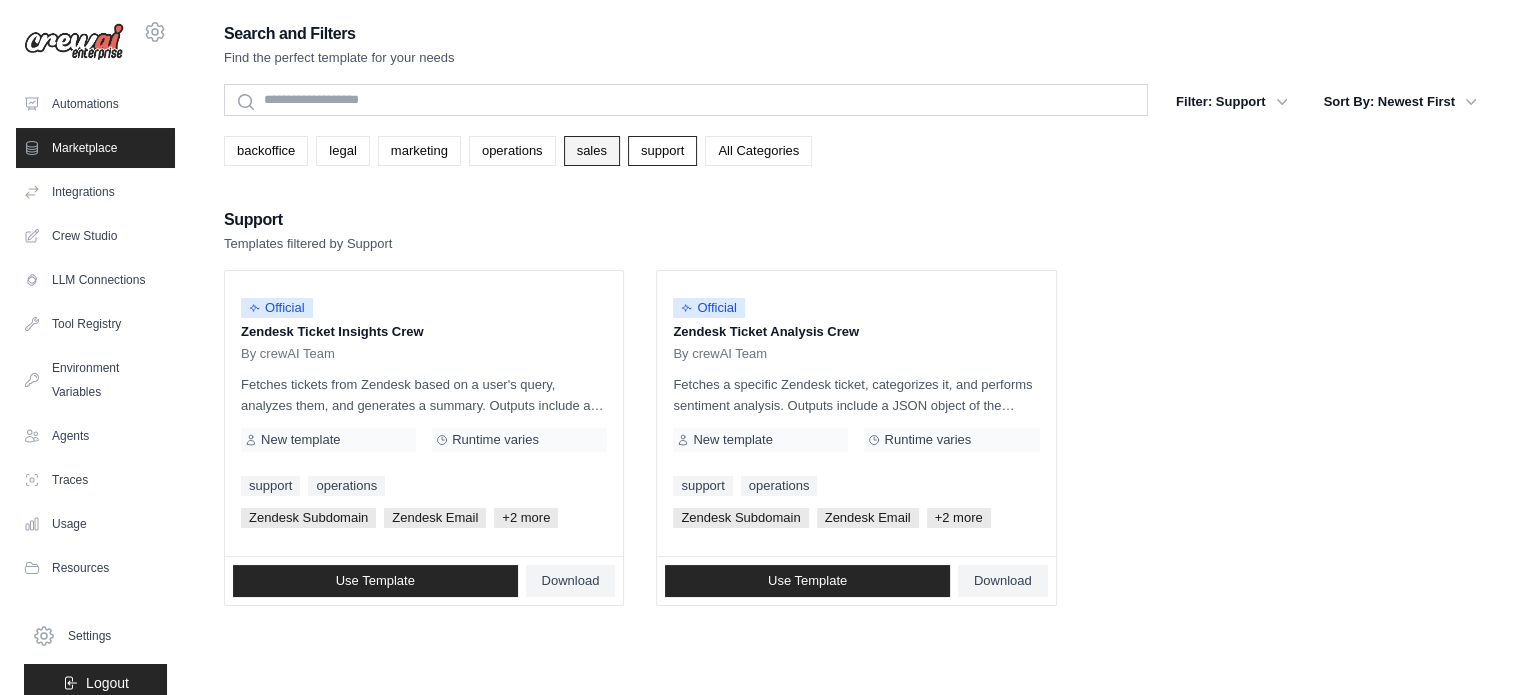 click on "sales" at bounding box center [592, 151] 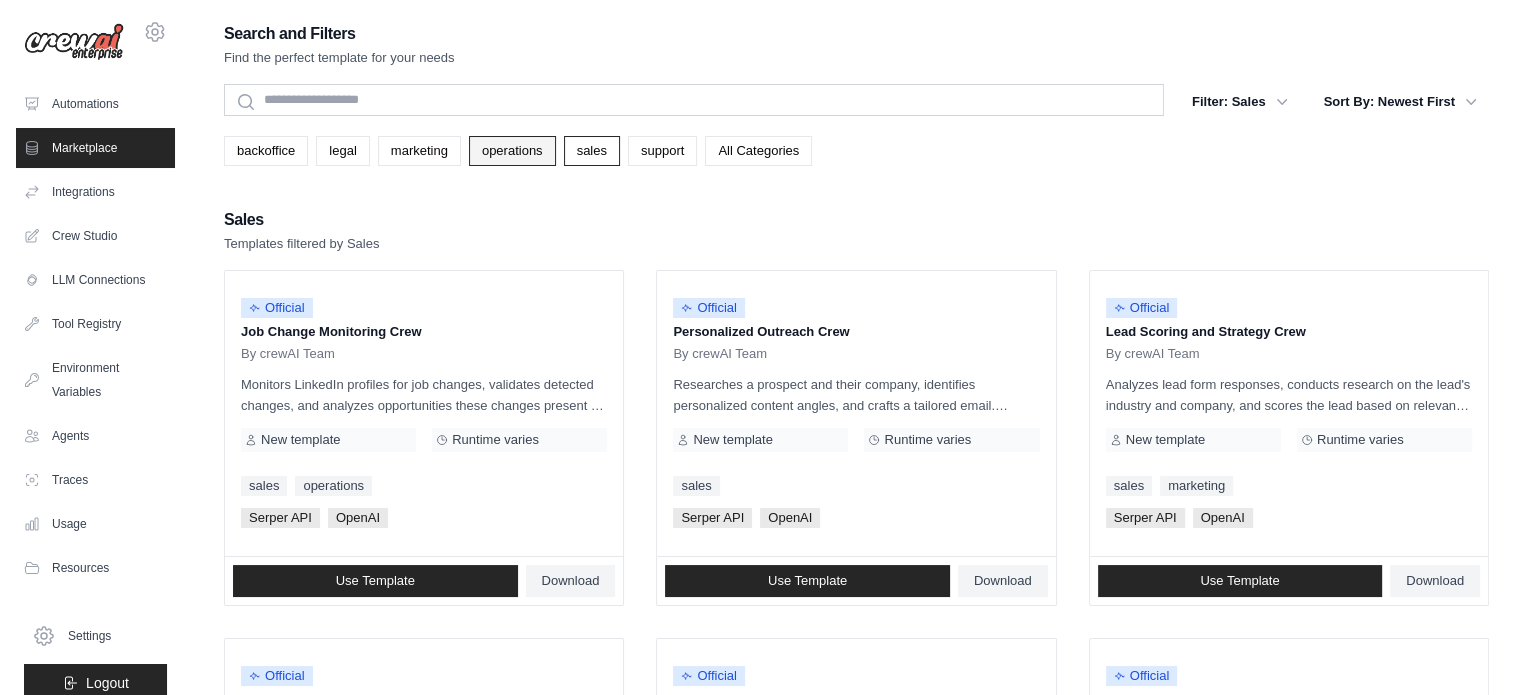 click on "operations" at bounding box center (512, 151) 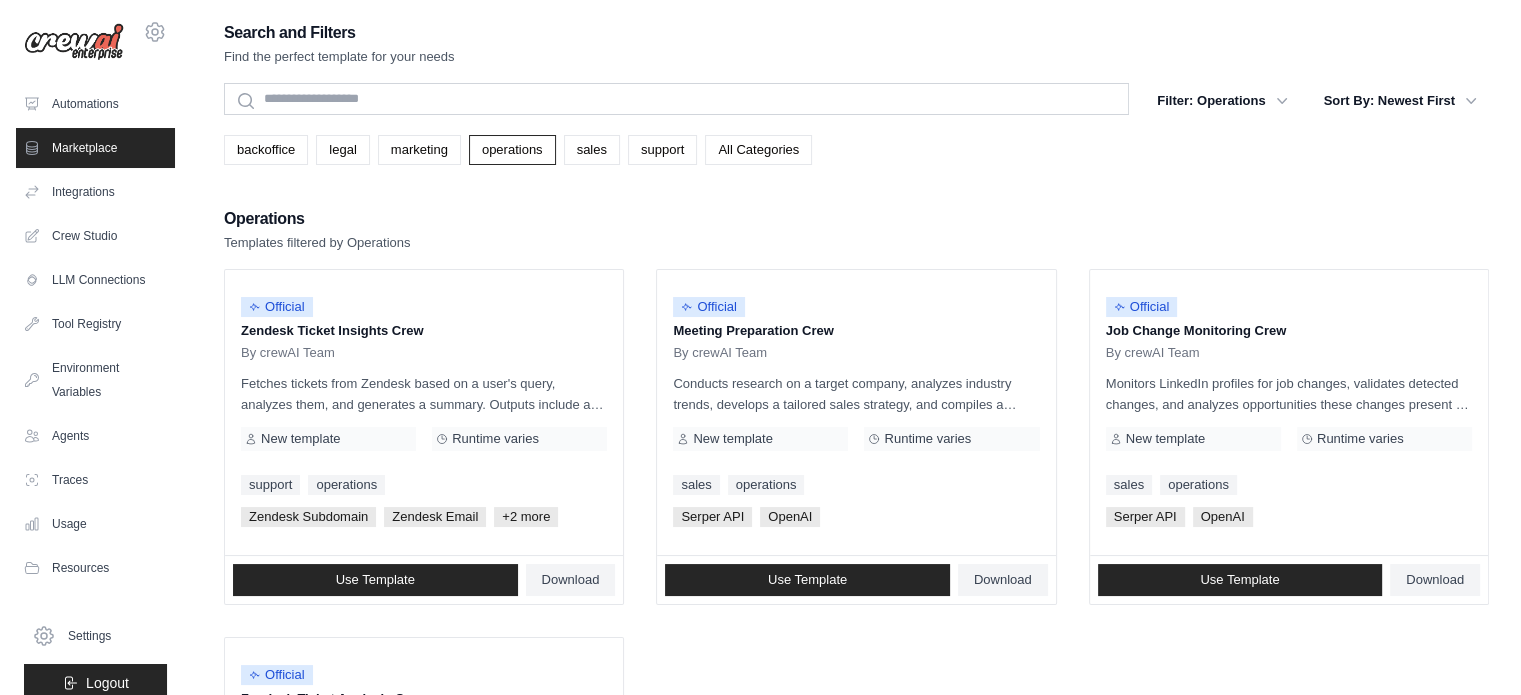 scroll, scrollTop: 0, scrollLeft: 0, axis: both 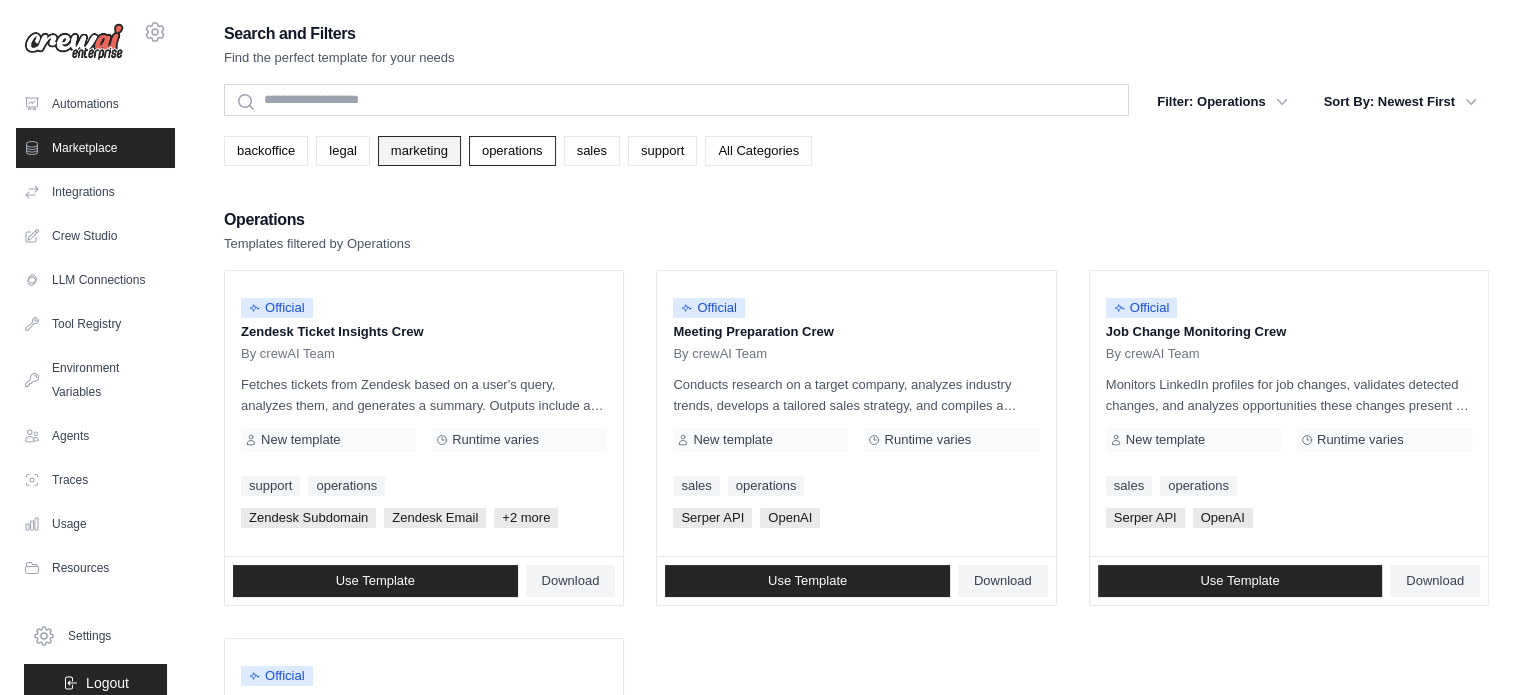 click on "marketing" at bounding box center (419, 151) 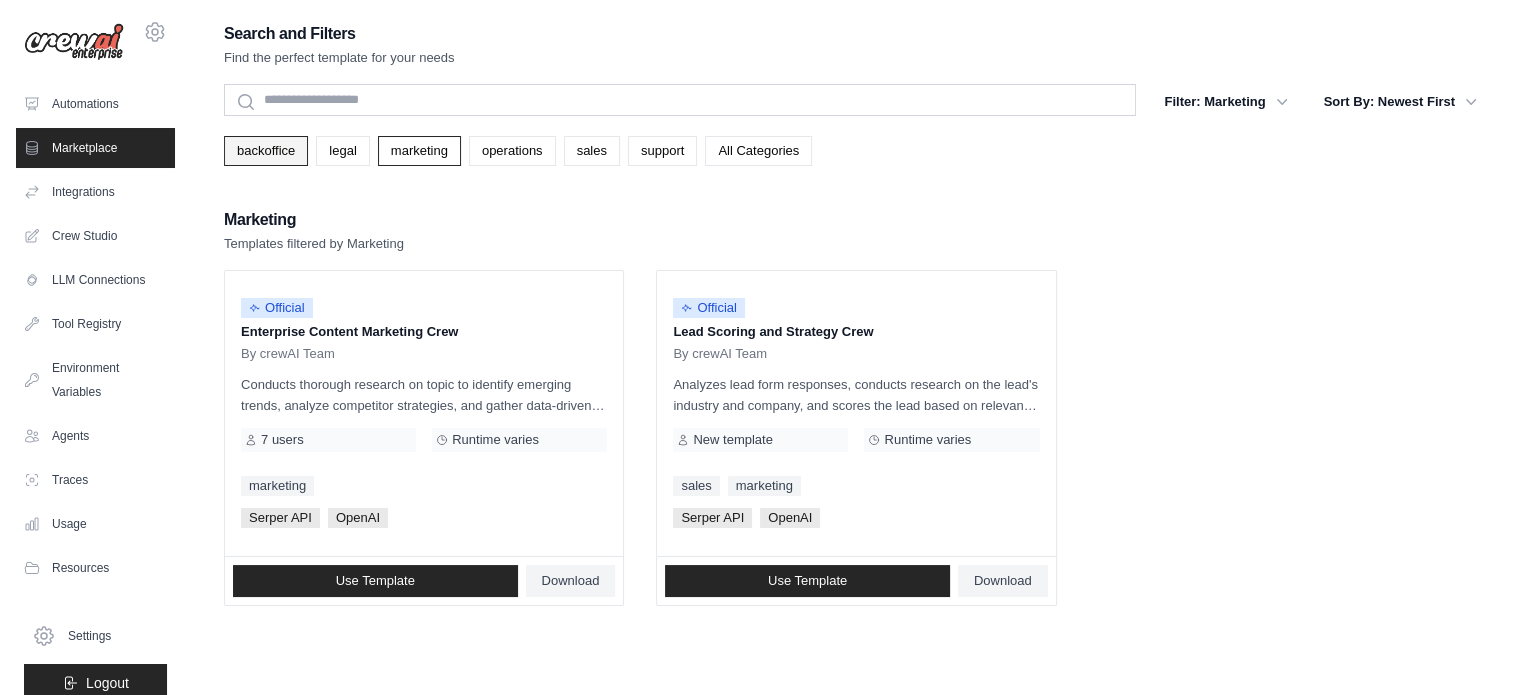 click on "backoffice" at bounding box center [266, 151] 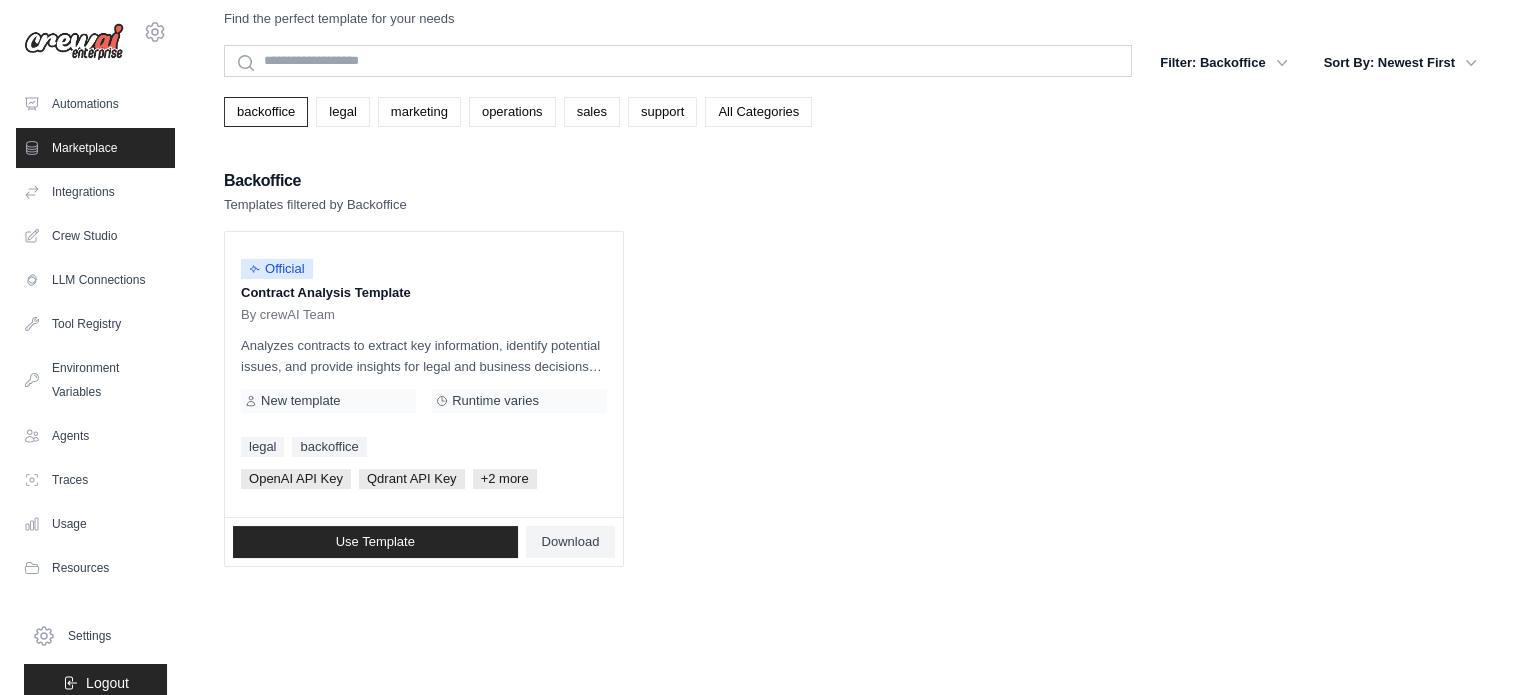 scroll, scrollTop: 40, scrollLeft: 0, axis: vertical 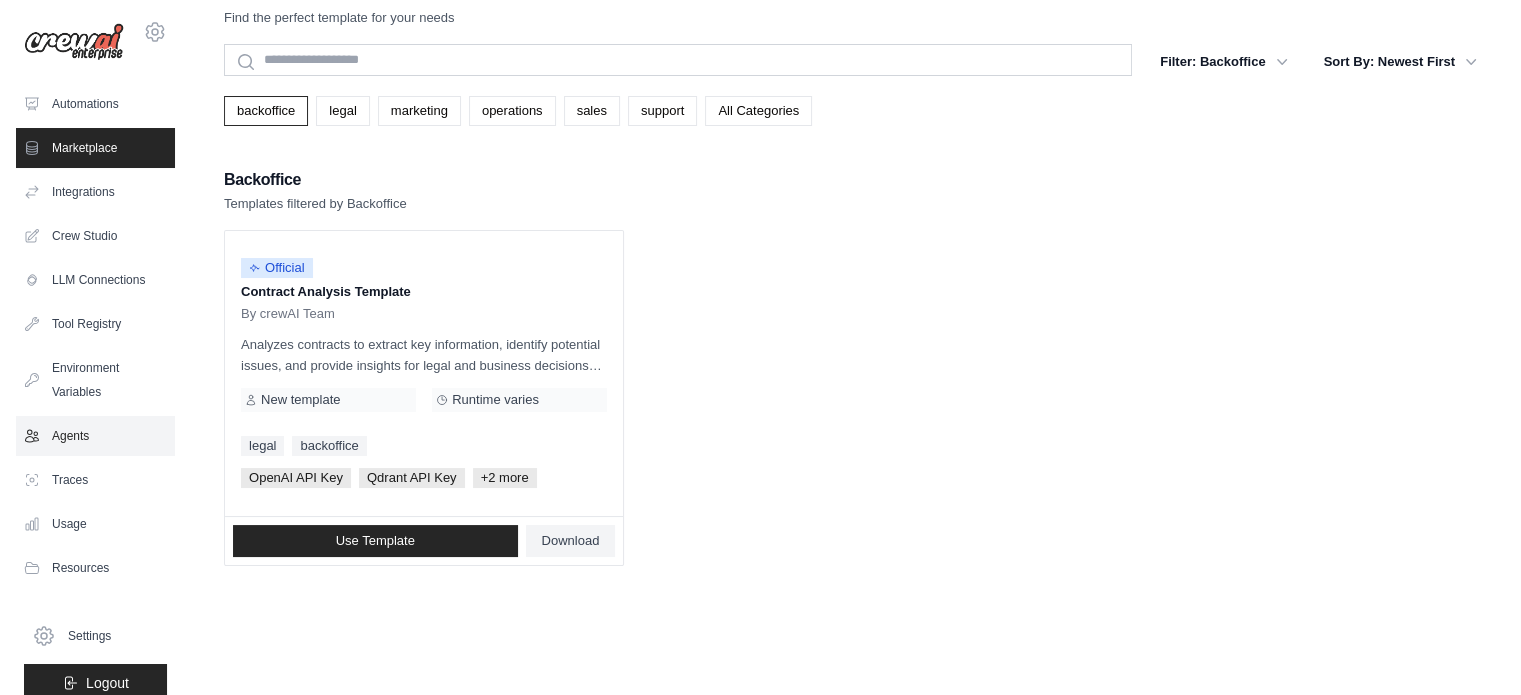 click on "Agents" at bounding box center [95, 436] 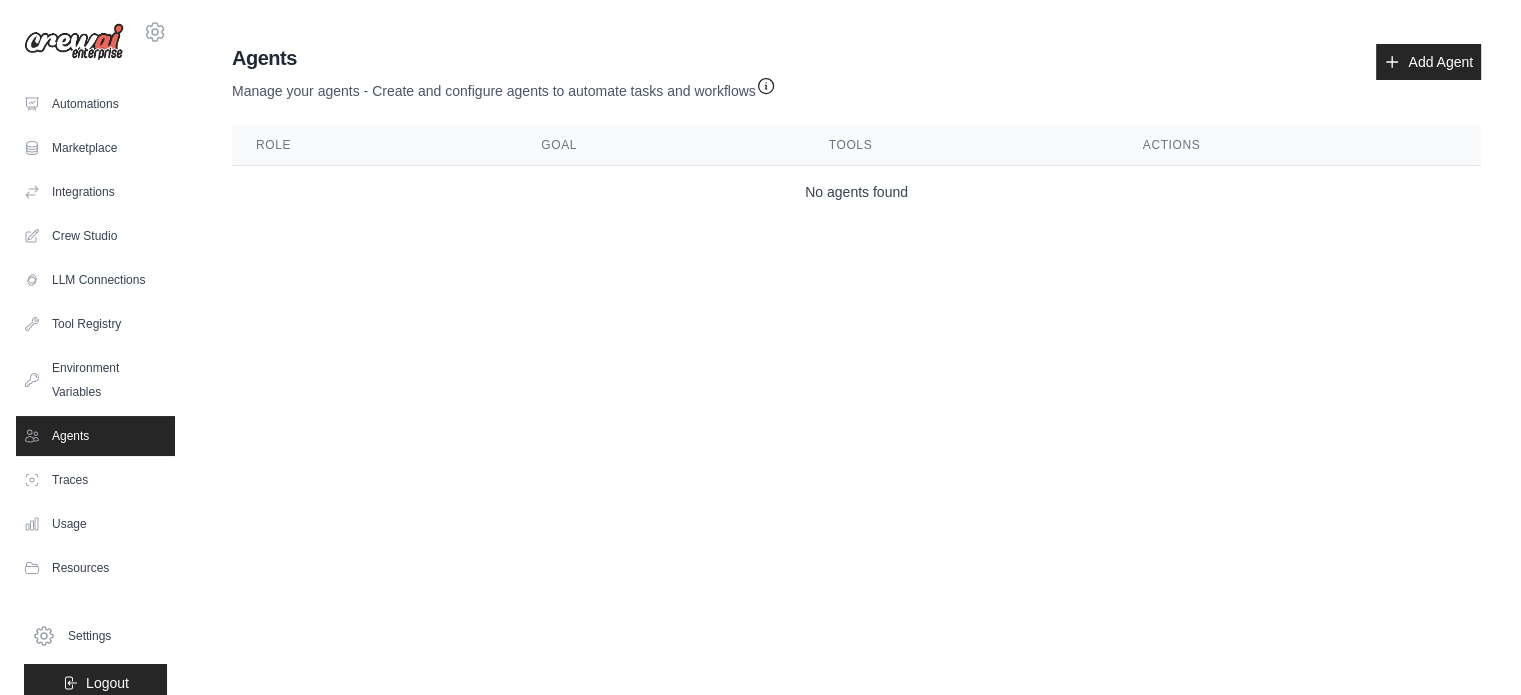 scroll, scrollTop: 0, scrollLeft: 0, axis: both 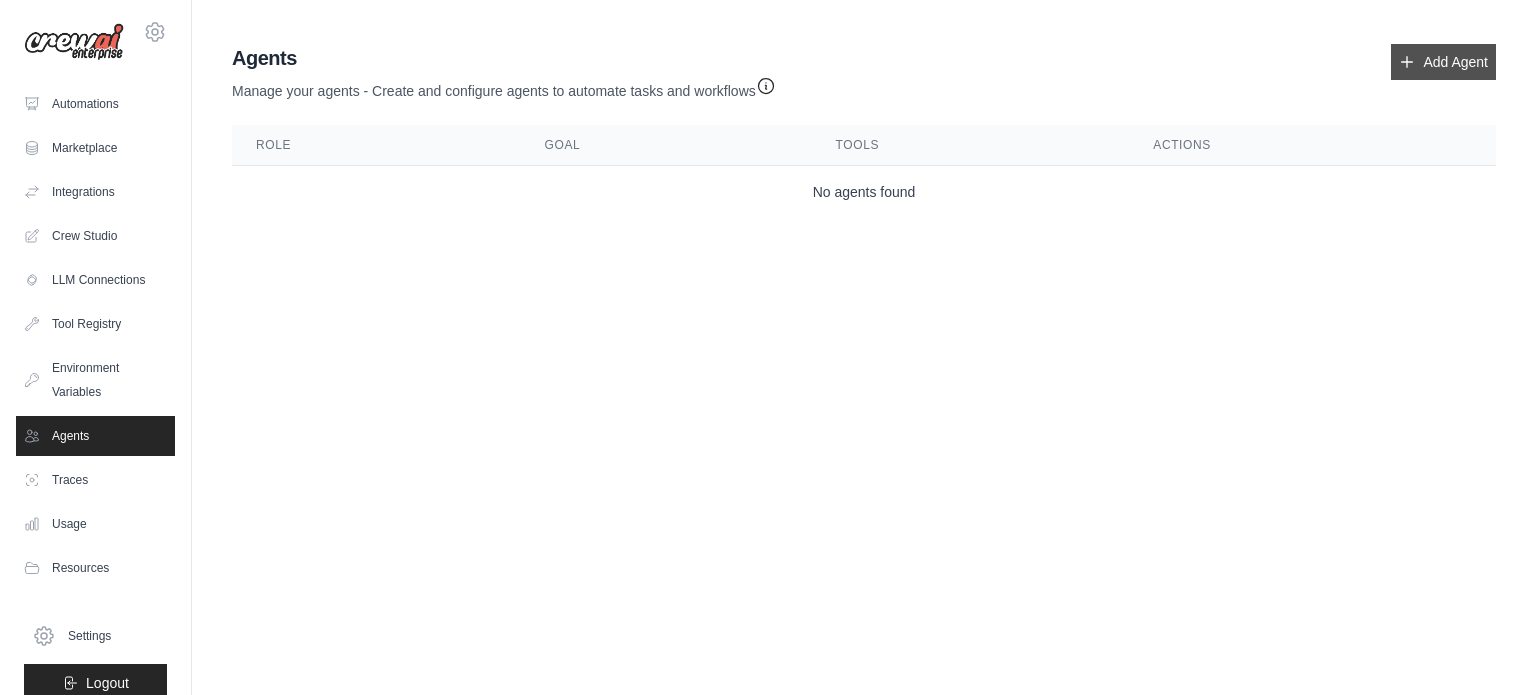 click 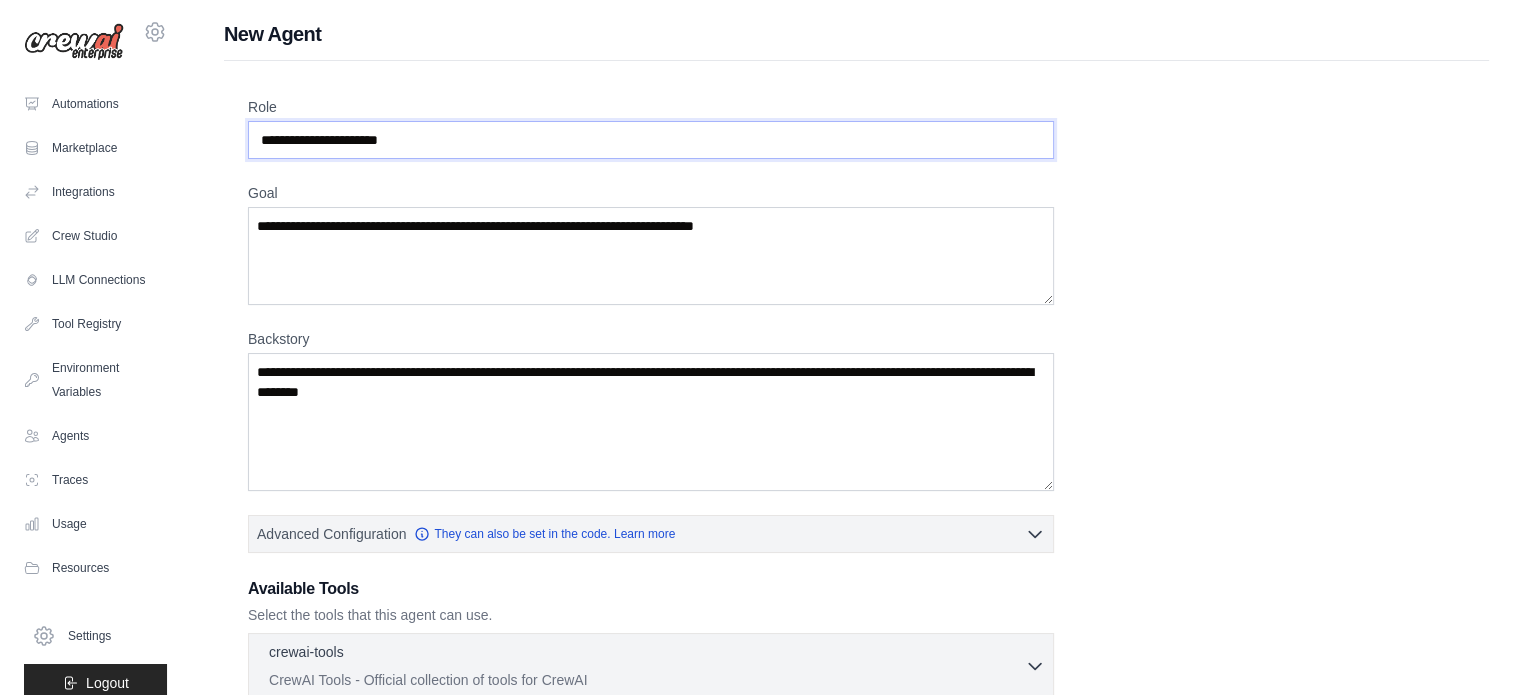 click on "Role" at bounding box center (651, 140) 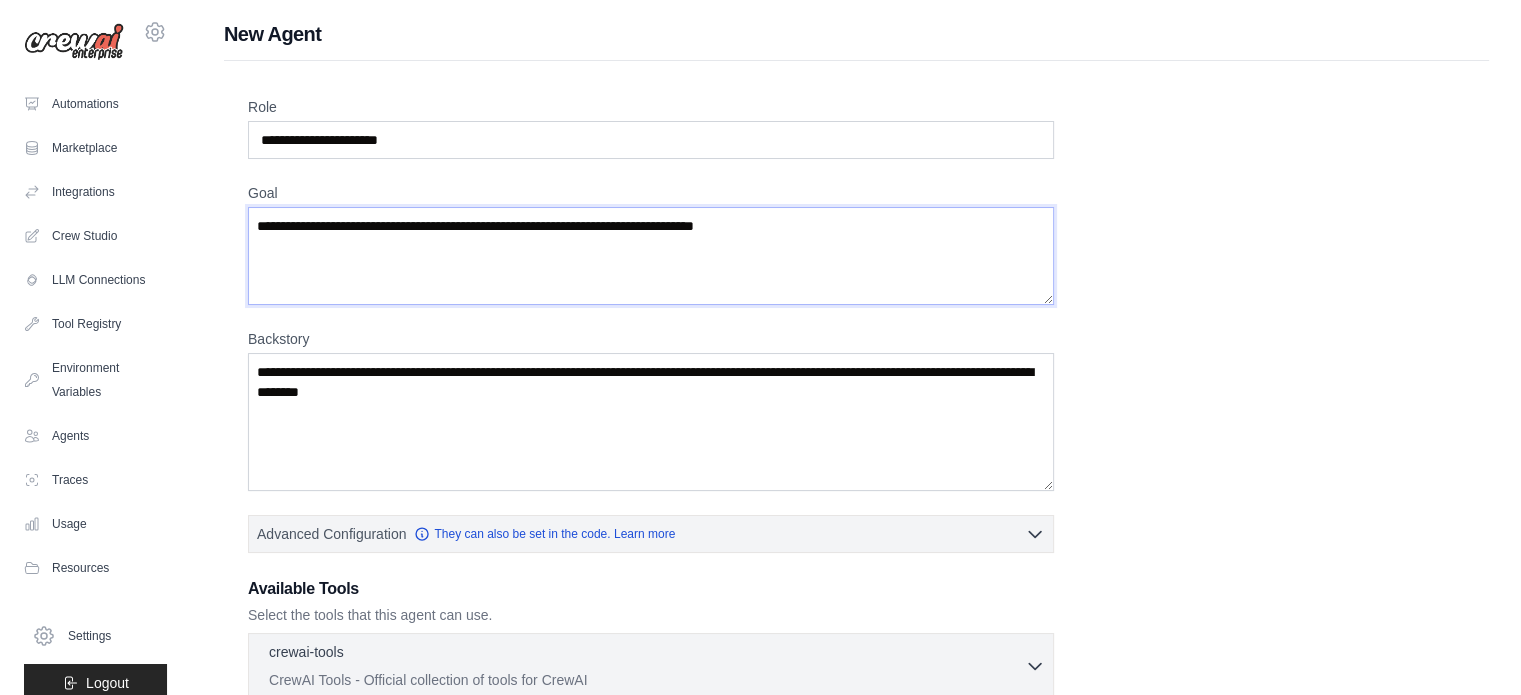 click on "Goal" at bounding box center [651, 256] 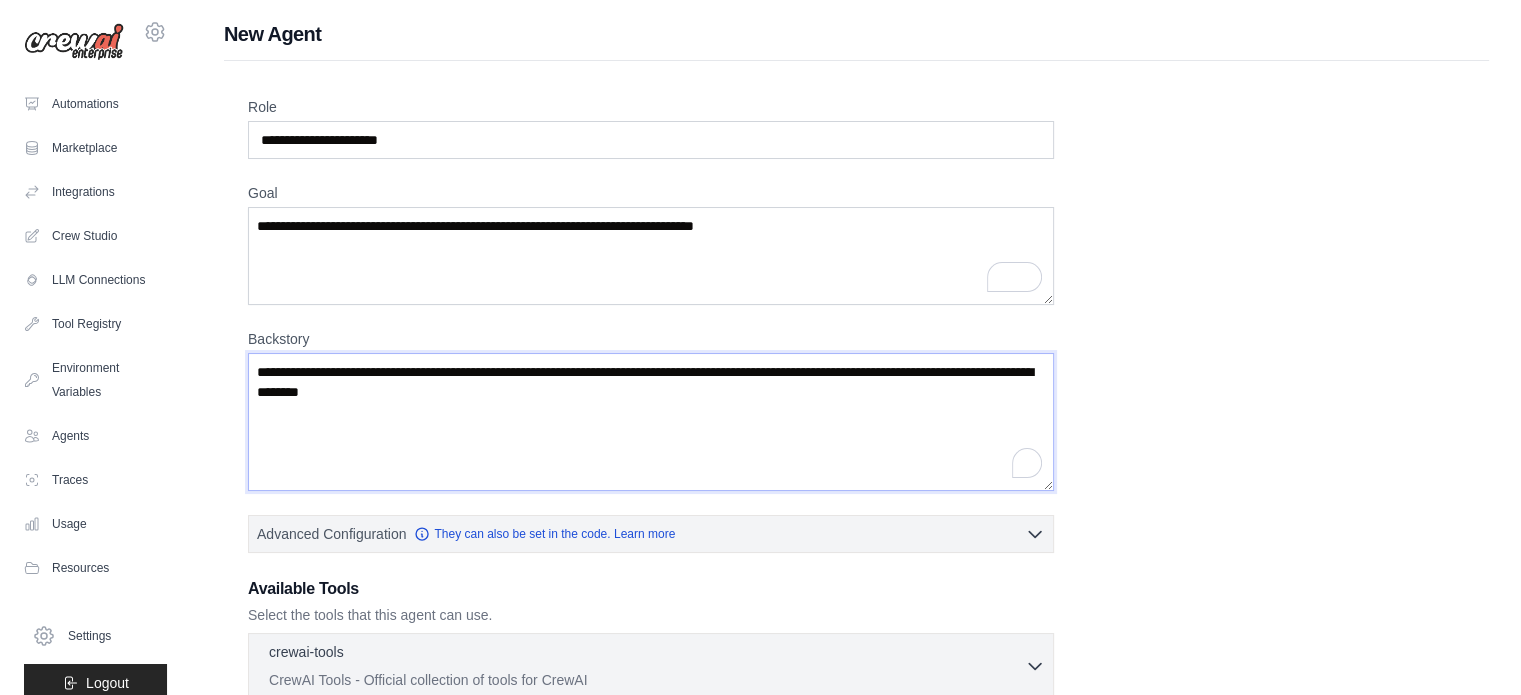 click on "Backstory" at bounding box center [651, 422] 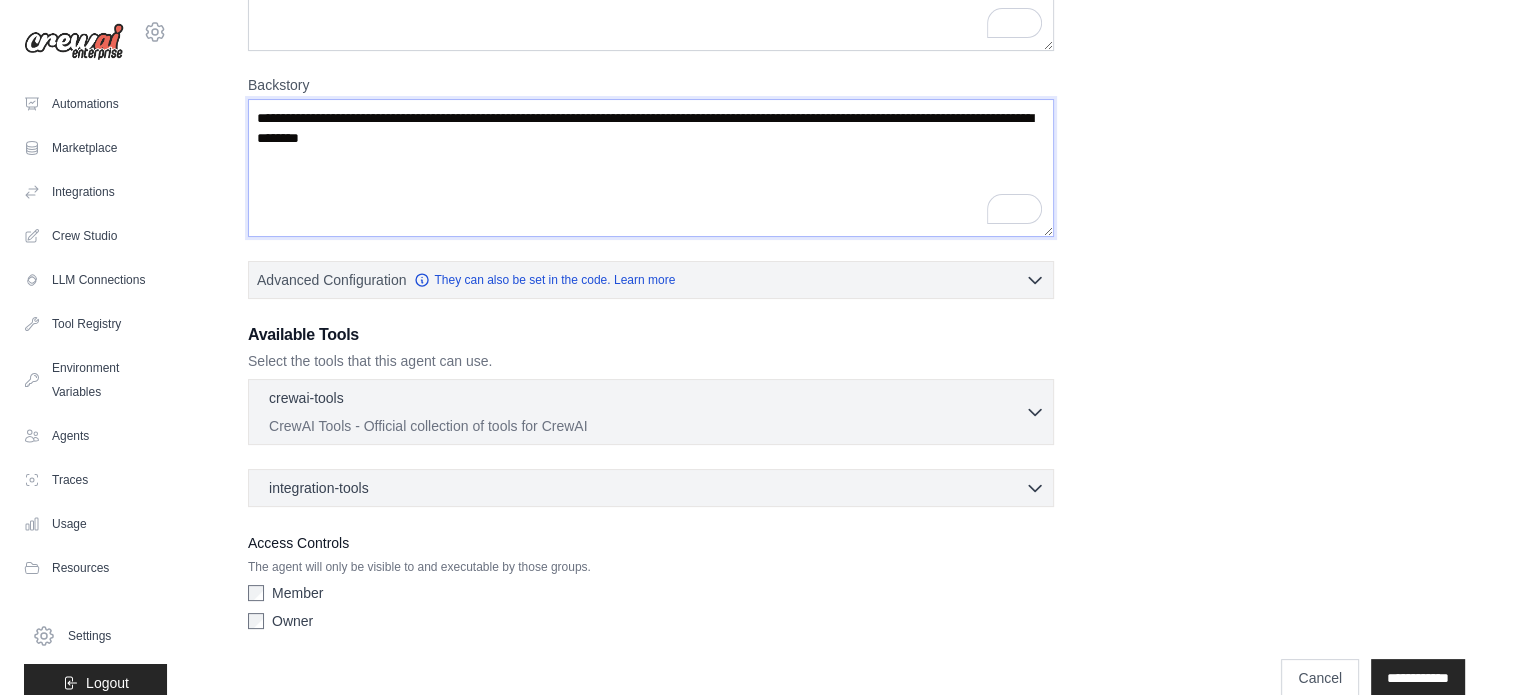 scroll, scrollTop: 284, scrollLeft: 0, axis: vertical 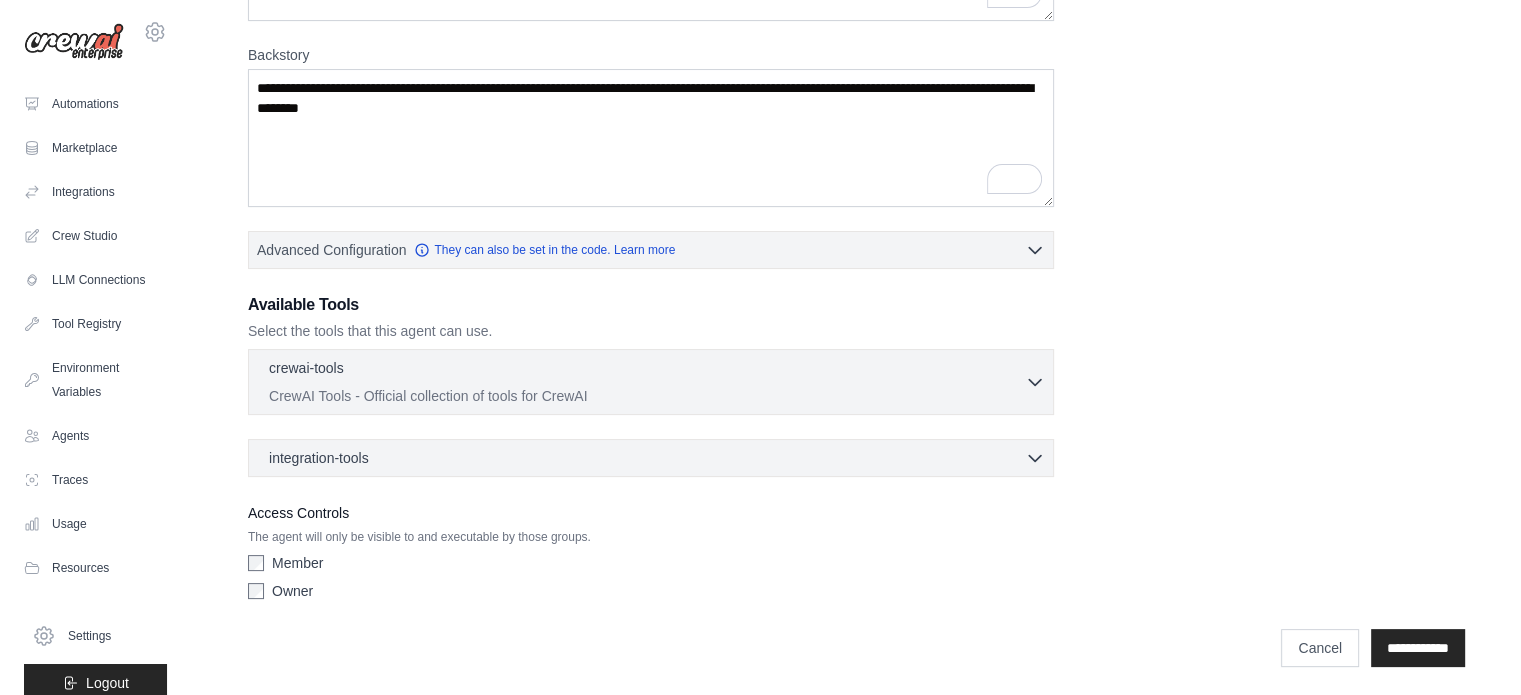 click 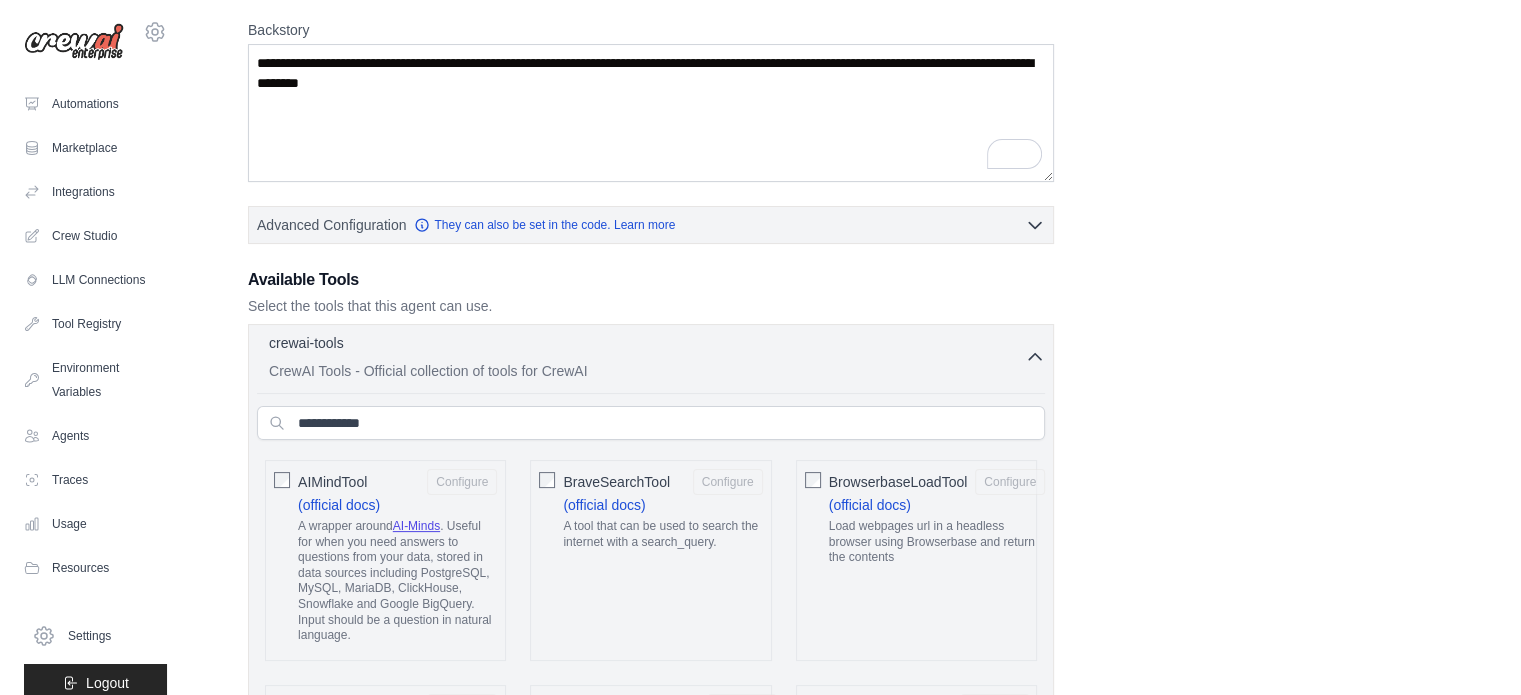 scroll, scrollTop: 290, scrollLeft: 0, axis: vertical 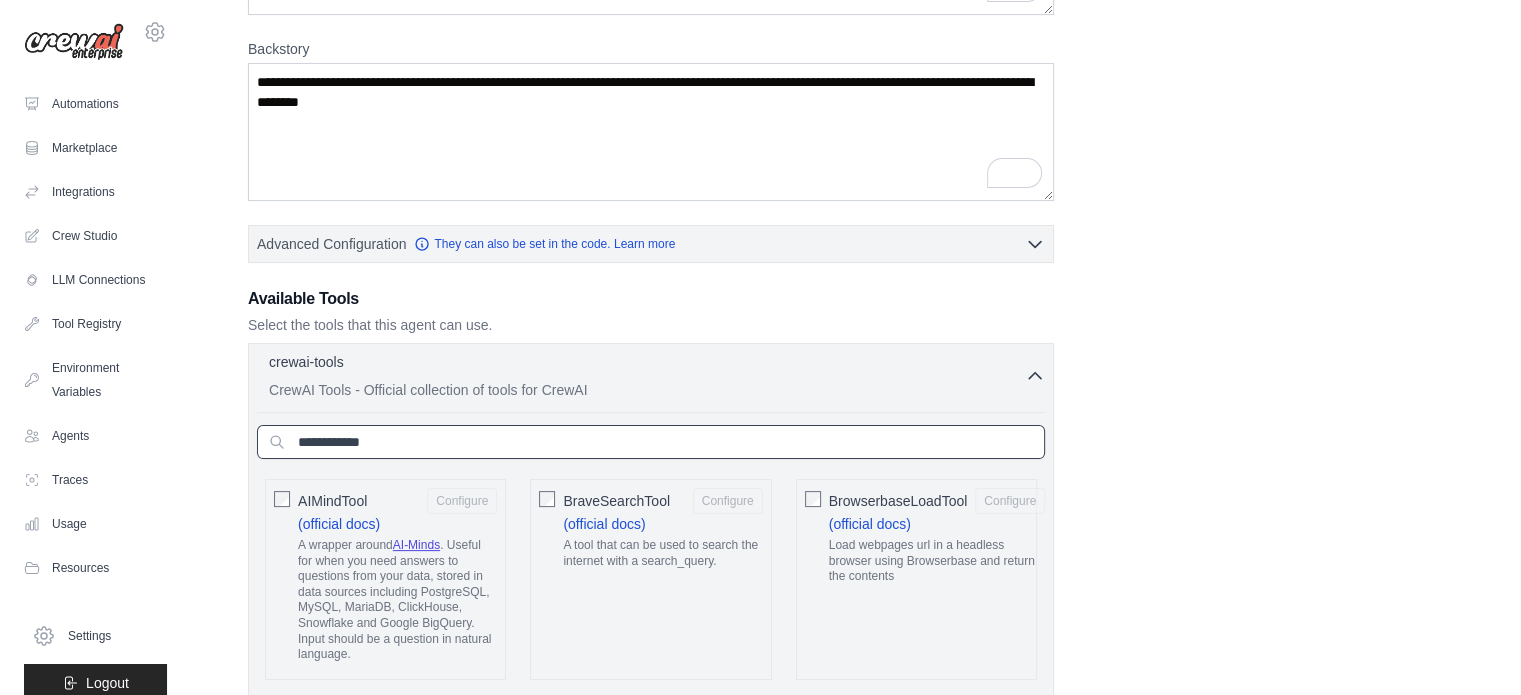 click at bounding box center [651, 442] 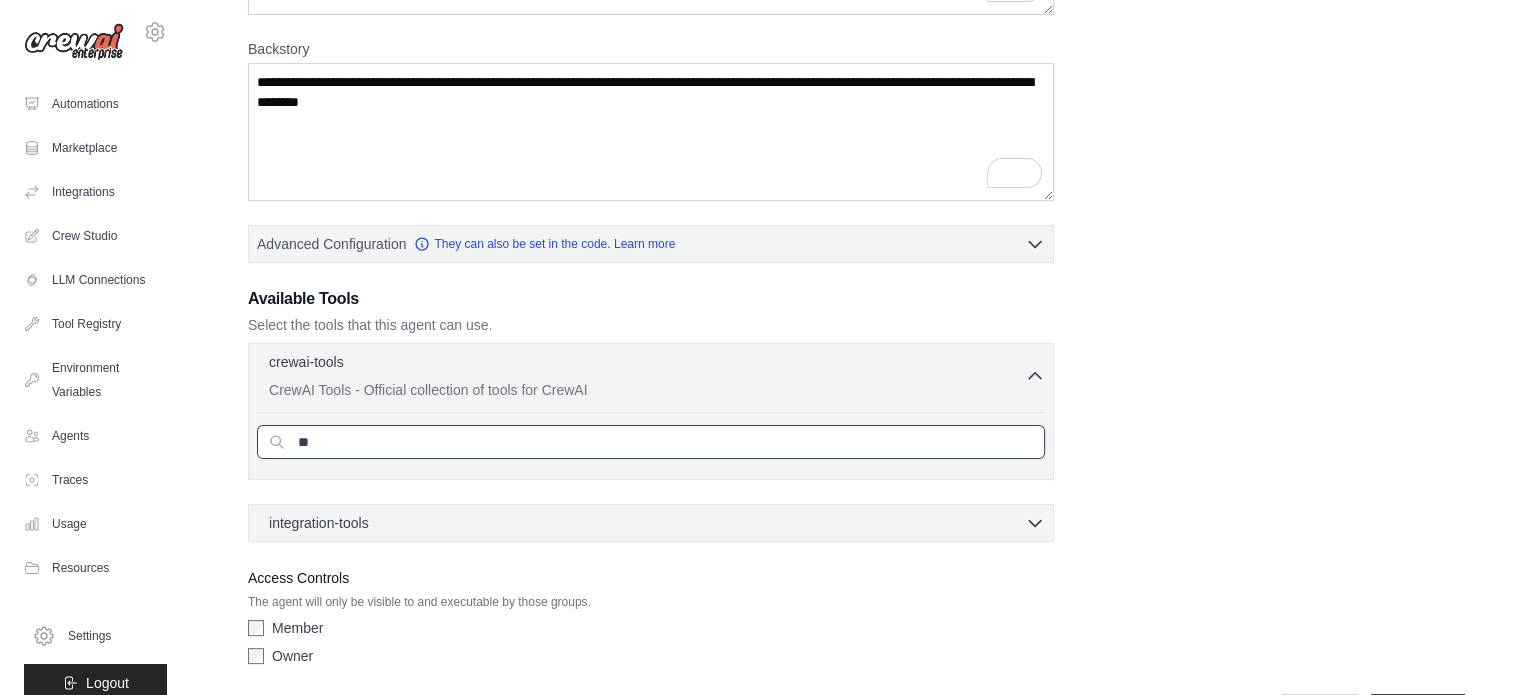 type on "*" 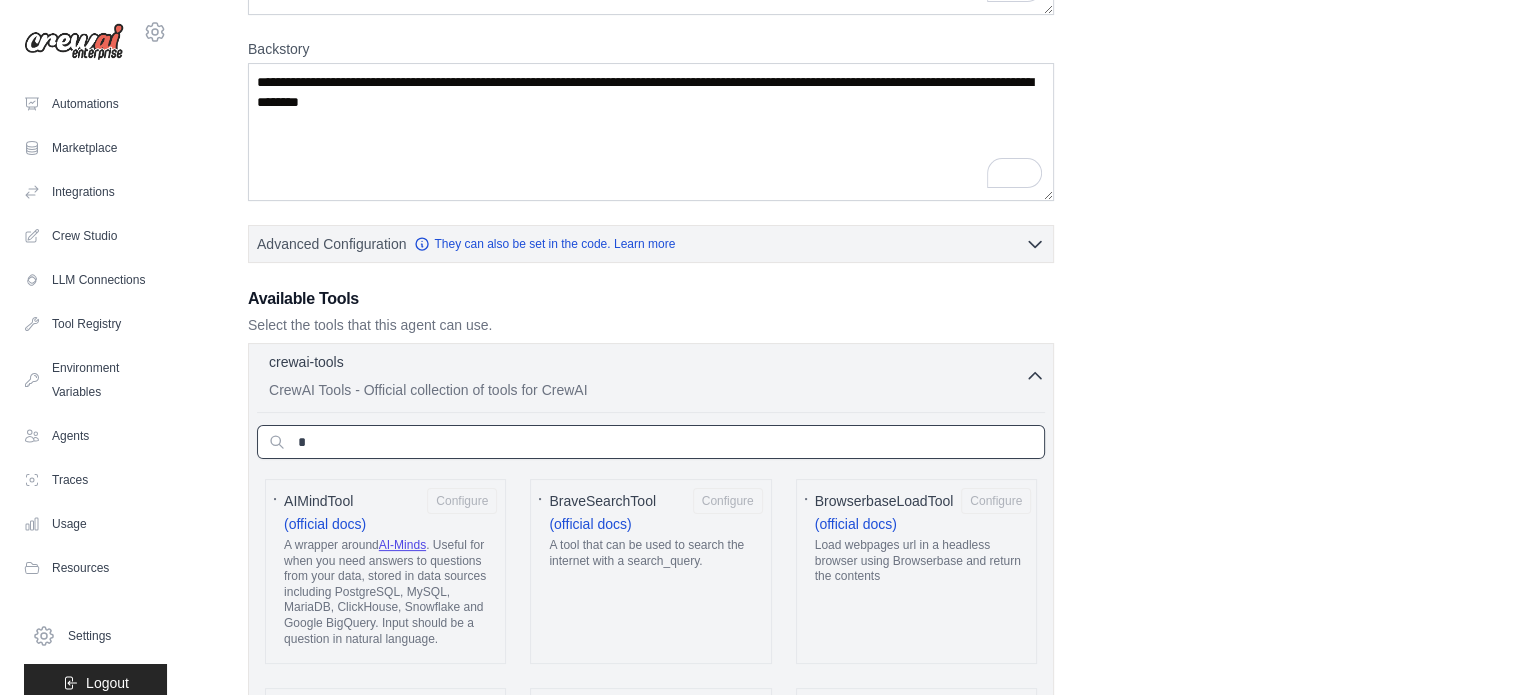type 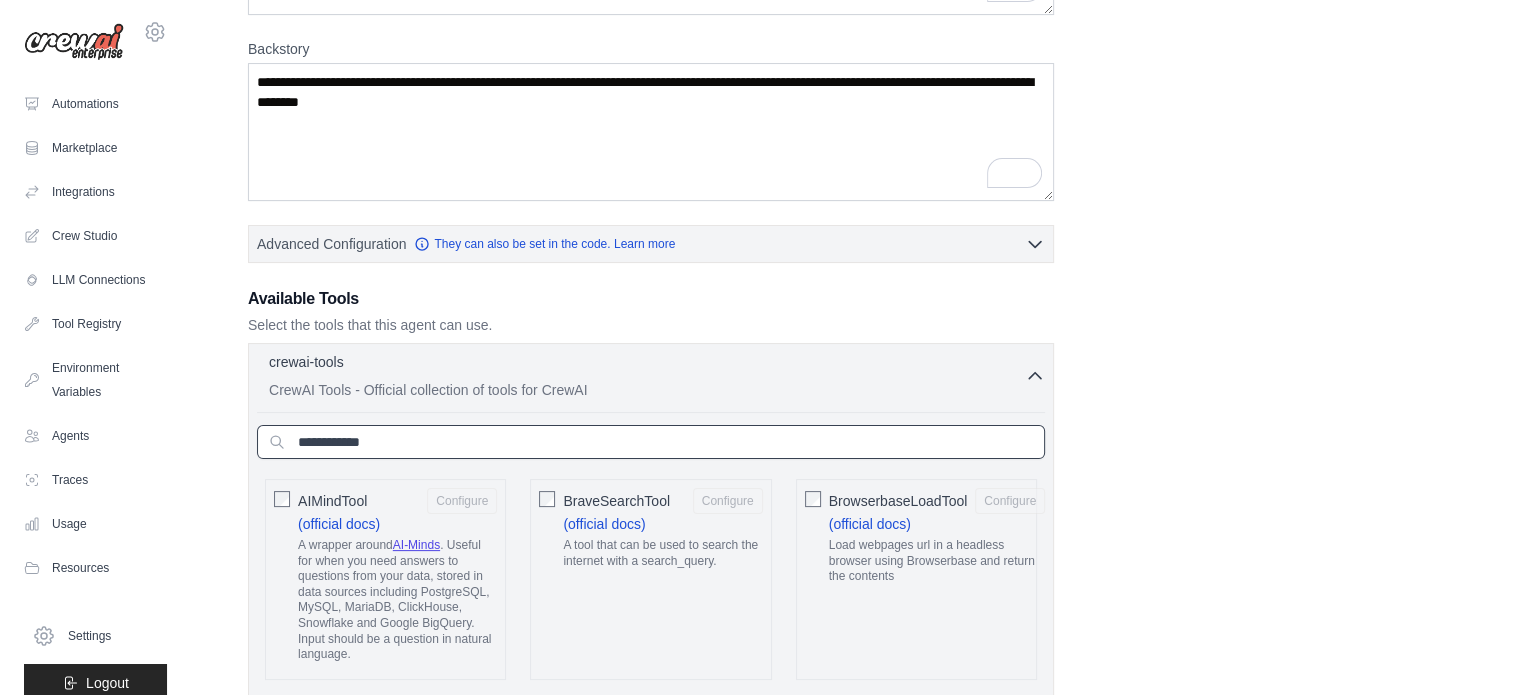 scroll, scrollTop: 390, scrollLeft: 0, axis: vertical 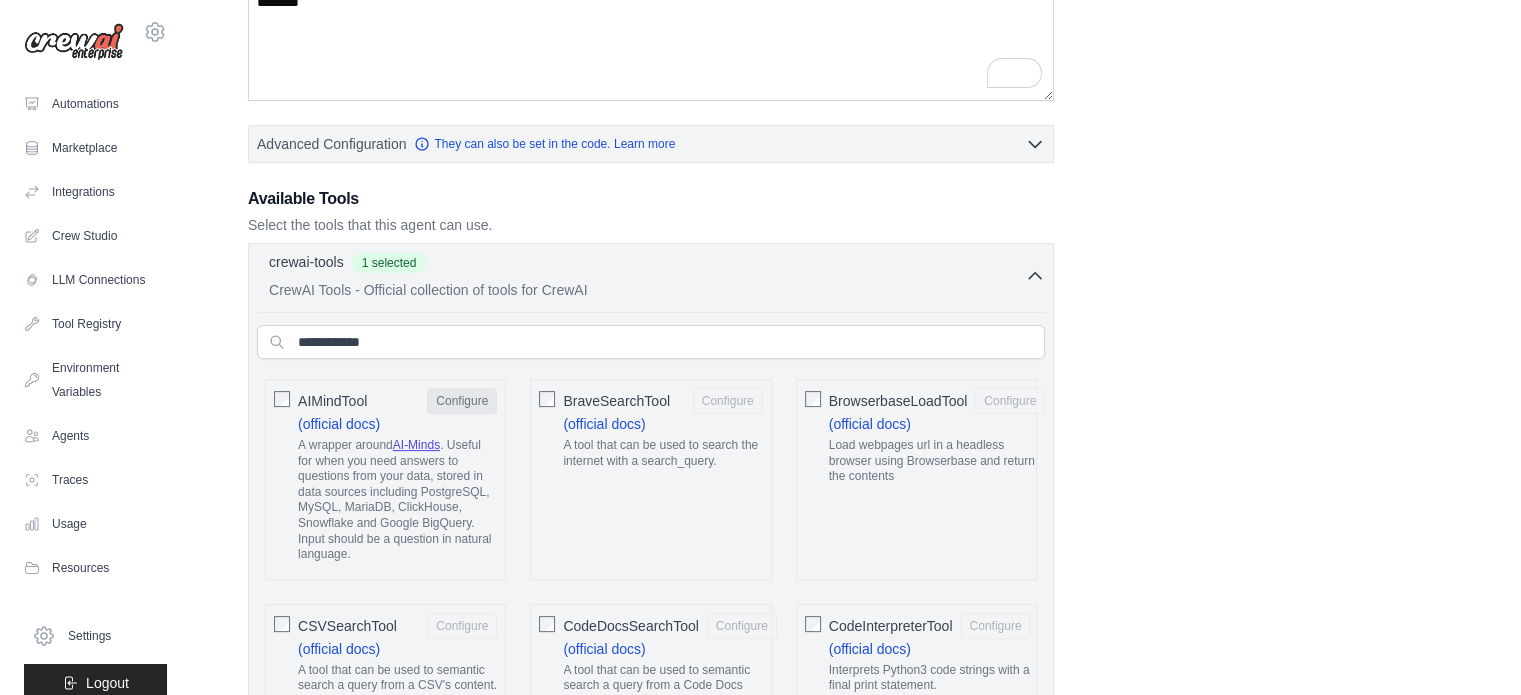 click on "Configure" at bounding box center (462, 401) 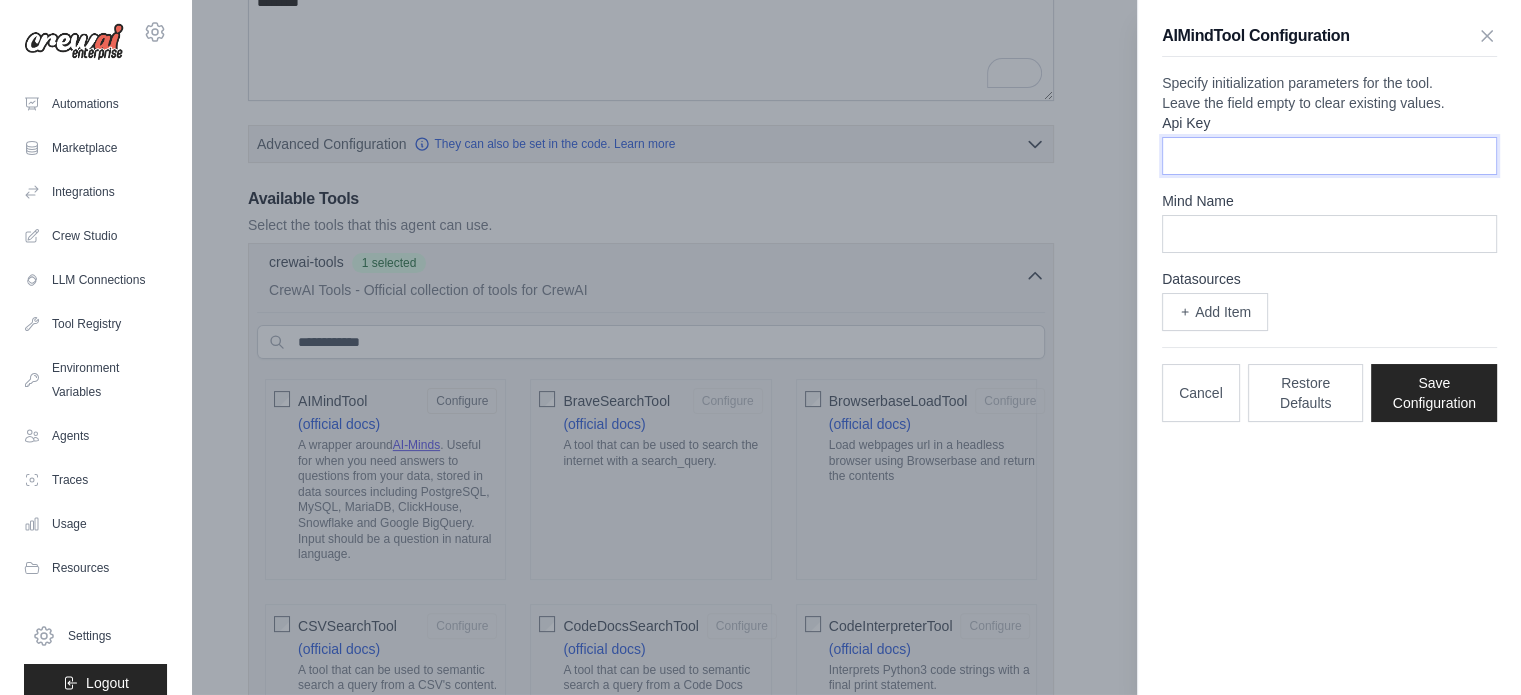 click on "Api Key" at bounding box center (1329, 156) 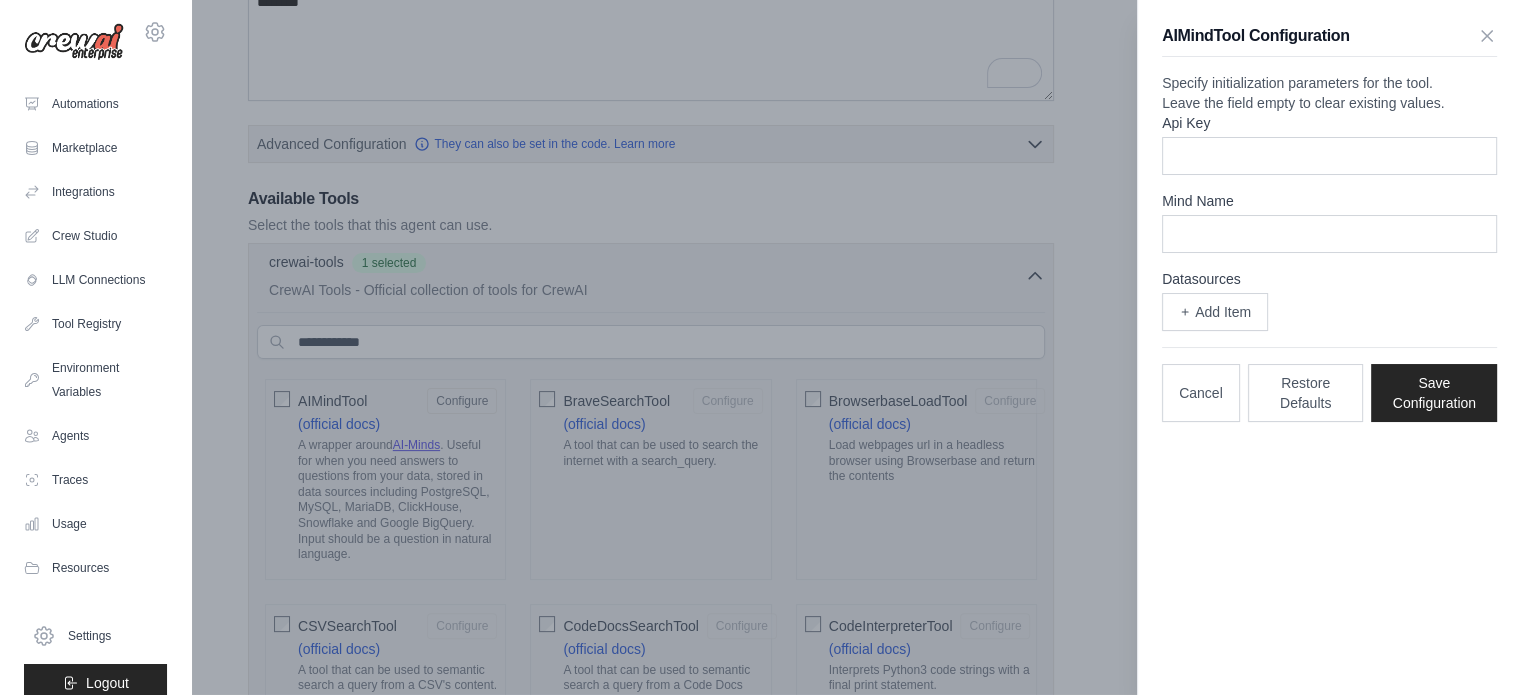 click at bounding box center (760, 347) 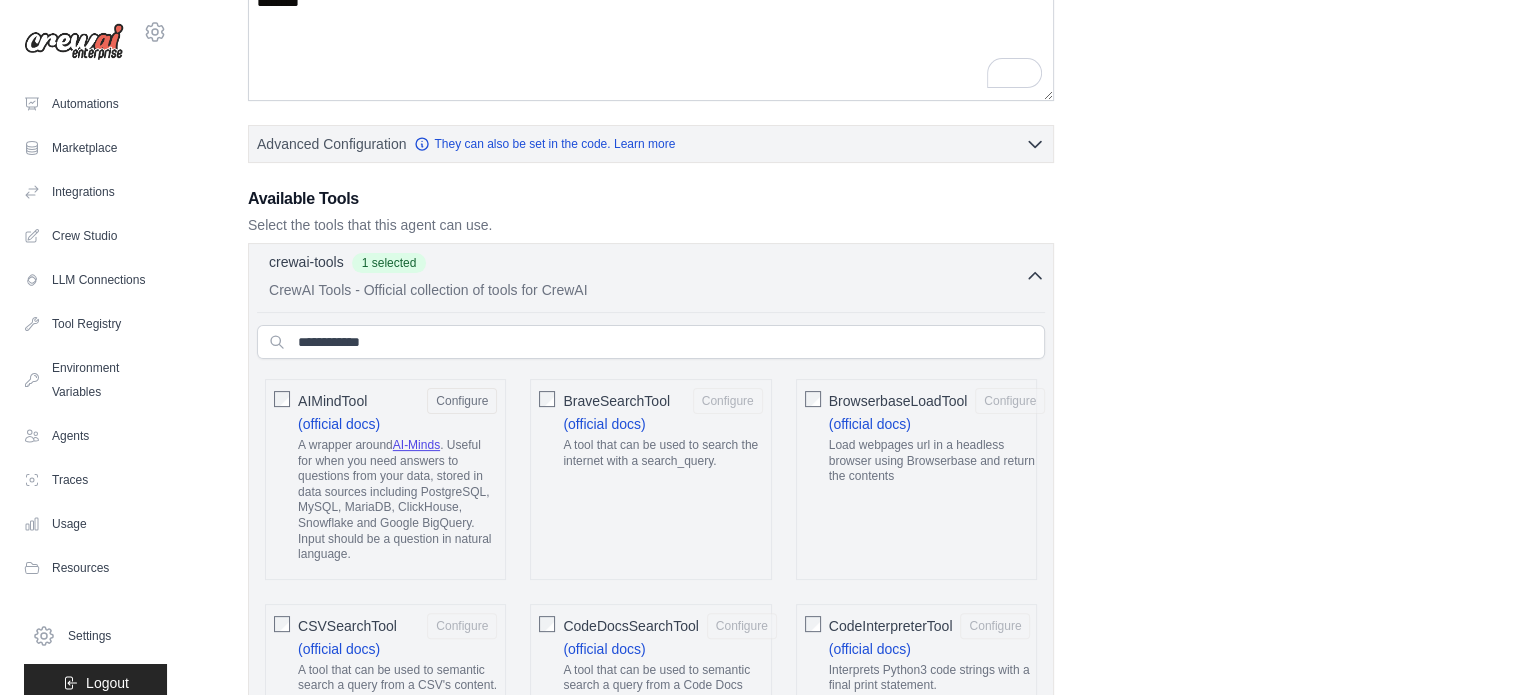 scroll, scrollTop: 490, scrollLeft: 0, axis: vertical 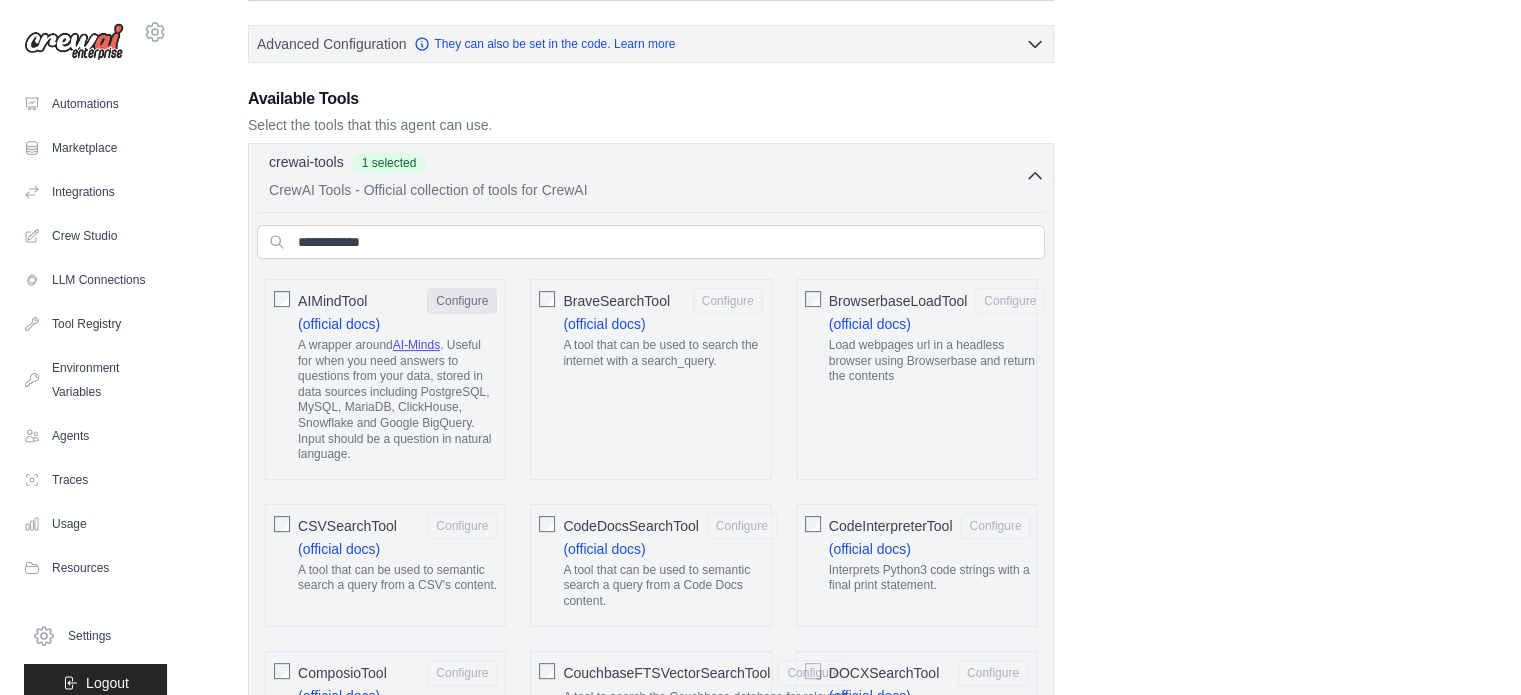 click on "Configure" at bounding box center (462, 301) 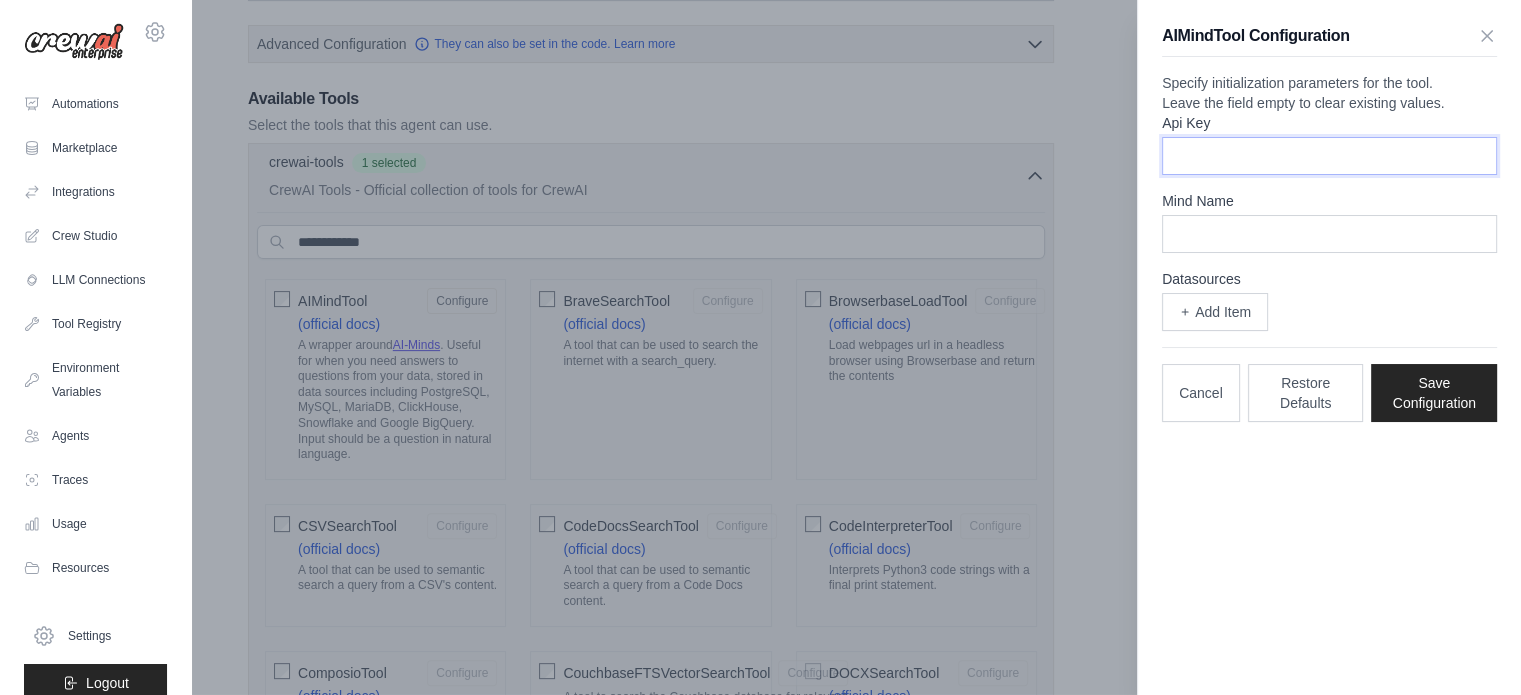 click on "Api Key" at bounding box center [1329, 156] 